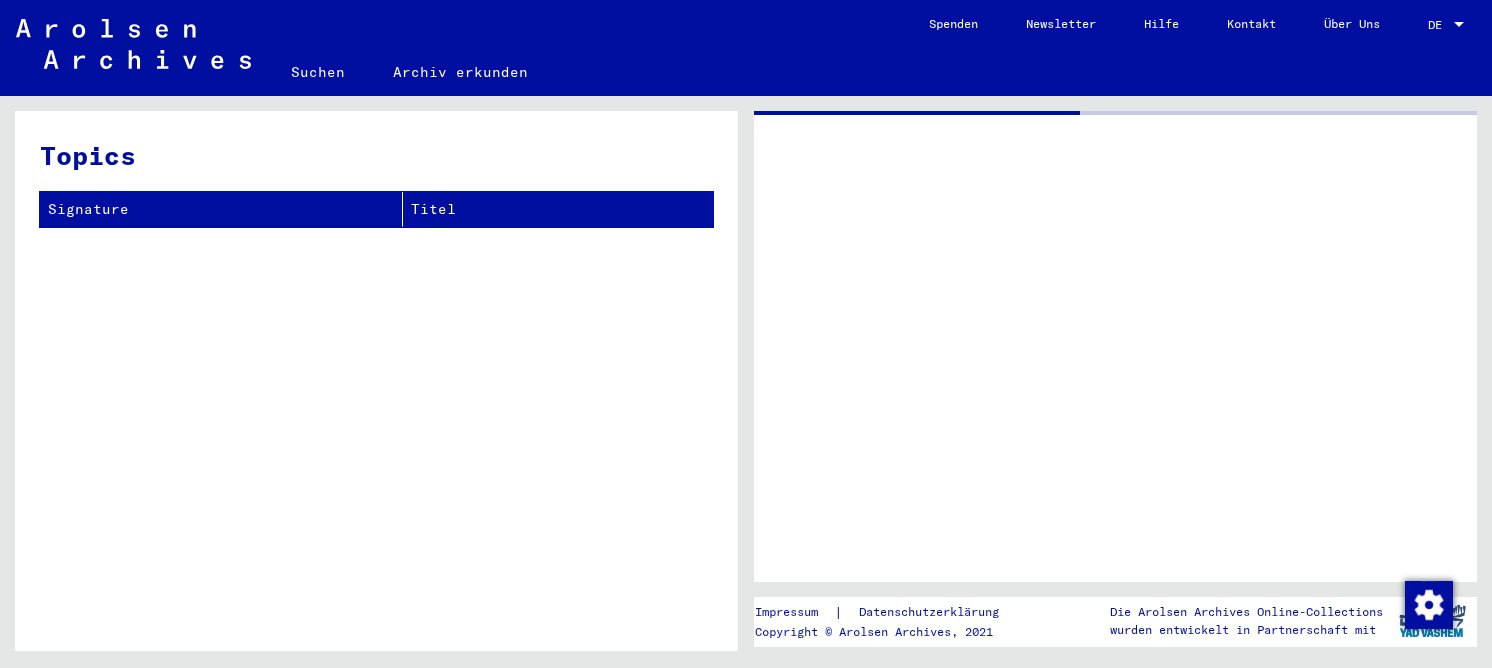 scroll, scrollTop: 0, scrollLeft: 0, axis: both 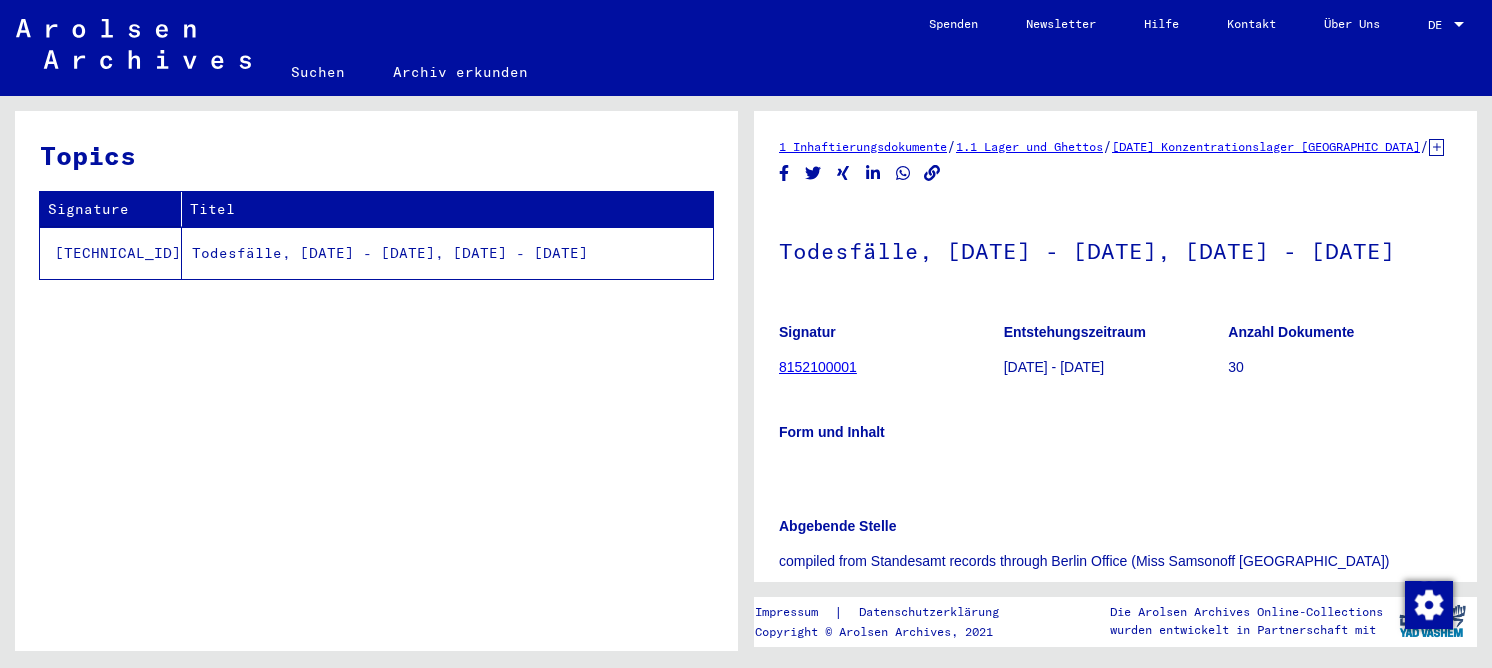 click on "Todesfälle, [DATE] - [DATE], [DATE] - [DATE]" 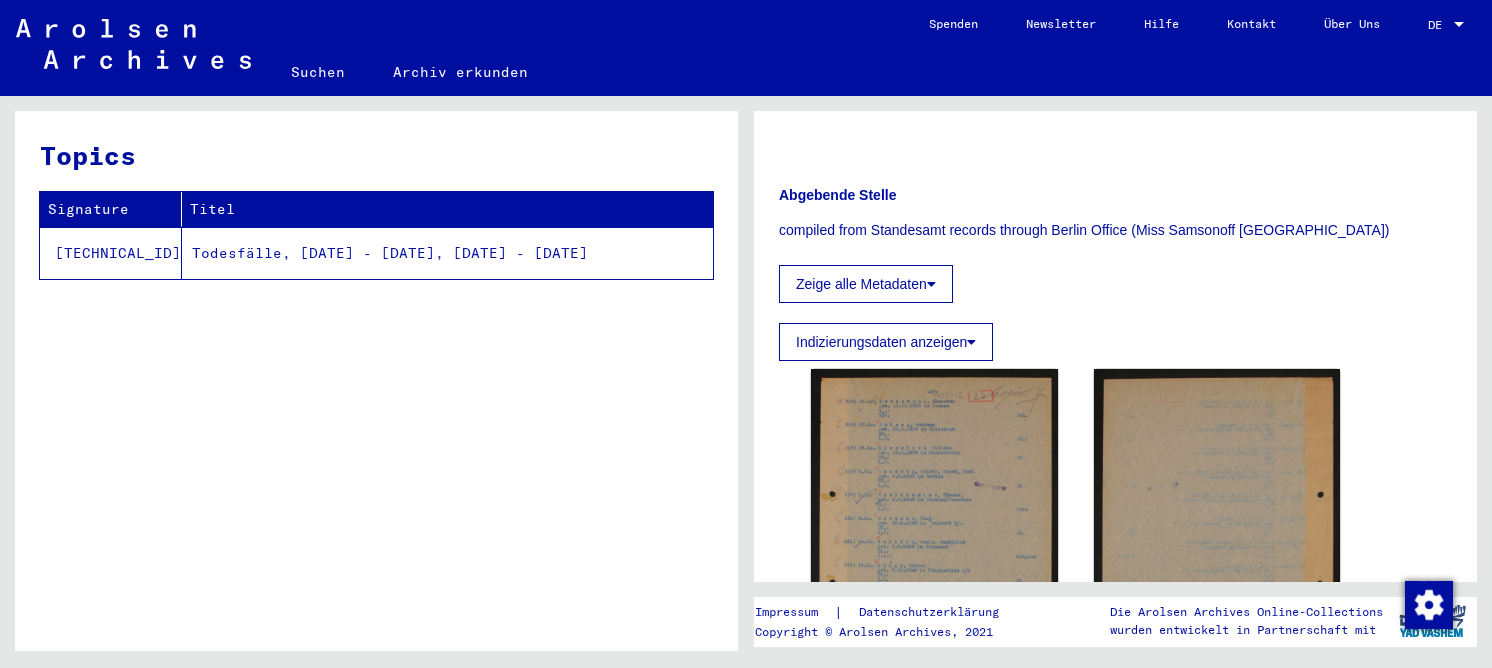 scroll, scrollTop: 500, scrollLeft: 0, axis: vertical 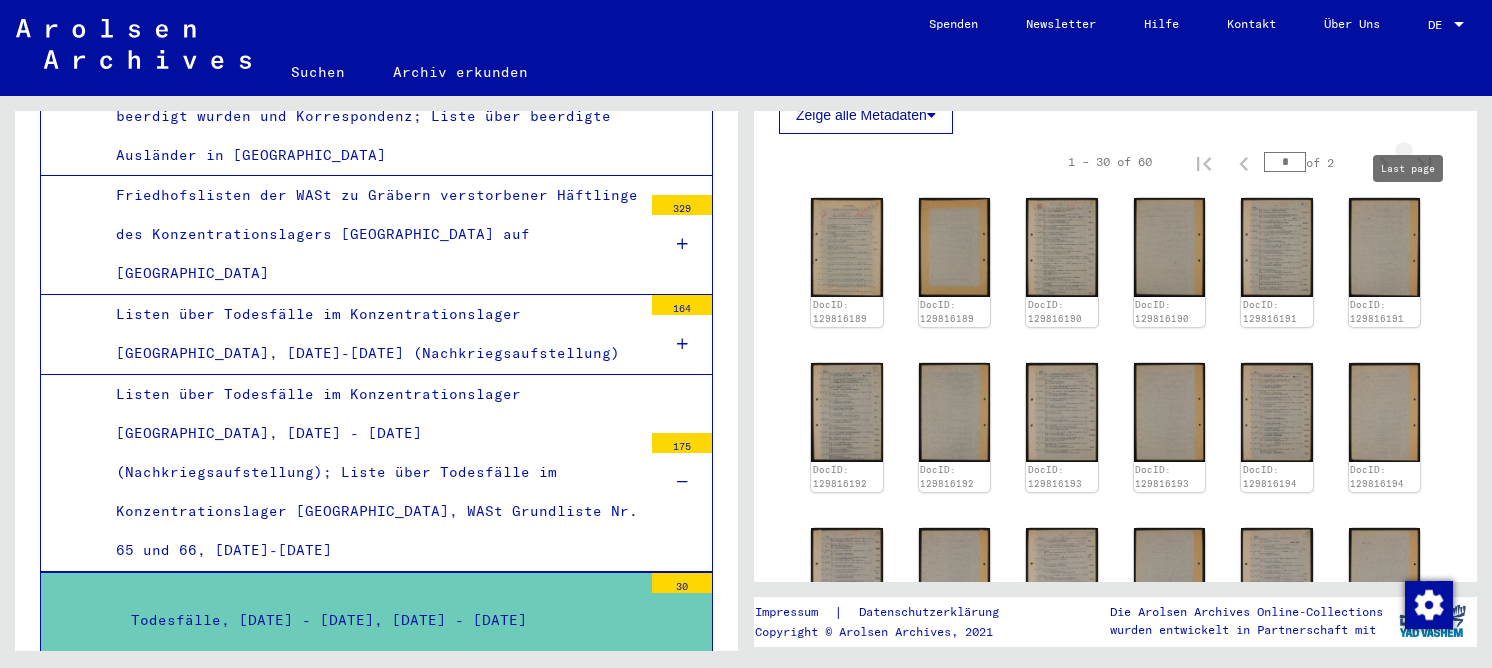 click 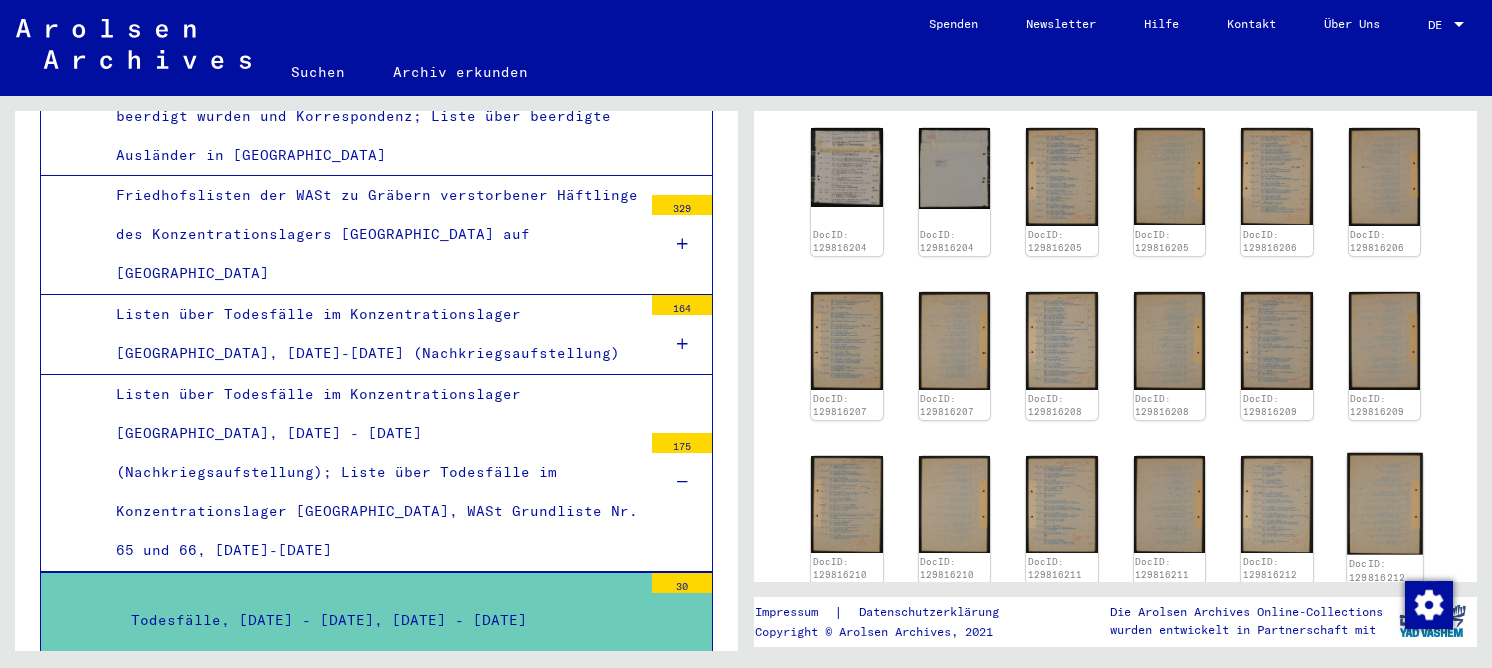scroll, scrollTop: 800, scrollLeft: 0, axis: vertical 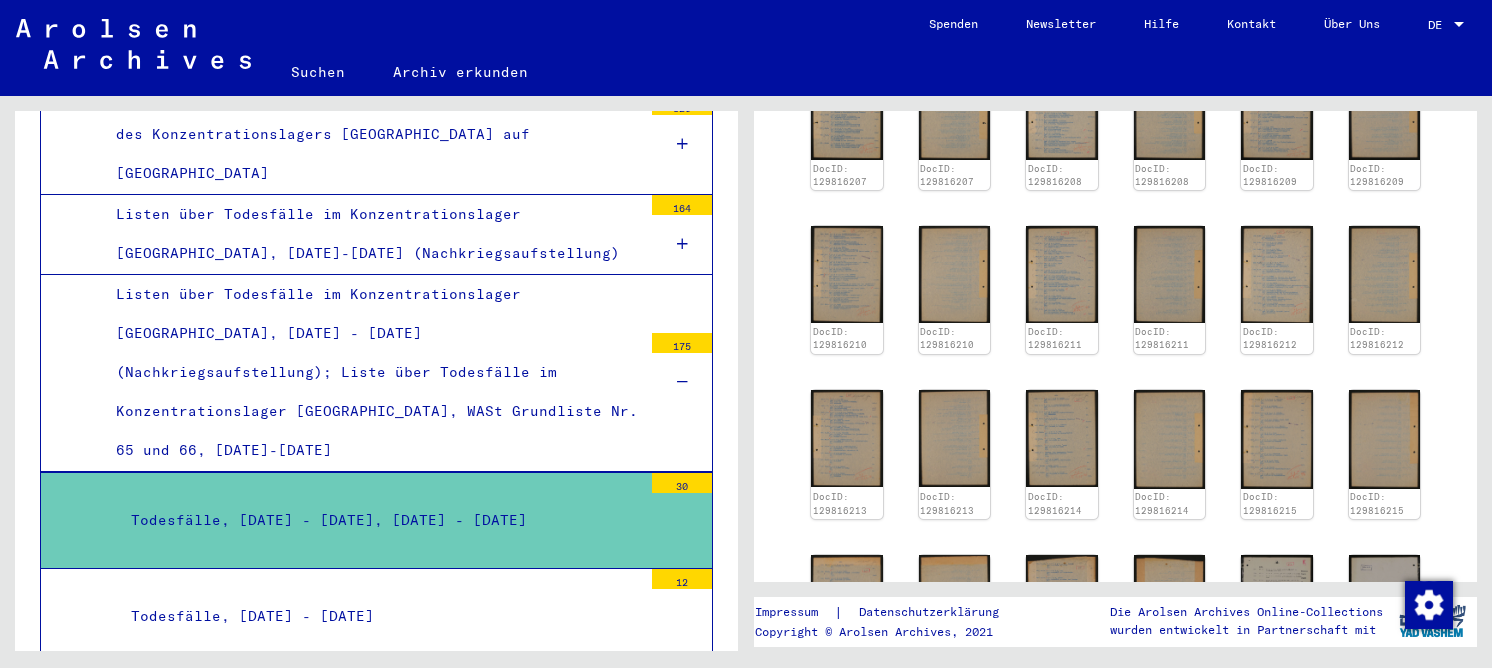 click on "Todesfälle, [DATE] - [DATE]" at bounding box center (379, 616) 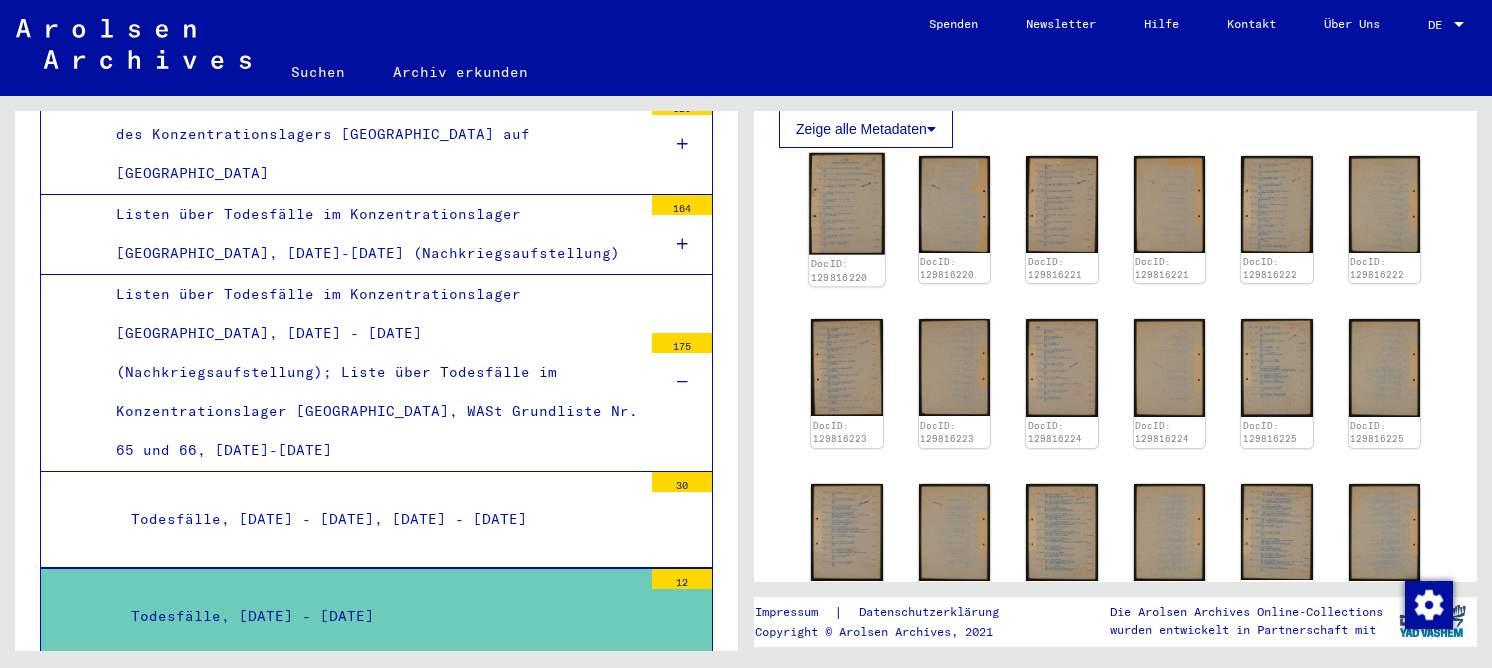 scroll, scrollTop: 300, scrollLeft: 0, axis: vertical 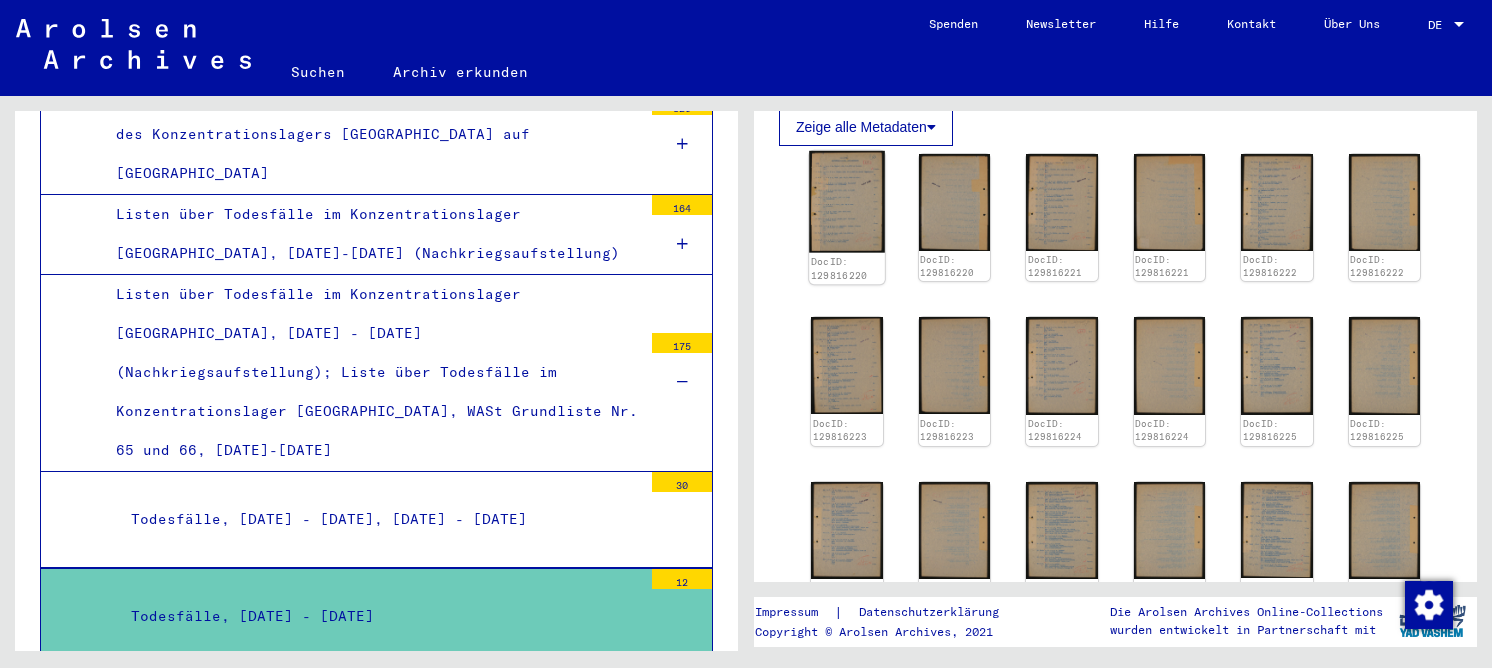 click 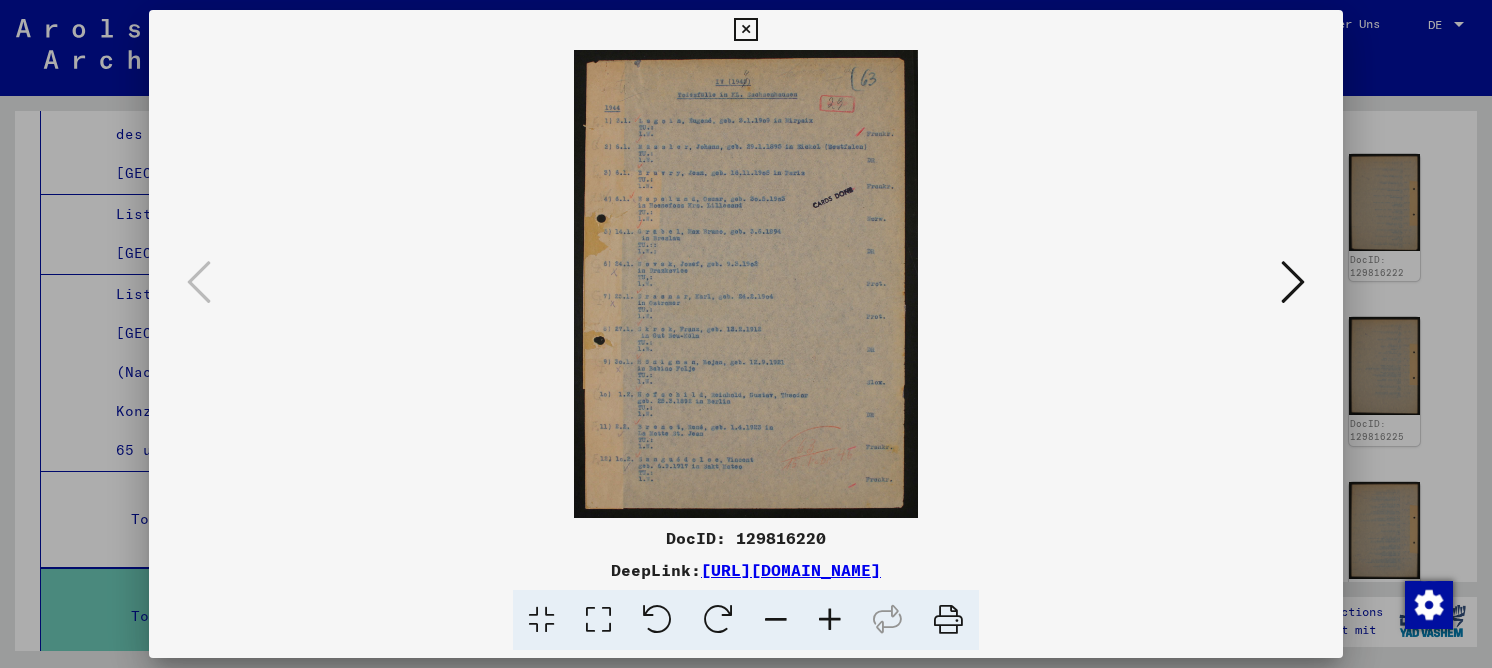 click at bounding box center (598, 620) 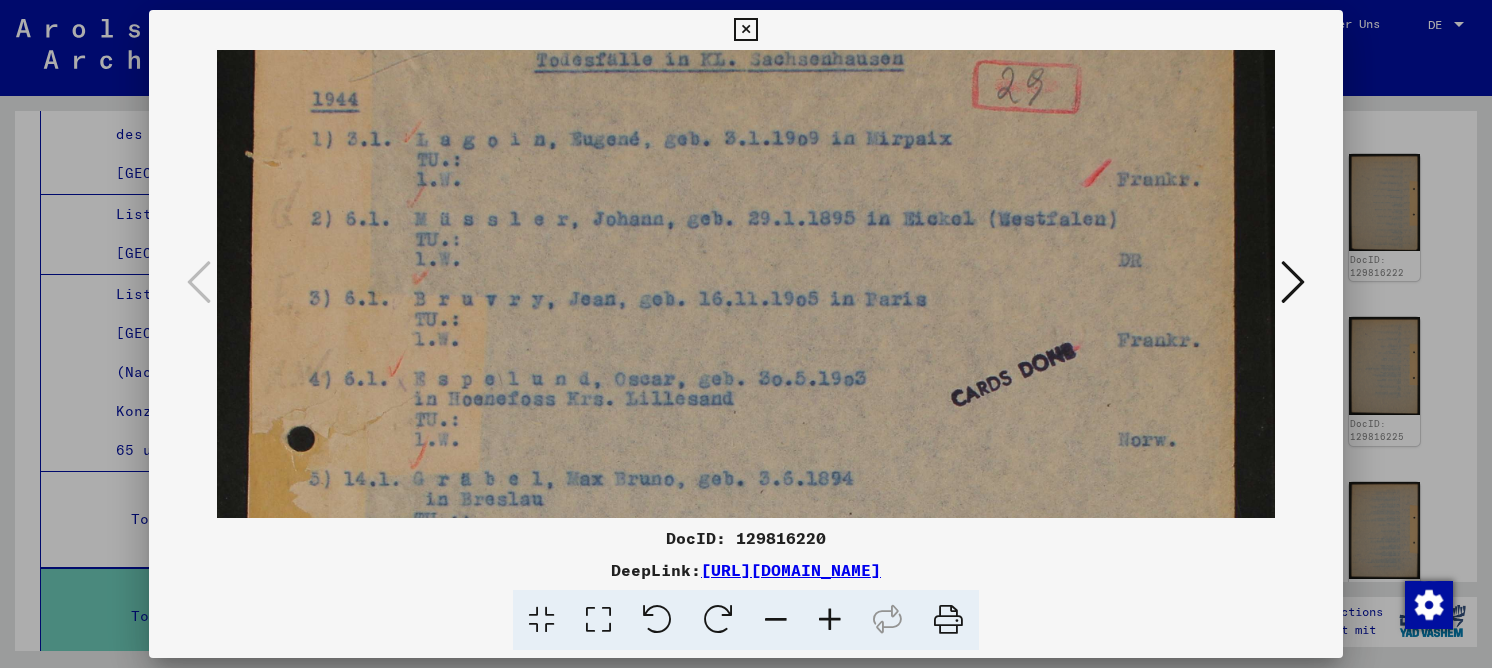 drag, startPoint x: 697, startPoint y: 412, endPoint x: 680, endPoint y: 284, distance: 129.12398 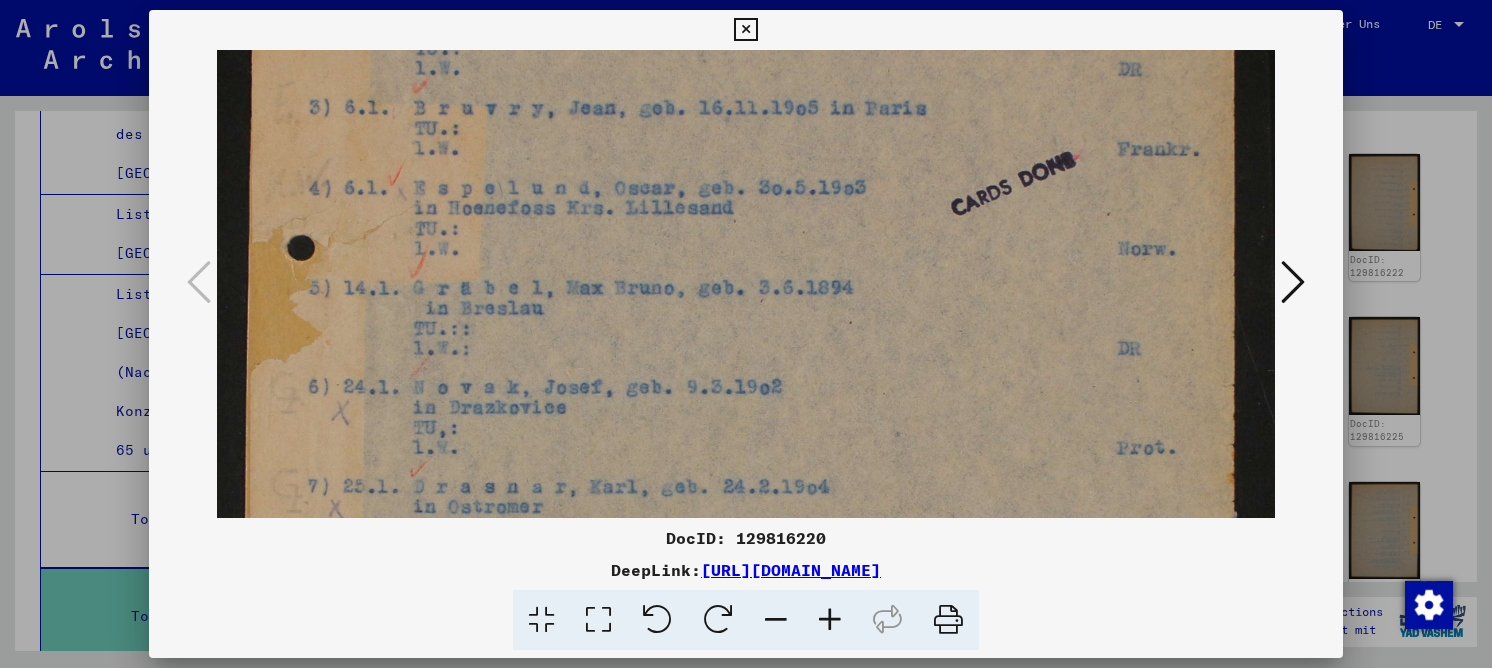 drag, startPoint x: 642, startPoint y: 310, endPoint x: 640, endPoint y: 177, distance: 133.01503 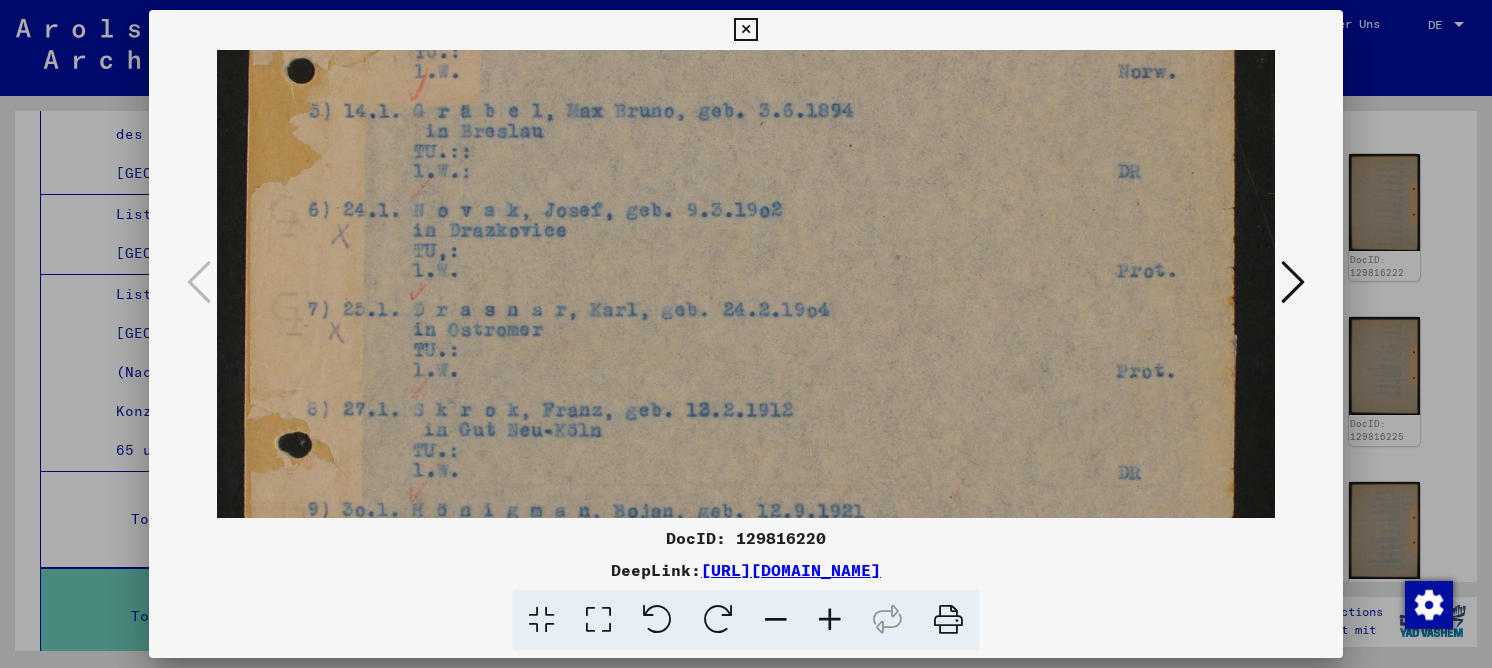 drag, startPoint x: 650, startPoint y: 347, endPoint x: 629, endPoint y: 170, distance: 178.24141 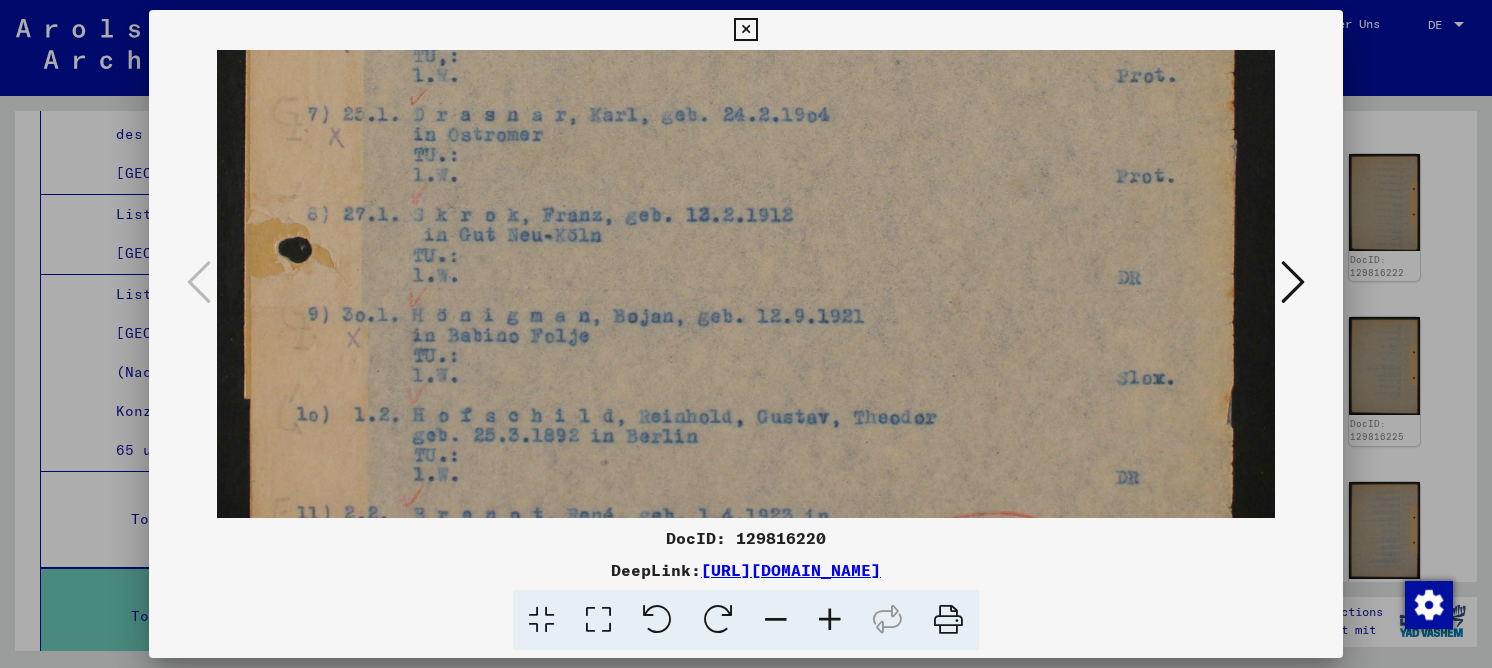 drag, startPoint x: 593, startPoint y: 331, endPoint x: 584, endPoint y: 137, distance: 194.20865 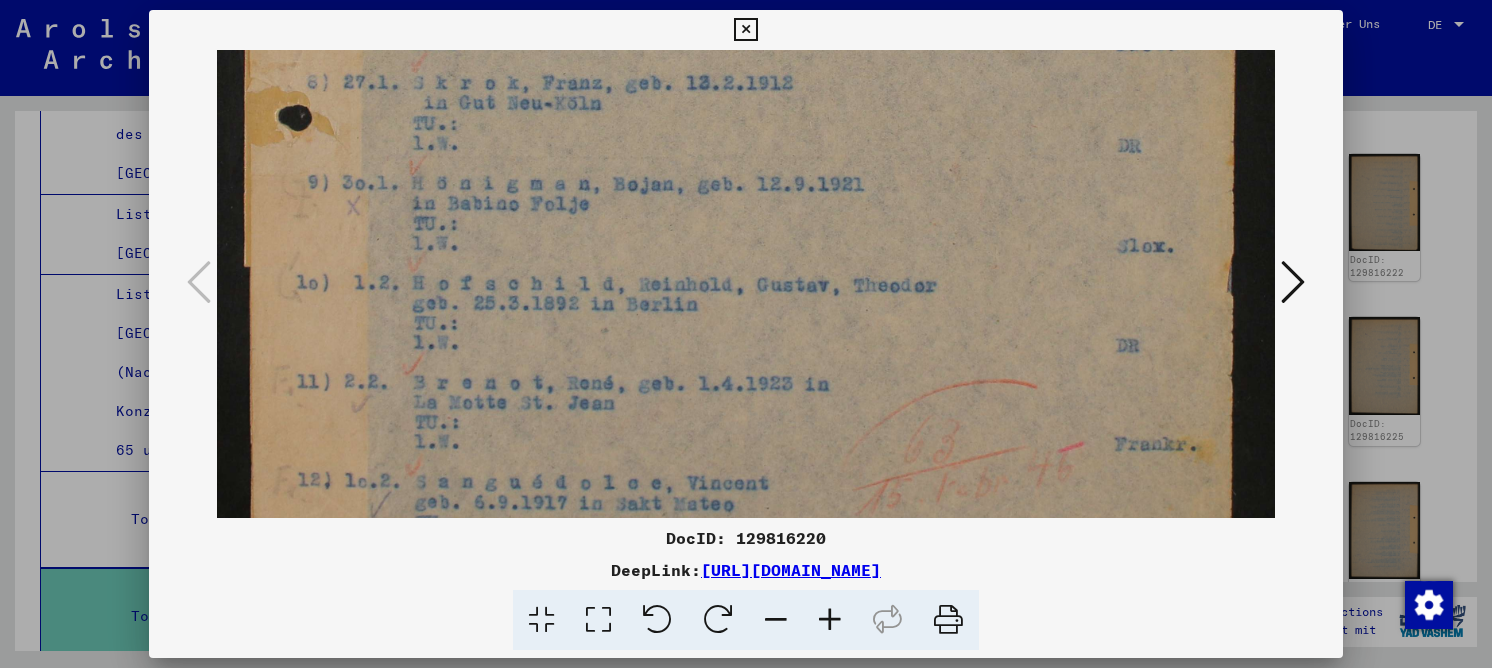 scroll, scrollTop: 819, scrollLeft: 0, axis: vertical 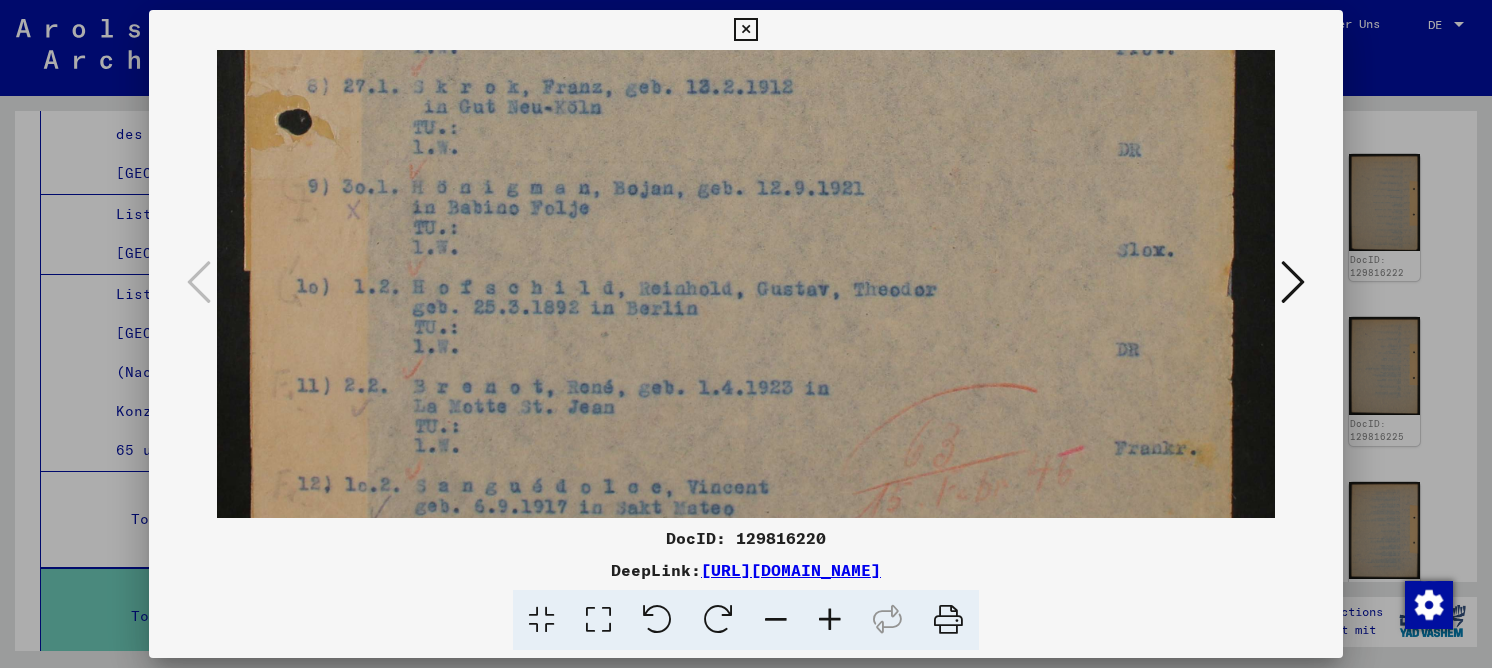 drag, startPoint x: 575, startPoint y: 286, endPoint x: 561, endPoint y: 193, distance: 94.04786 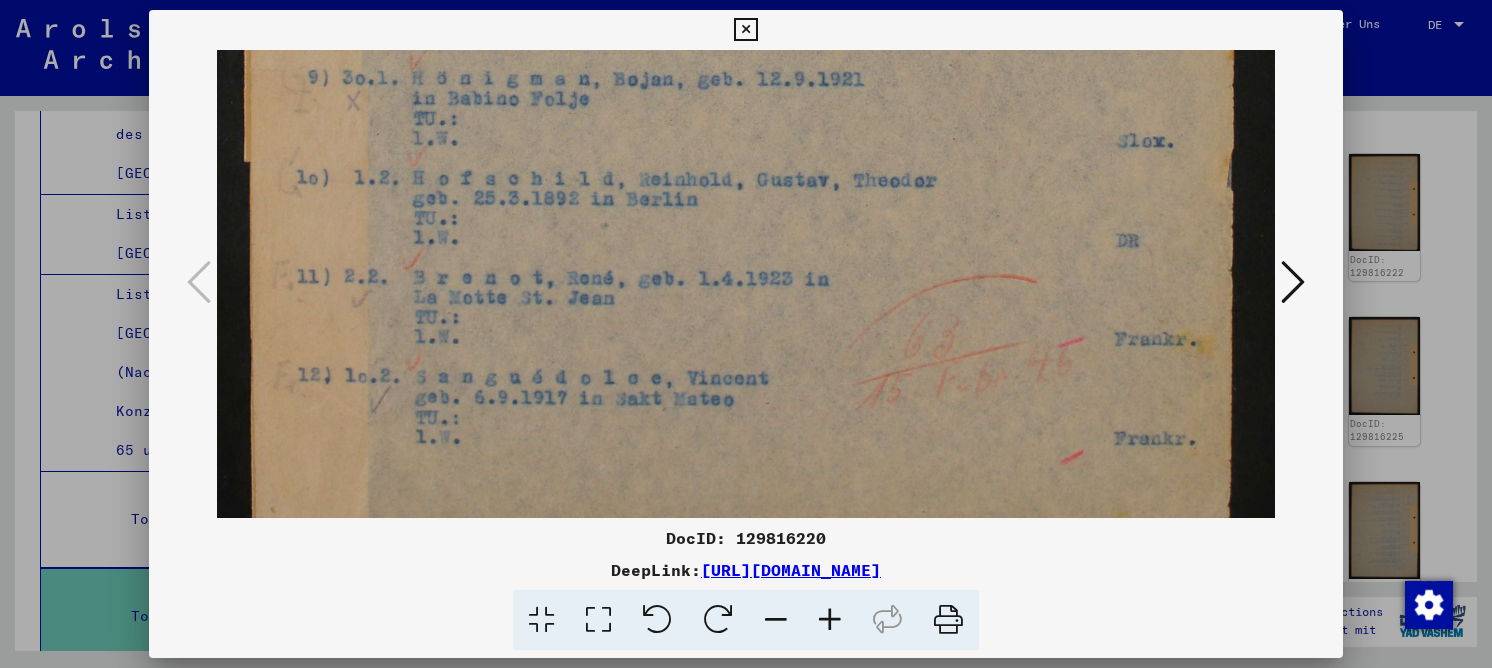 drag, startPoint x: 543, startPoint y: 375, endPoint x: 526, endPoint y: 268, distance: 108.34205 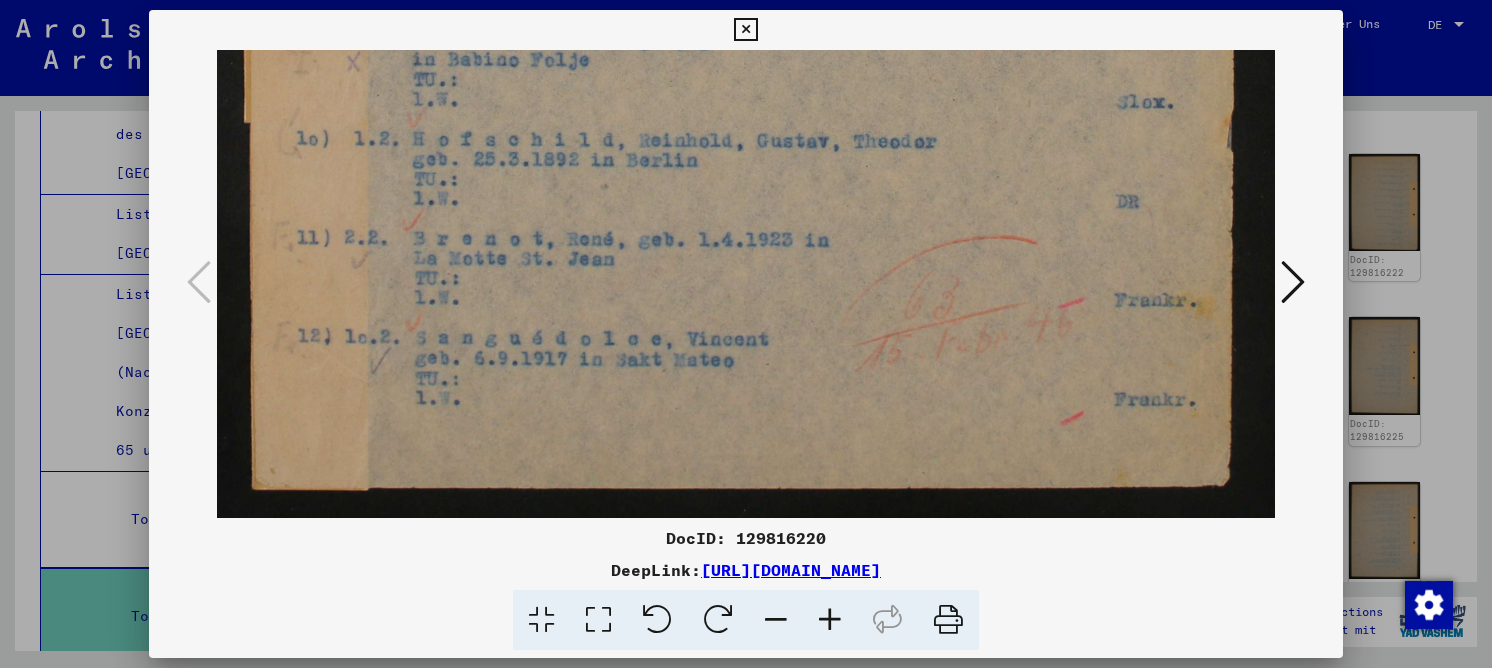 drag, startPoint x: 545, startPoint y: 365, endPoint x: 540, endPoint y: 268, distance: 97.128784 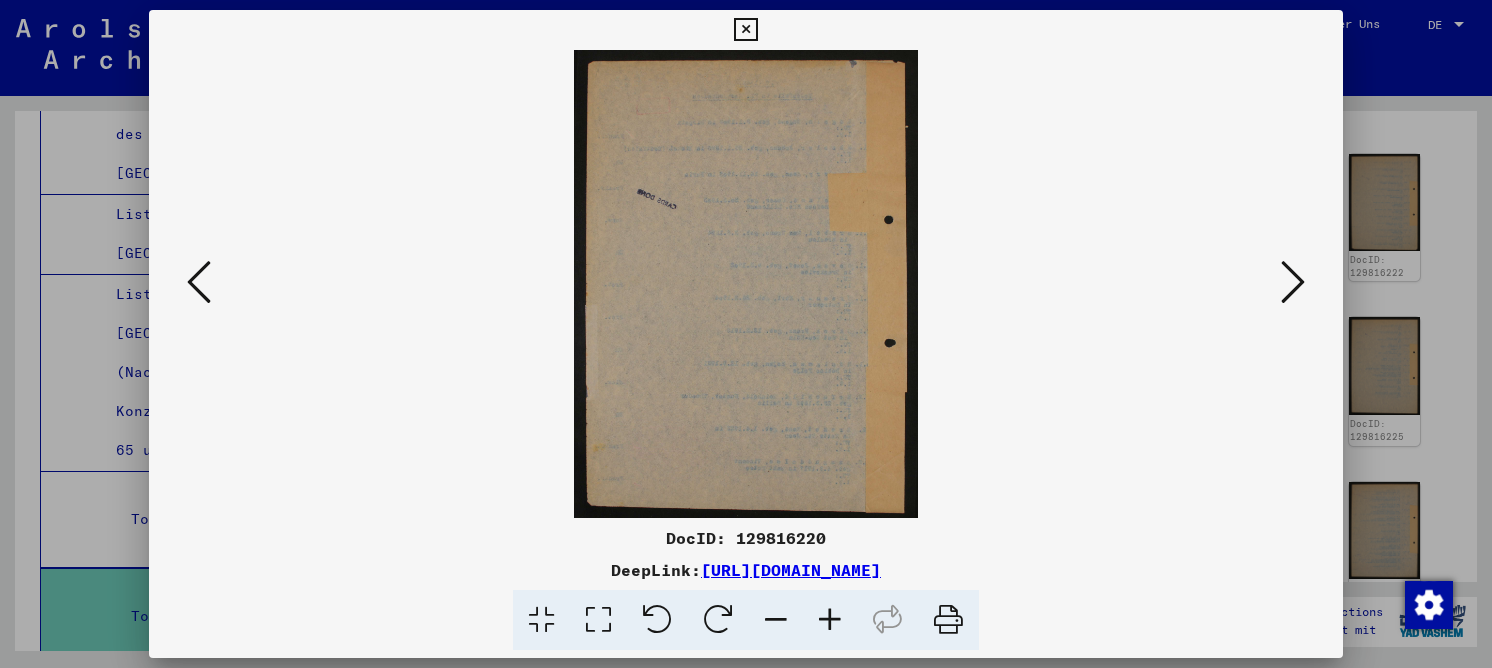 click at bounding box center (1293, 282) 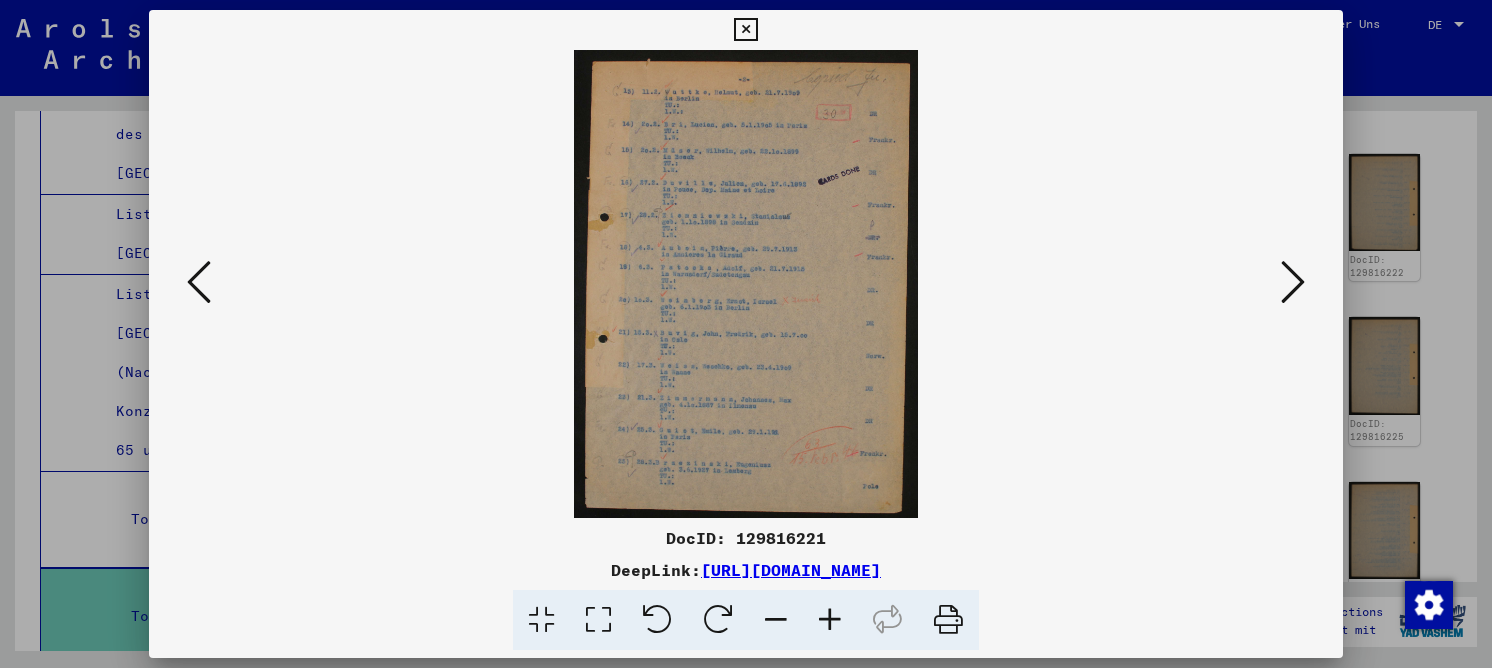 click at bounding box center (598, 620) 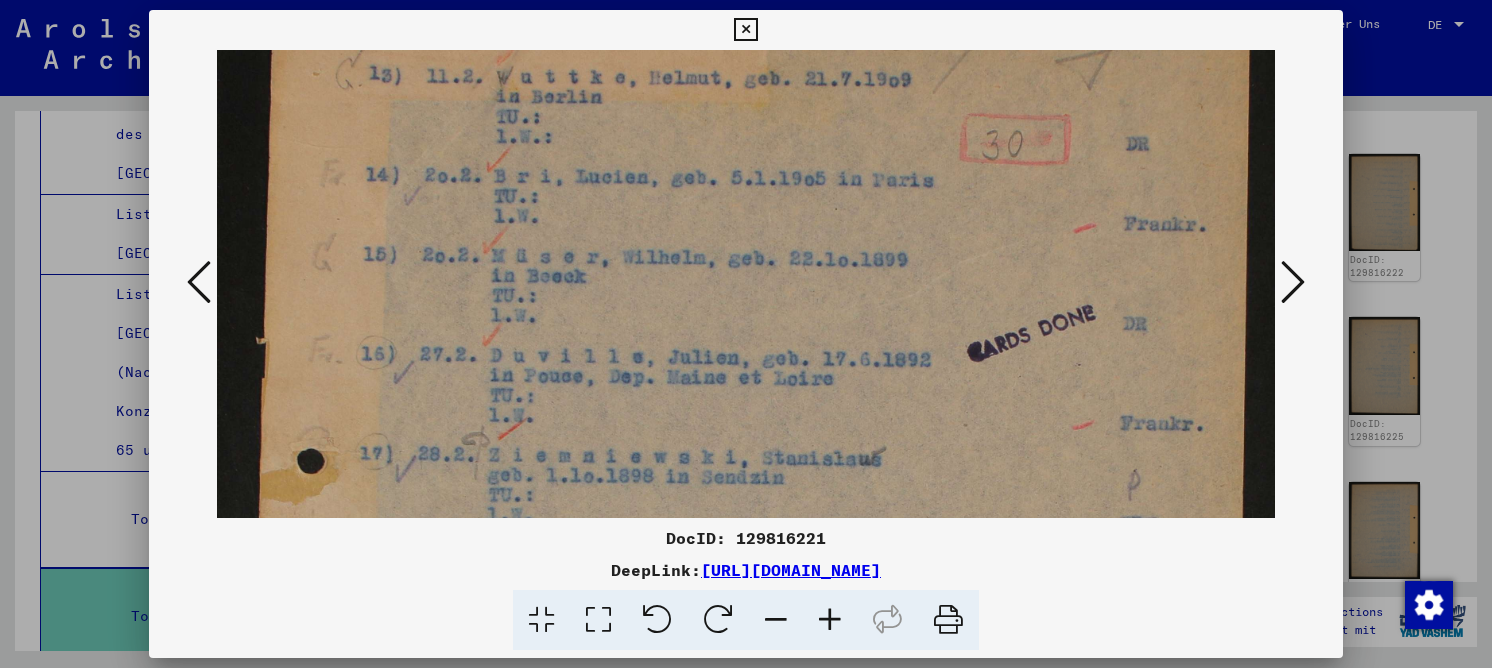 drag, startPoint x: 763, startPoint y: 341, endPoint x: 735, endPoint y: 256, distance: 89.49302 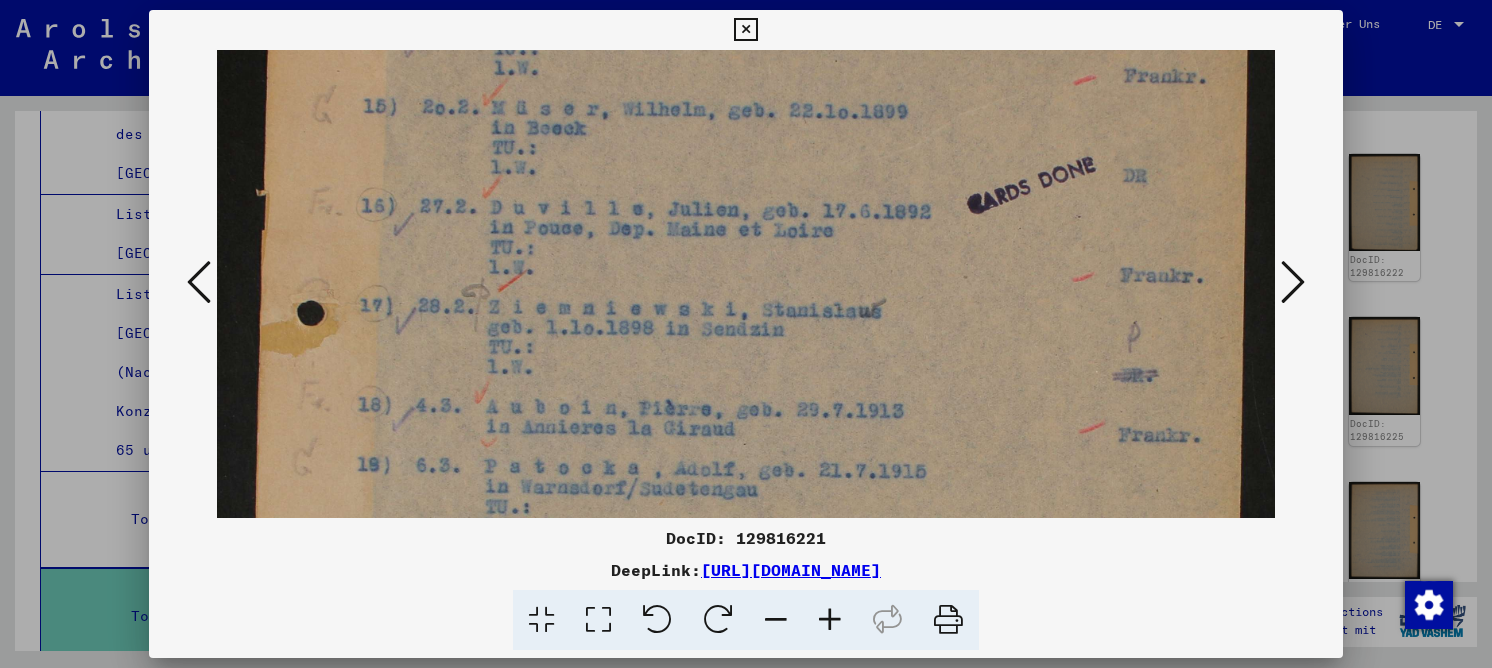 scroll, scrollTop: 313, scrollLeft: 0, axis: vertical 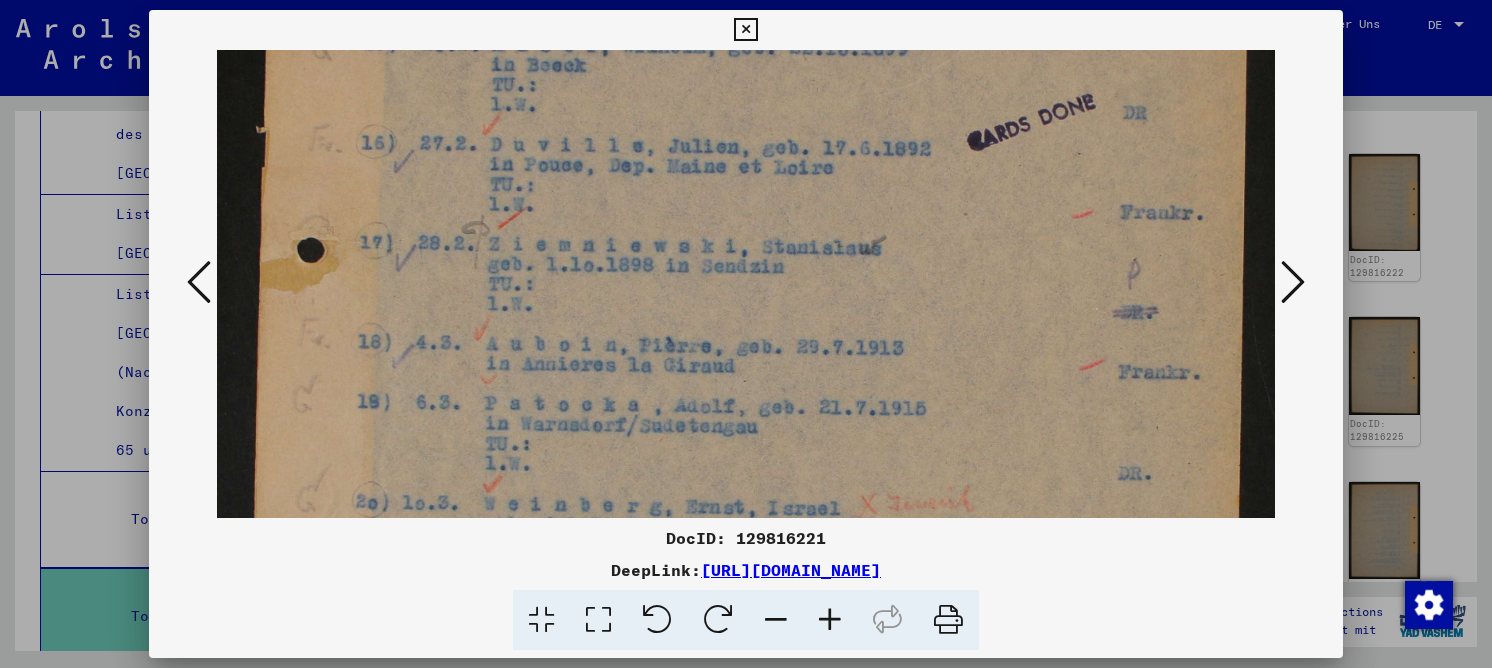 drag, startPoint x: 721, startPoint y: 184, endPoint x: 719, endPoint y: 141, distance: 43.046486 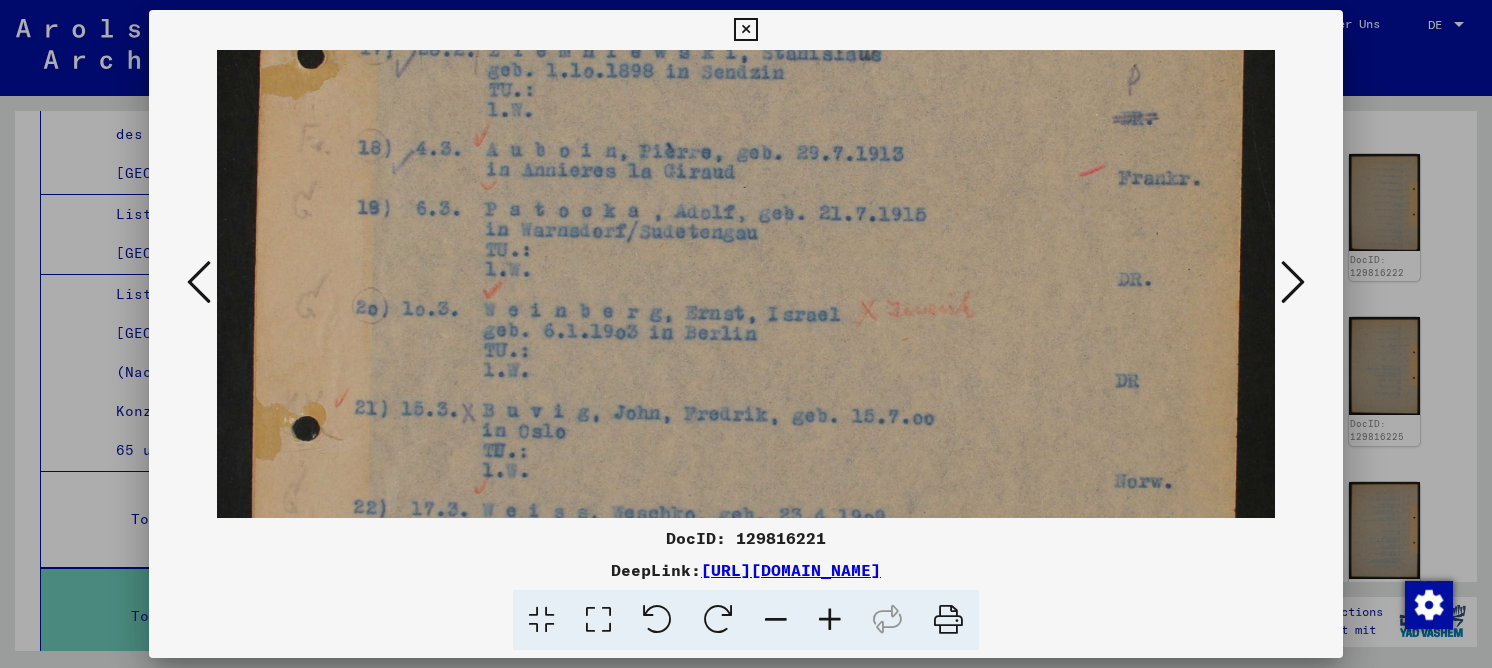 drag, startPoint x: 711, startPoint y: 310, endPoint x: 704, endPoint y: 164, distance: 146.16771 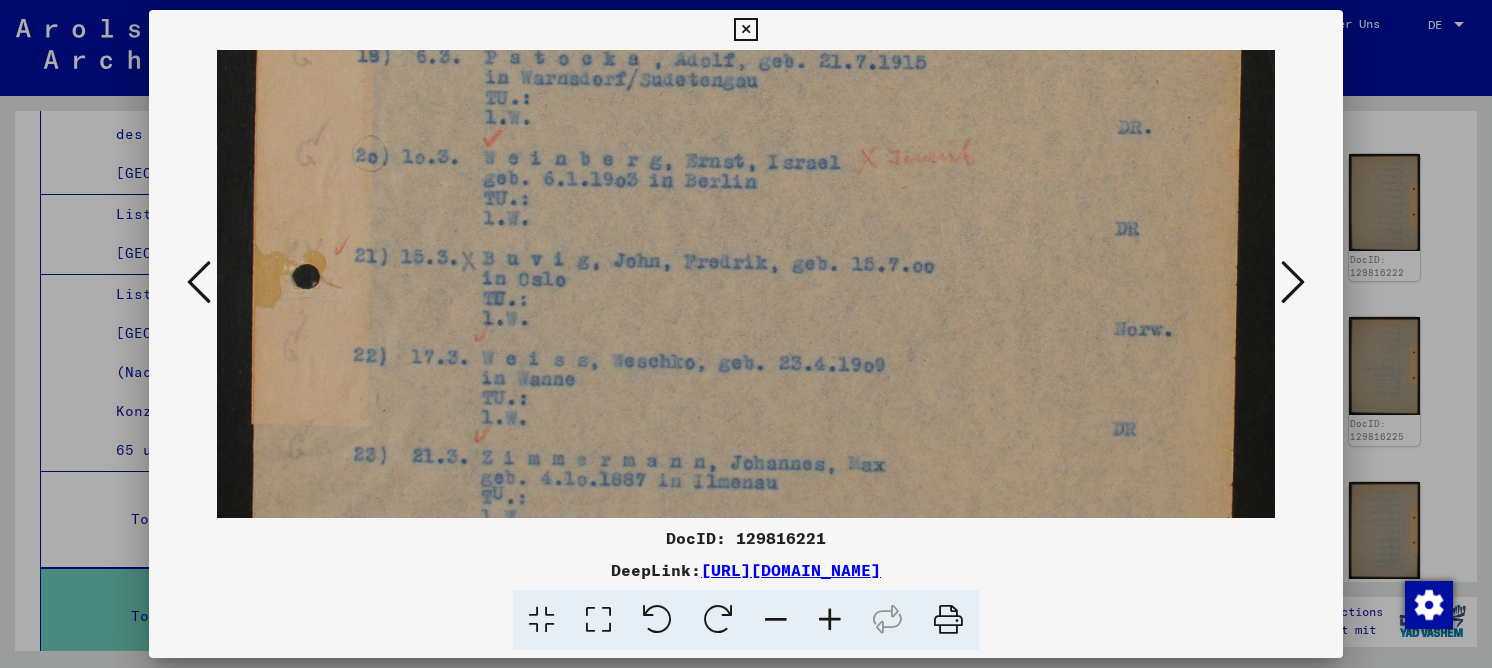 drag, startPoint x: 742, startPoint y: 155, endPoint x: 750, endPoint y: 141, distance: 16.124516 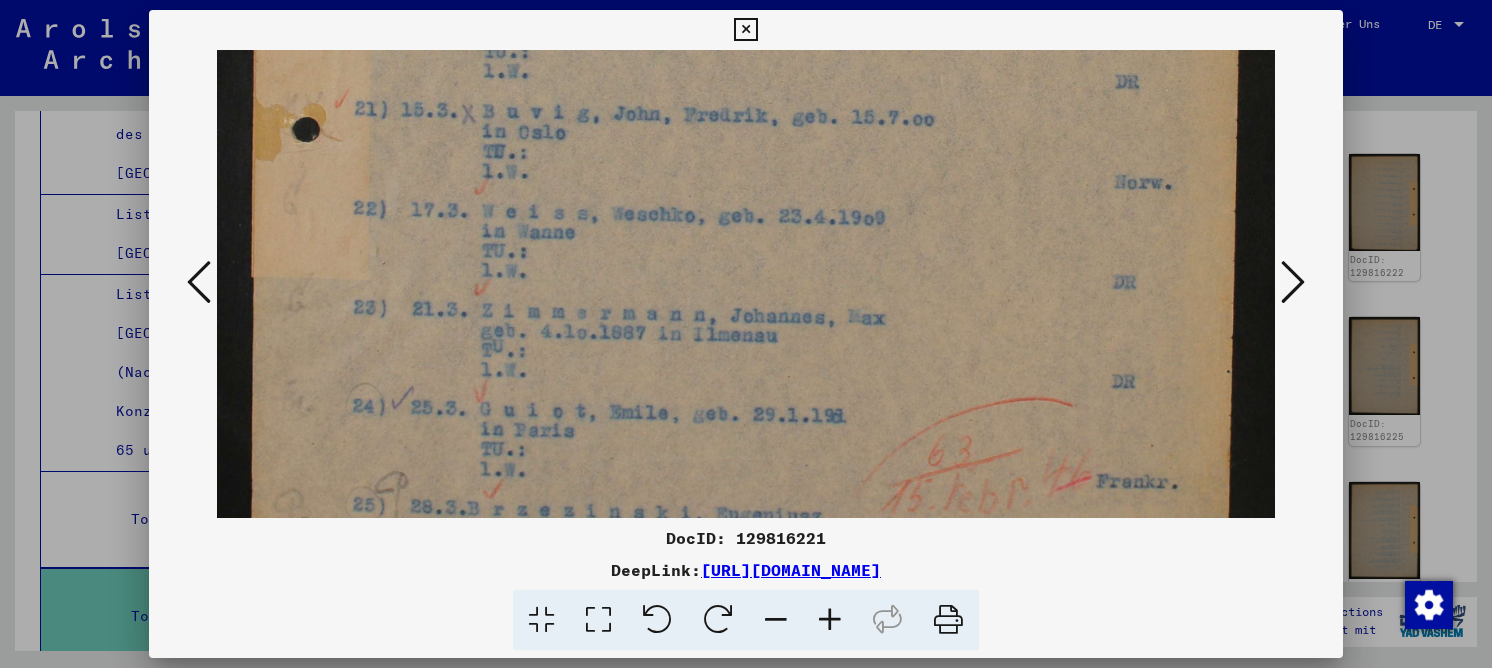 drag, startPoint x: 1044, startPoint y: 263, endPoint x: 1067, endPoint y: 167, distance: 98.71677 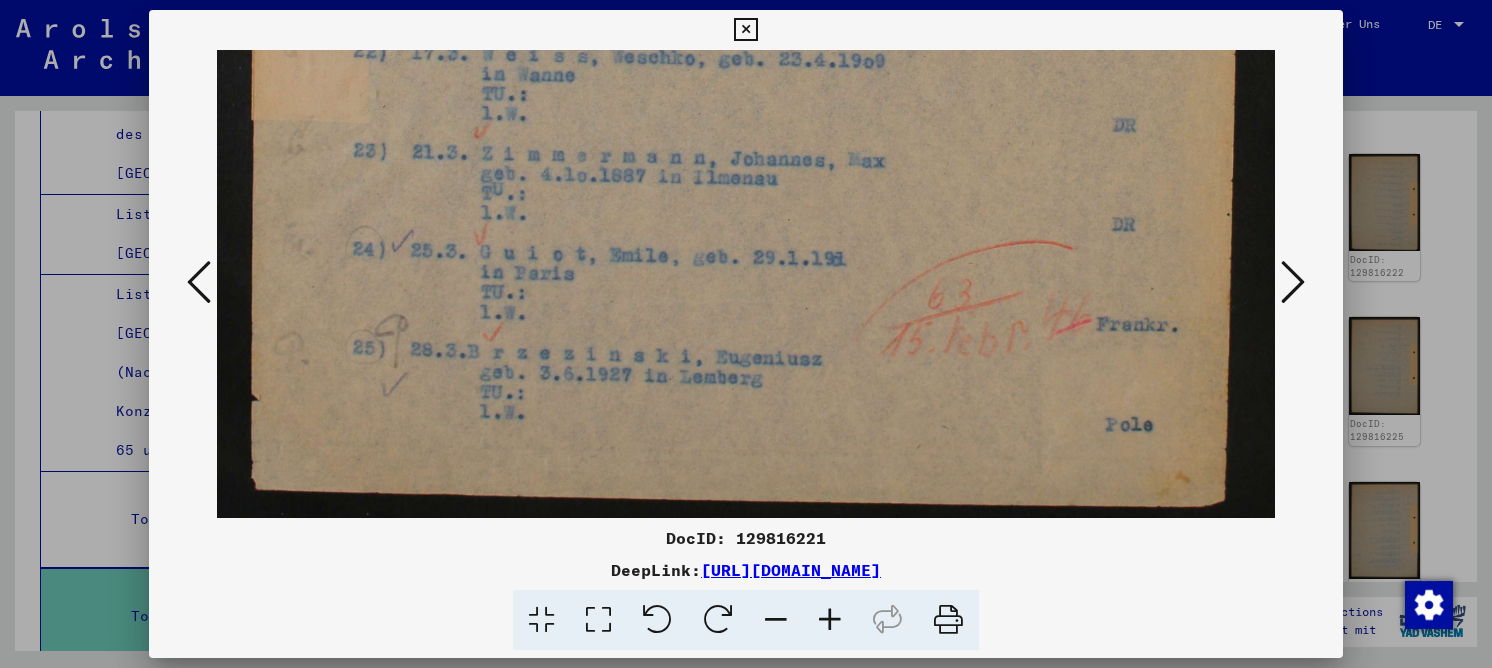 drag, startPoint x: 1170, startPoint y: 341, endPoint x: 1162, endPoint y: 154, distance: 187.17105 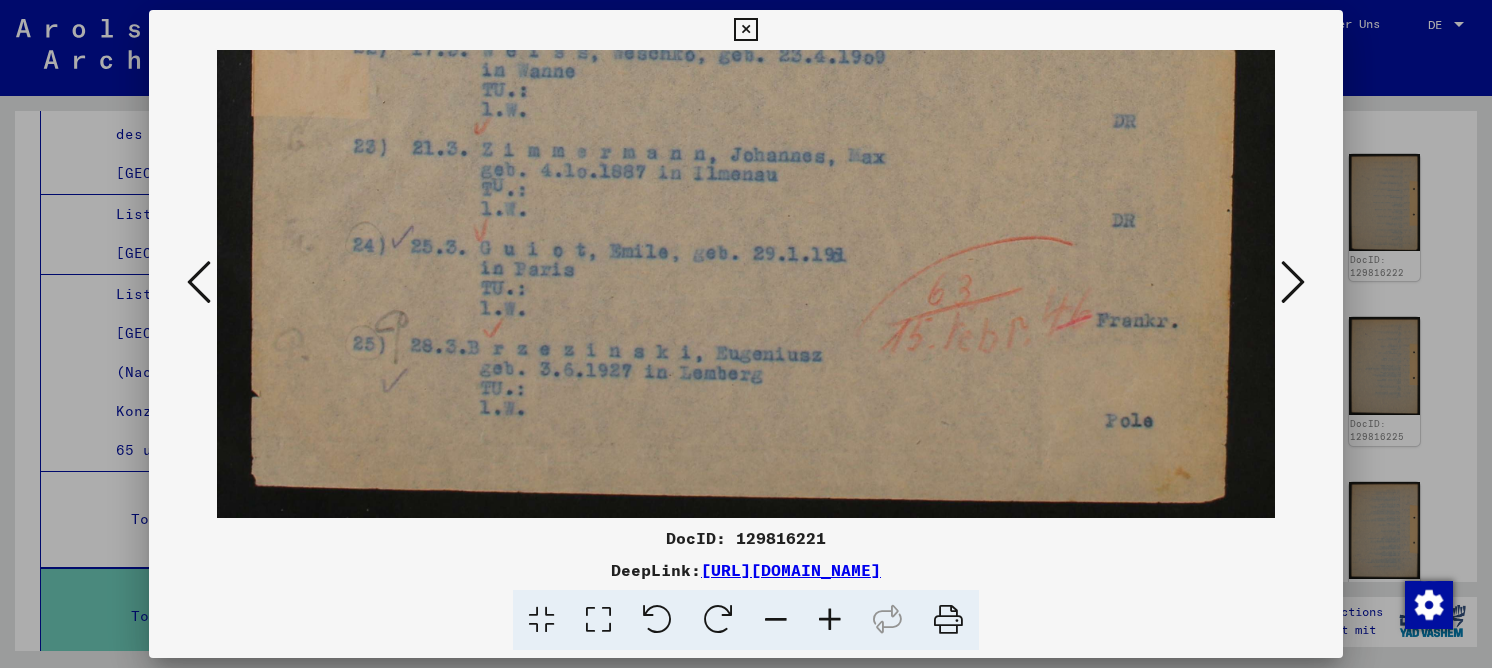 click at bounding box center [1293, 282] 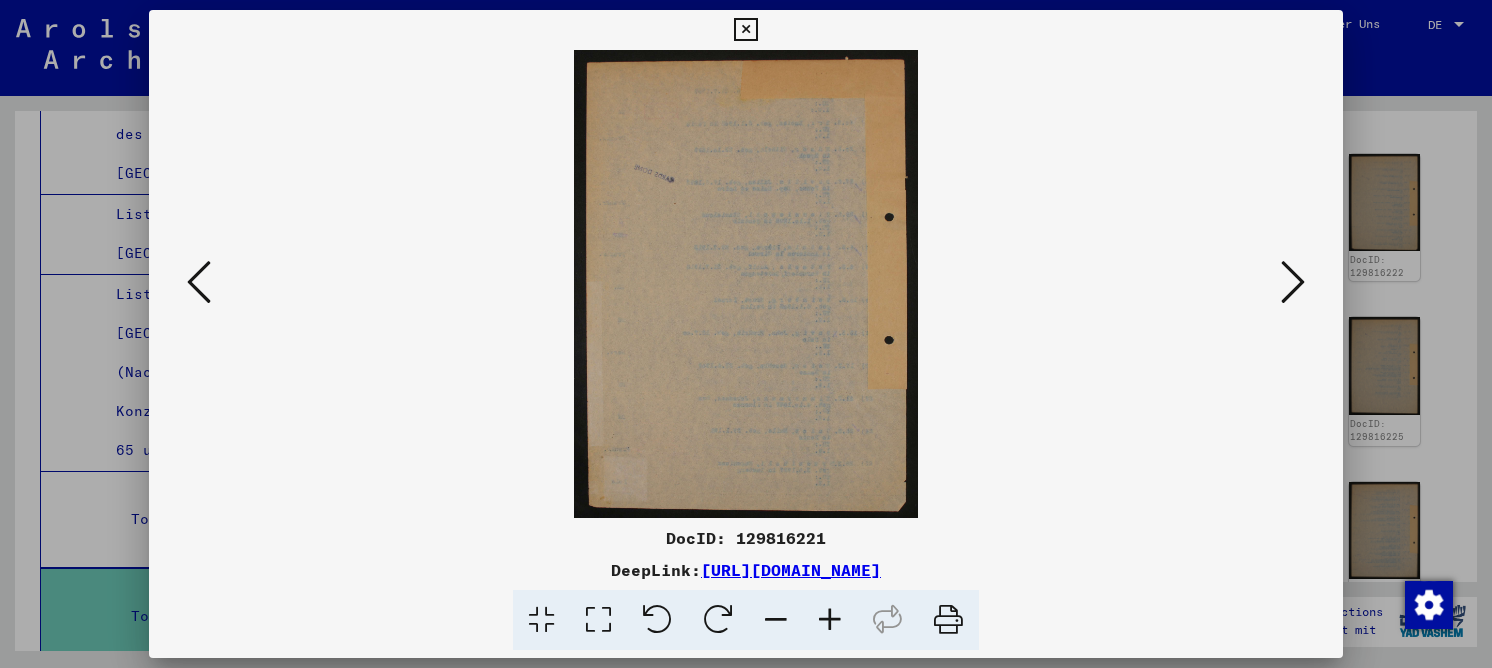 click at bounding box center [1293, 282] 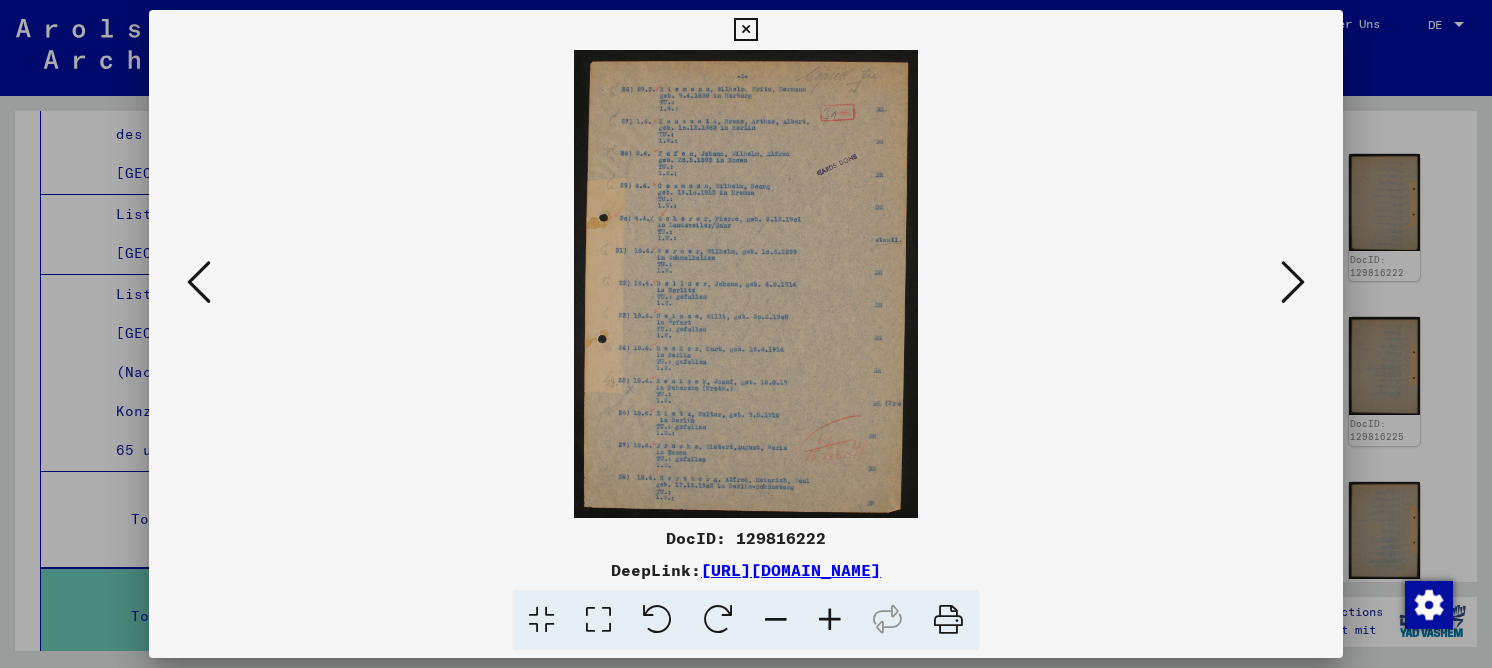 click at bounding box center [598, 620] 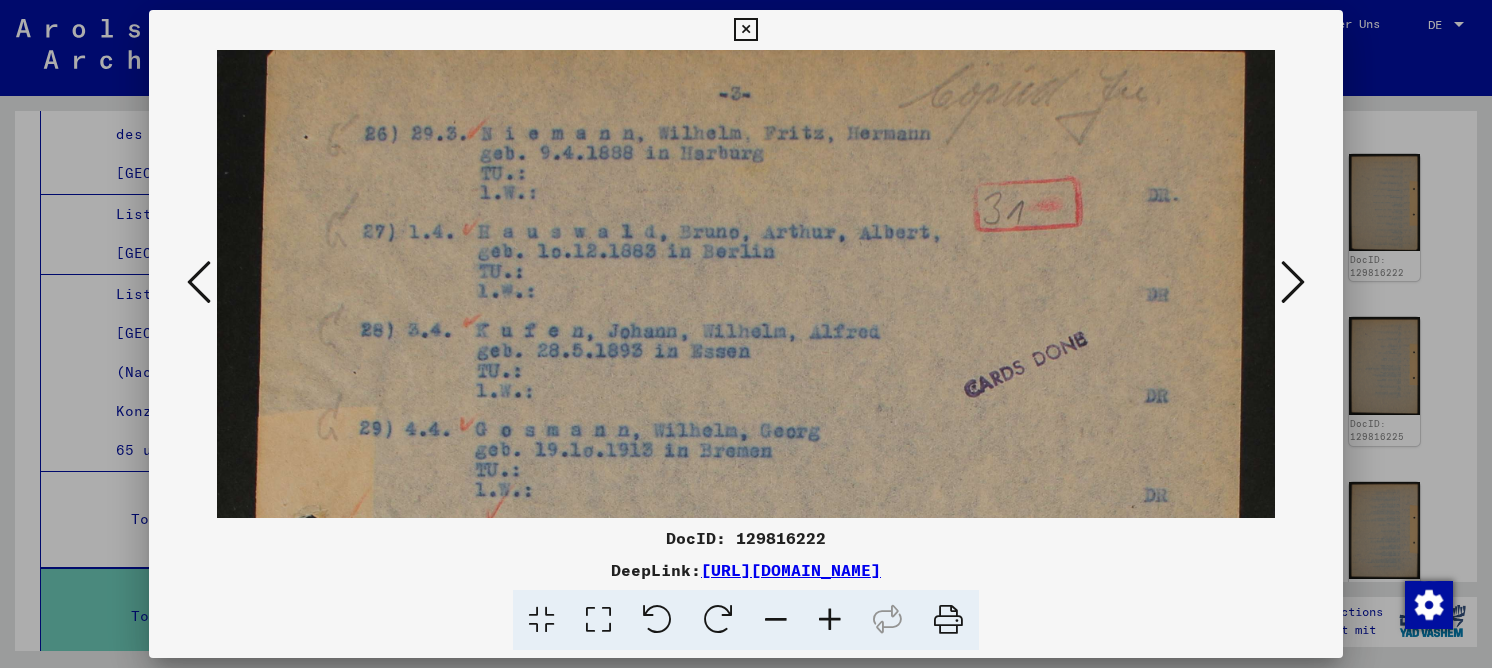 scroll, scrollTop: 39, scrollLeft: 0, axis: vertical 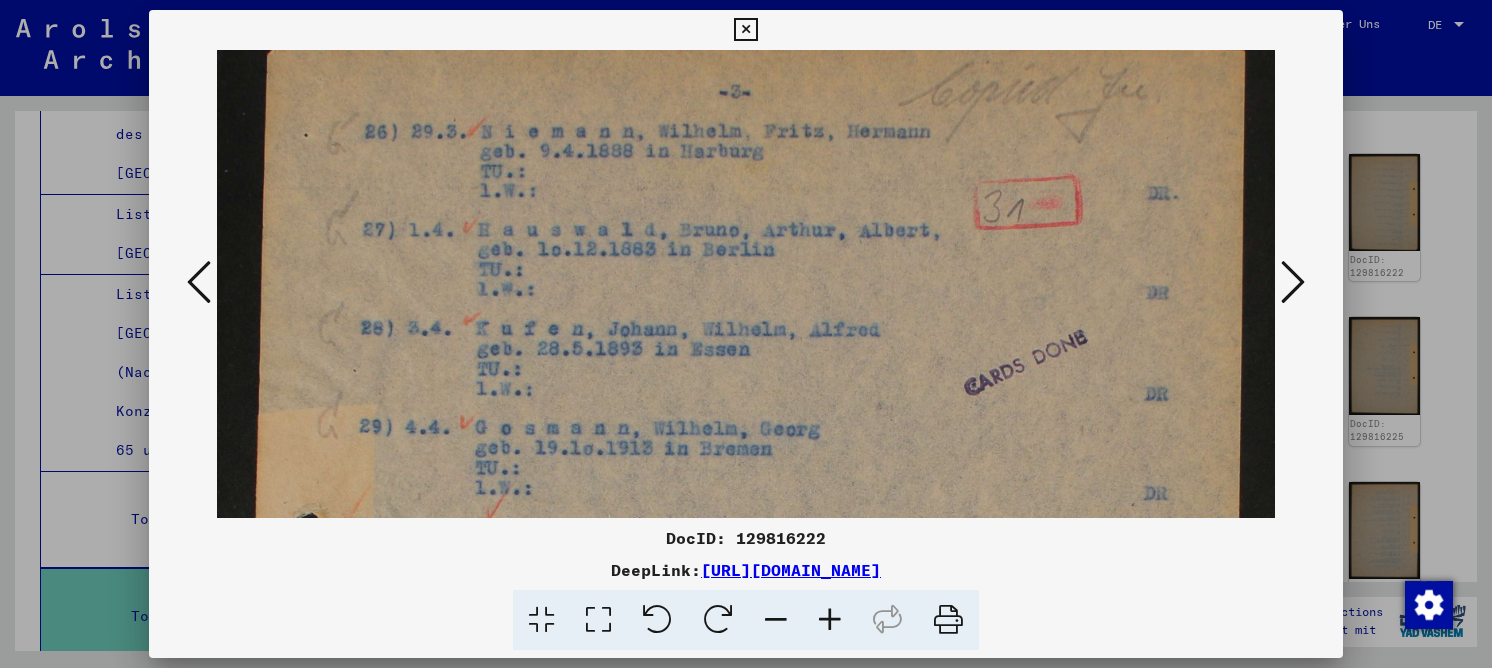 drag, startPoint x: 712, startPoint y: 418, endPoint x: 709, endPoint y: 379, distance: 39.115215 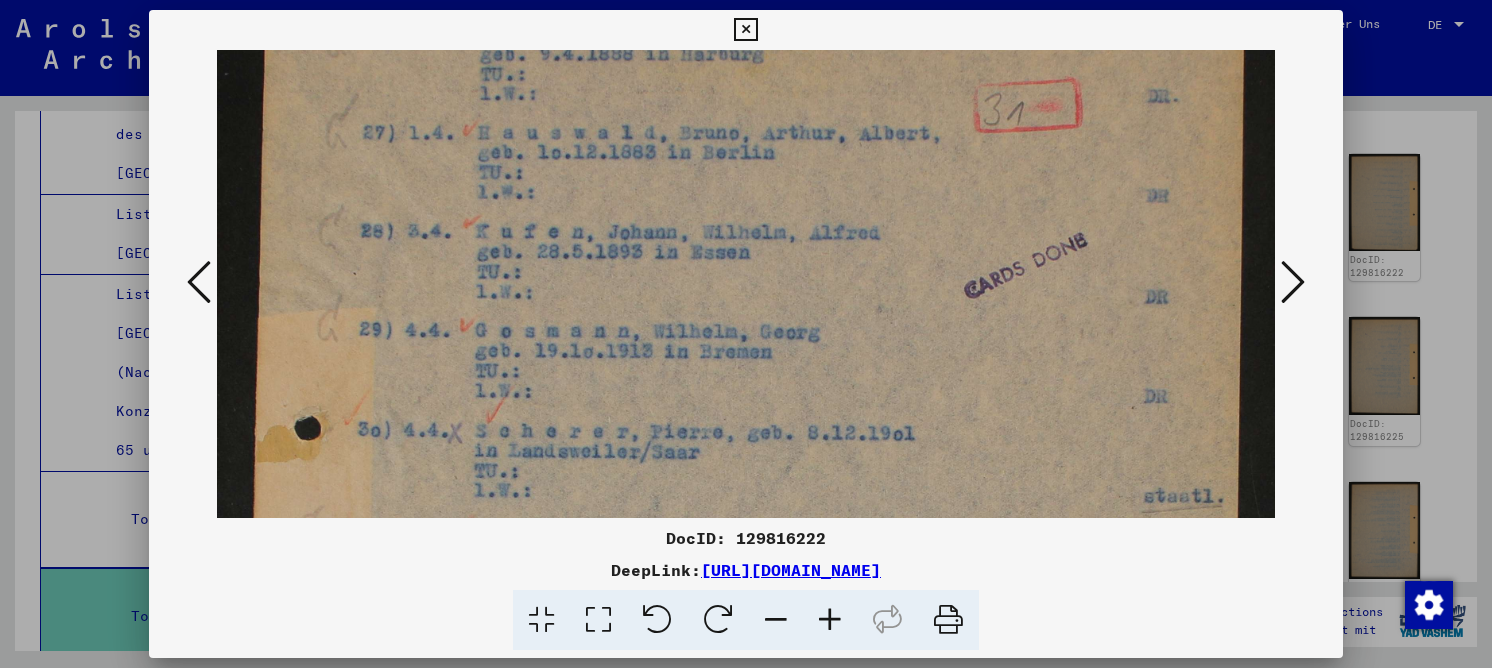 drag, startPoint x: 707, startPoint y: 352, endPoint x: 669, endPoint y: 180, distance: 176.14766 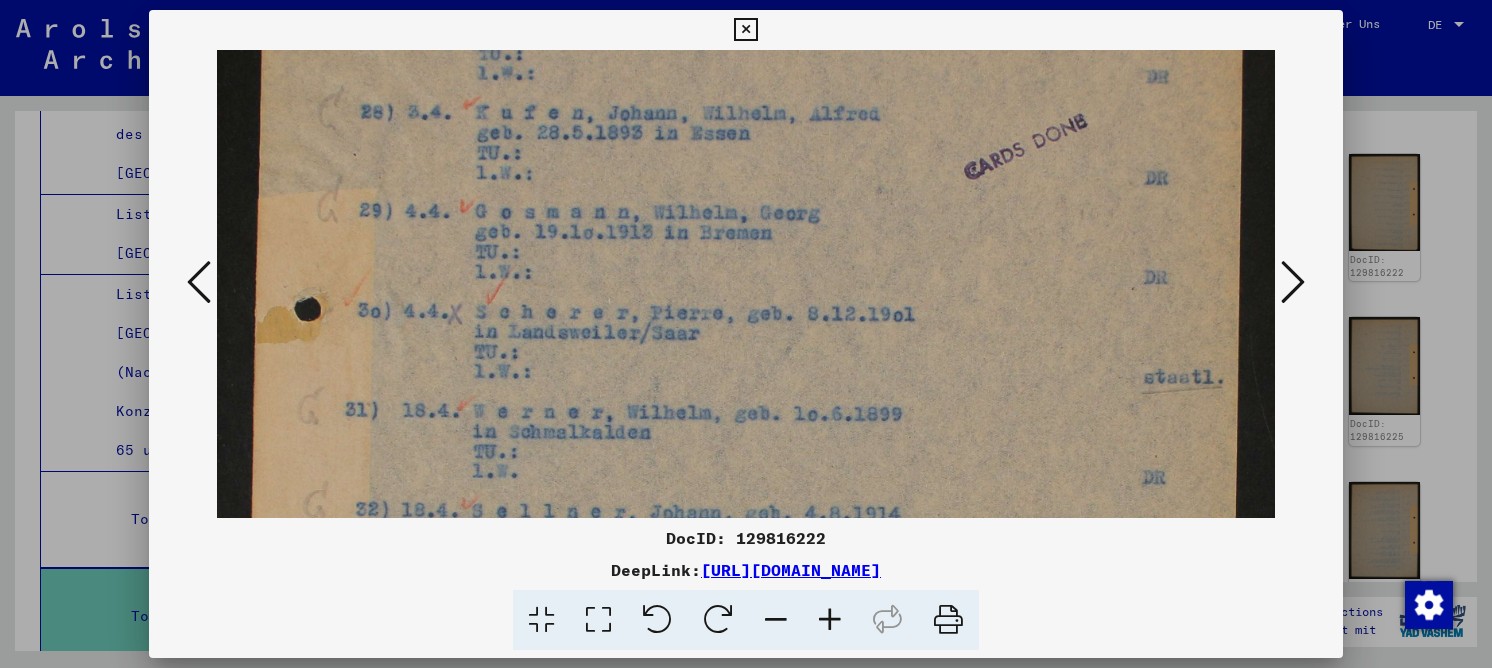 scroll, scrollTop: 259, scrollLeft: 0, axis: vertical 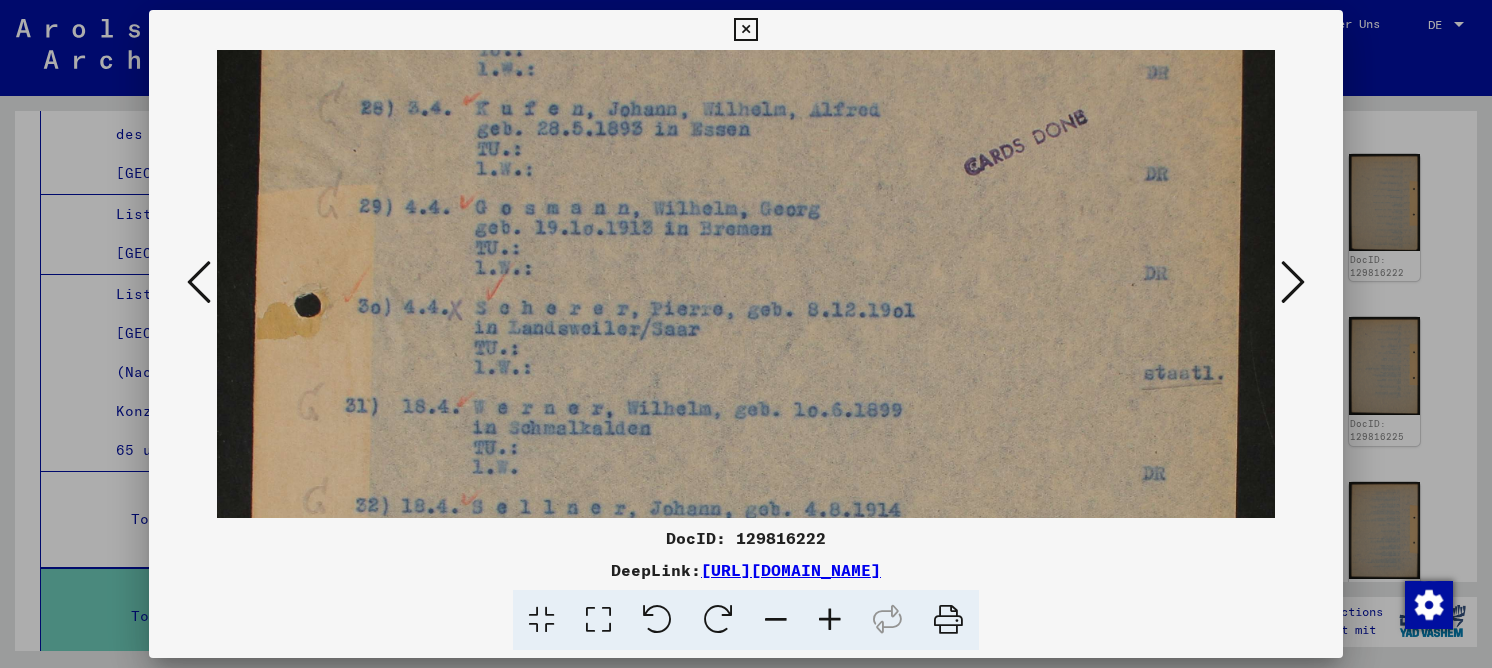 drag, startPoint x: 594, startPoint y: 430, endPoint x: 581, endPoint y: 380, distance: 51.662365 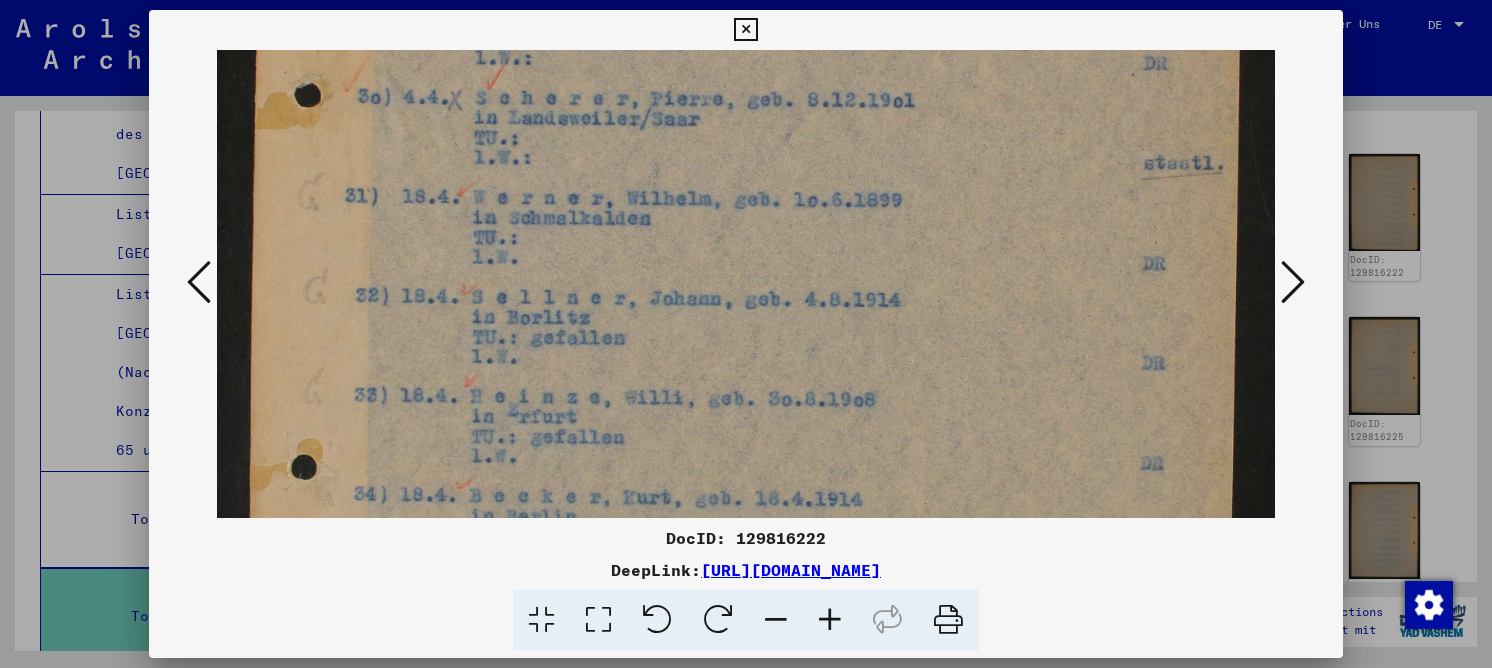 drag, startPoint x: 569, startPoint y: 398, endPoint x: 598, endPoint y: 216, distance: 184.29596 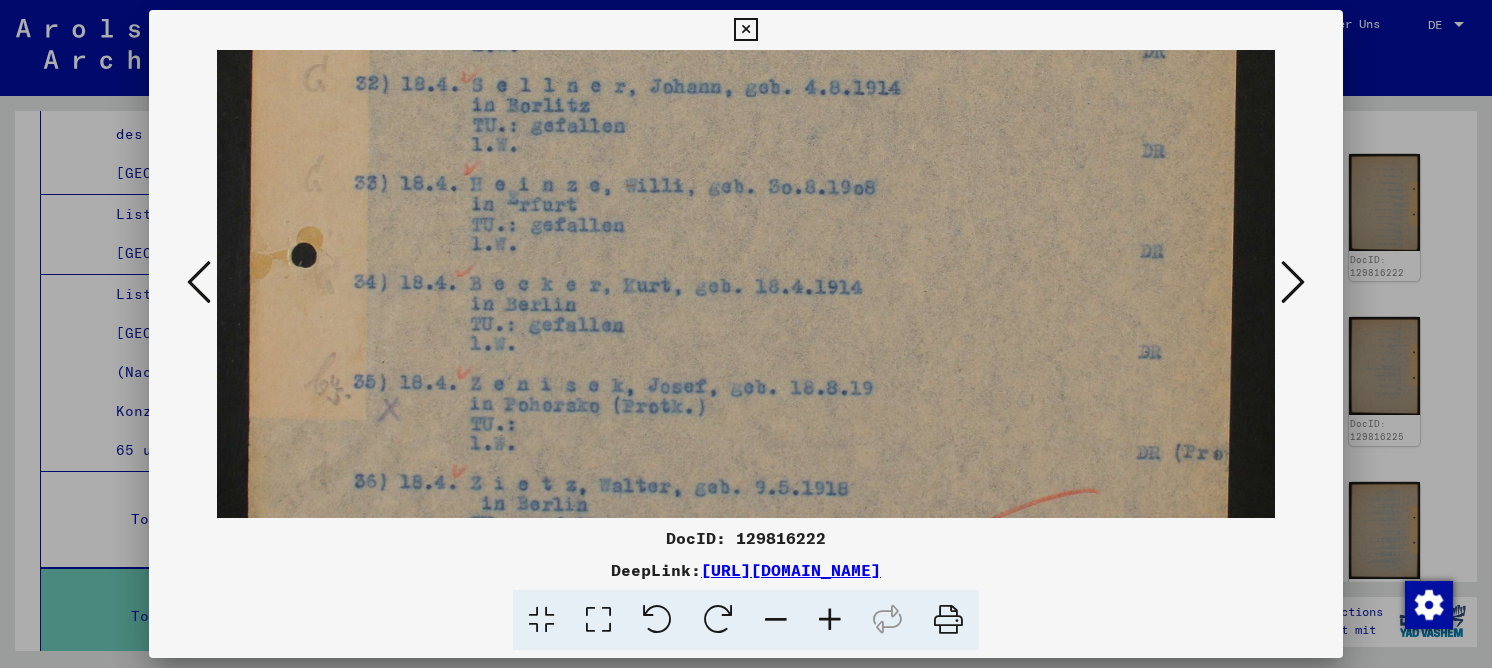 drag, startPoint x: 578, startPoint y: 236, endPoint x: 595, endPoint y: 119, distance: 118.22859 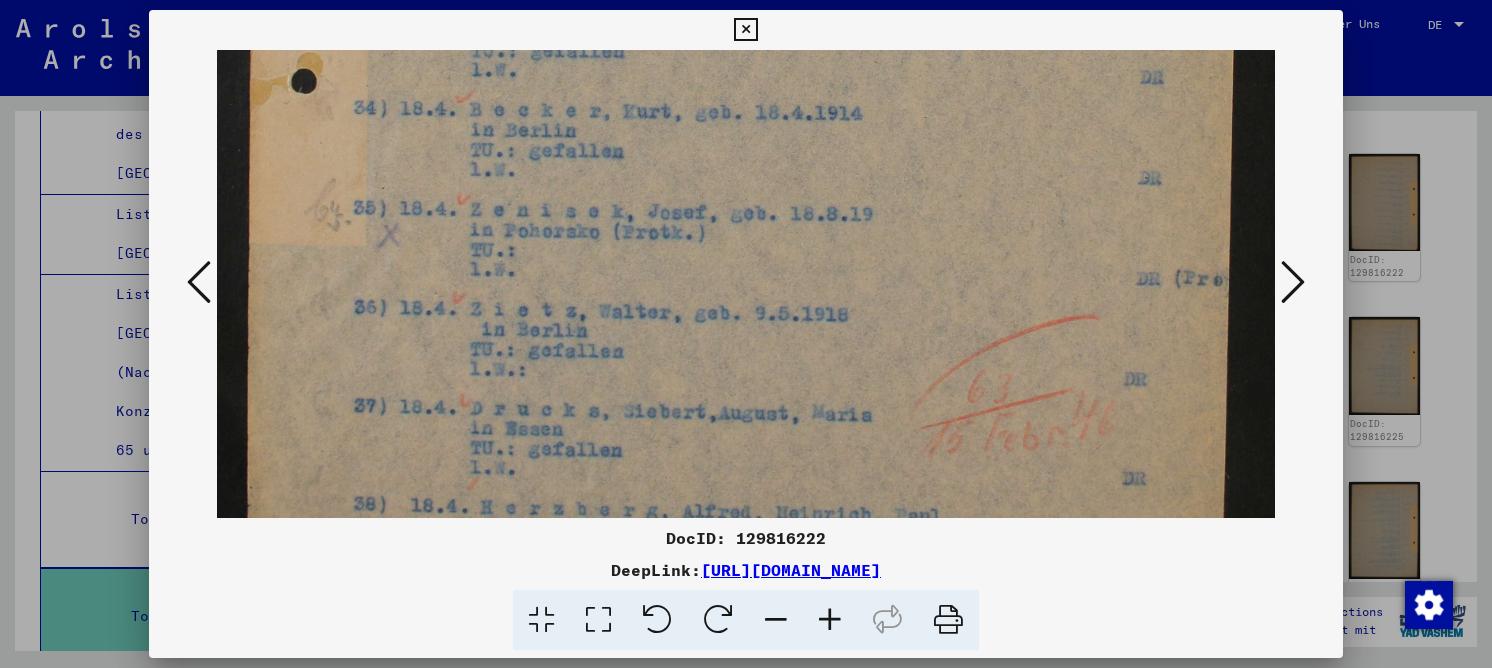 drag, startPoint x: 591, startPoint y: 285, endPoint x: 586, endPoint y: 134, distance: 151.08276 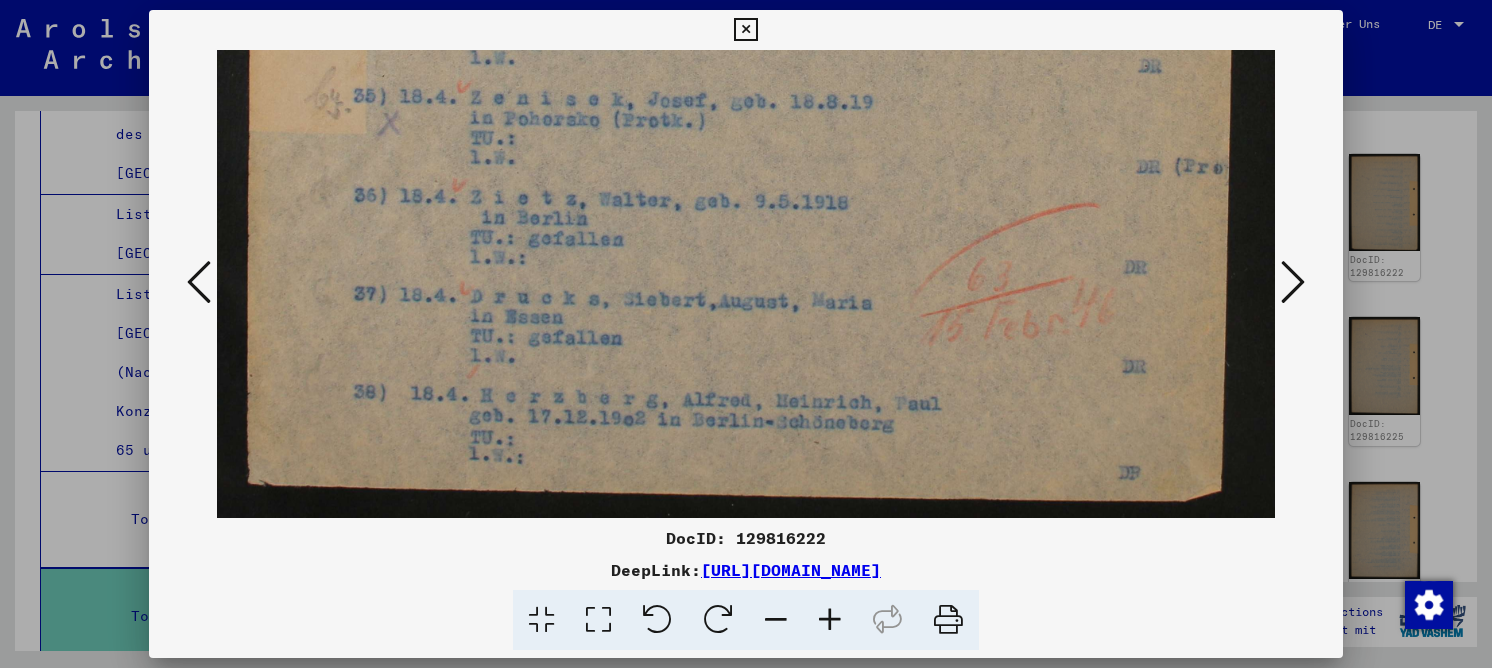 drag, startPoint x: 600, startPoint y: 300, endPoint x: 581, endPoint y: 188, distance: 113.600174 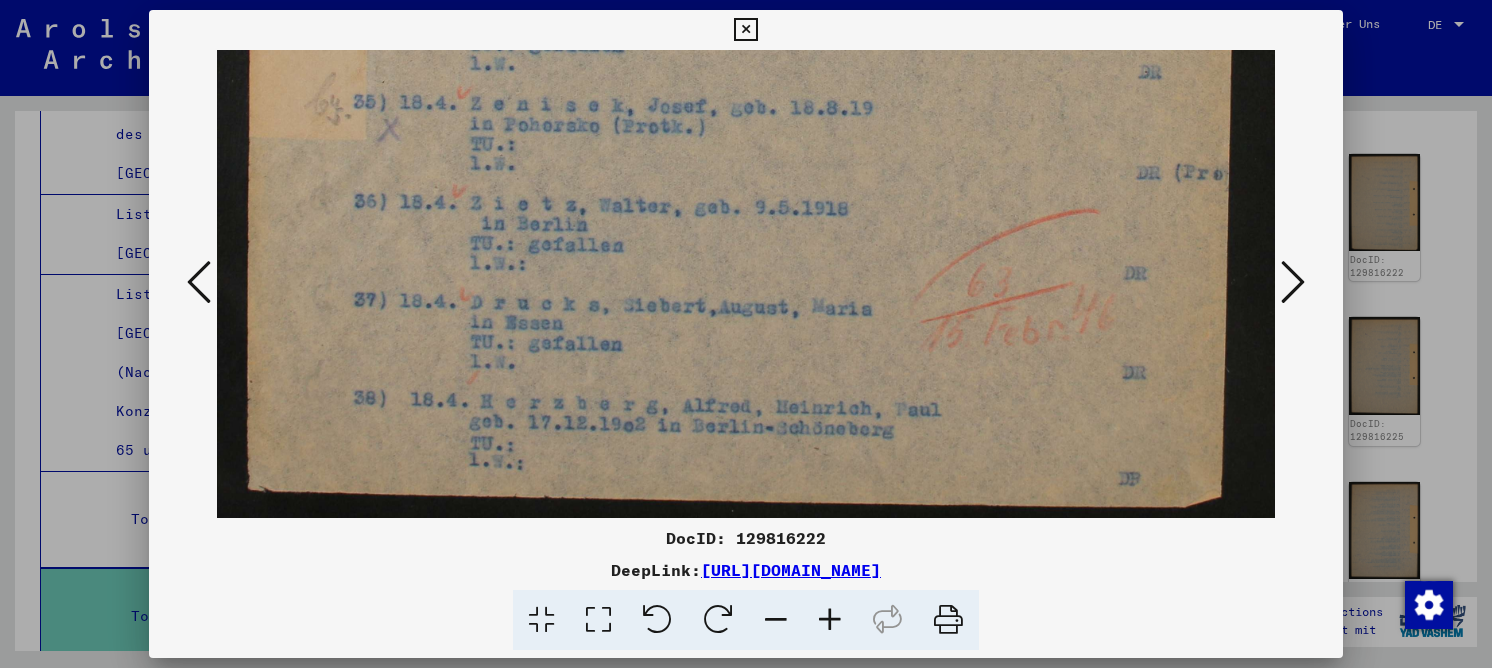 click at bounding box center [1293, 282] 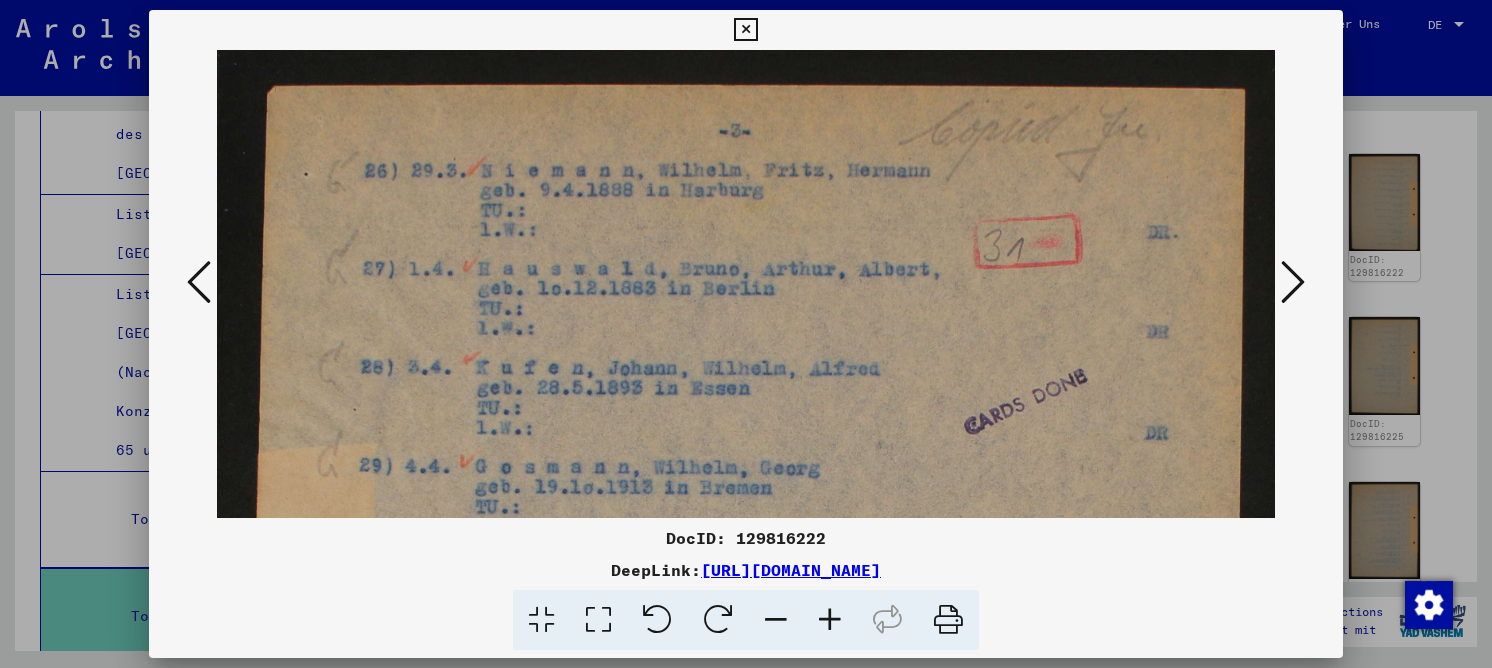 click at bounding box center [1293, 282] 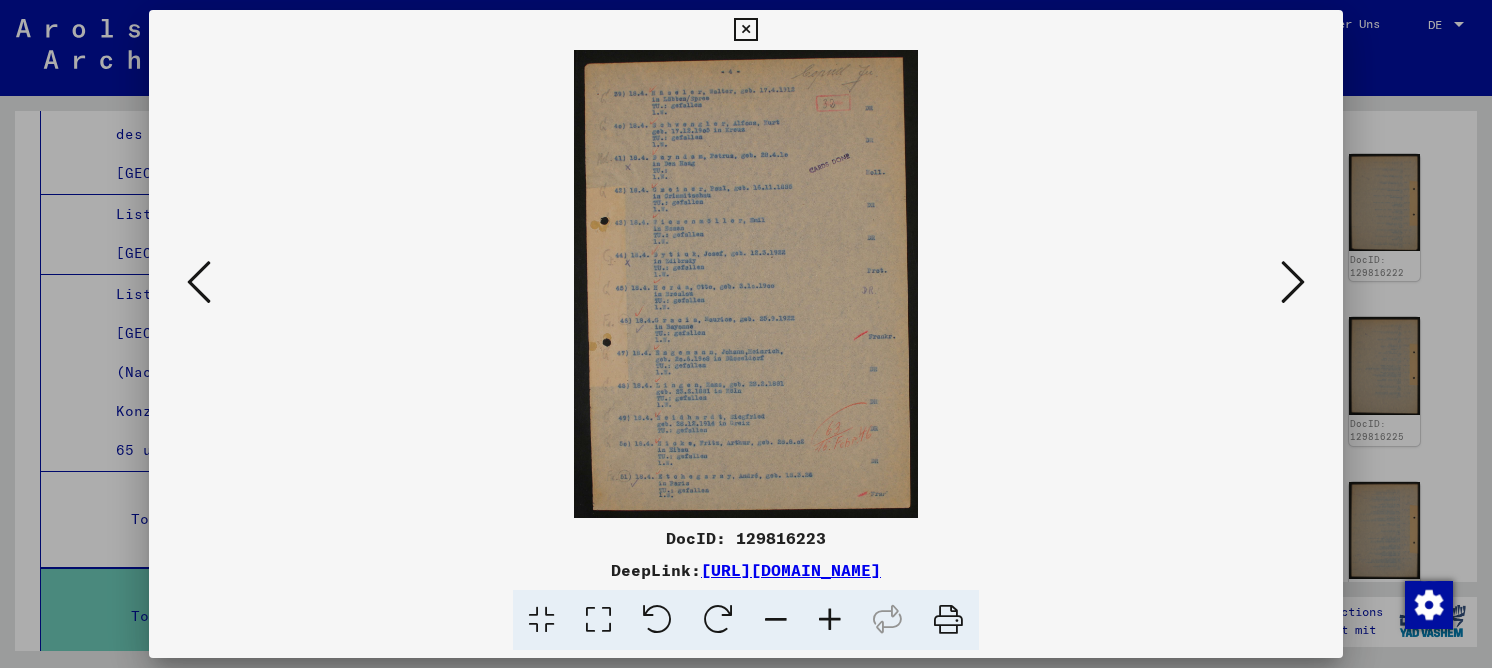 click at bounding box center [598, 620] 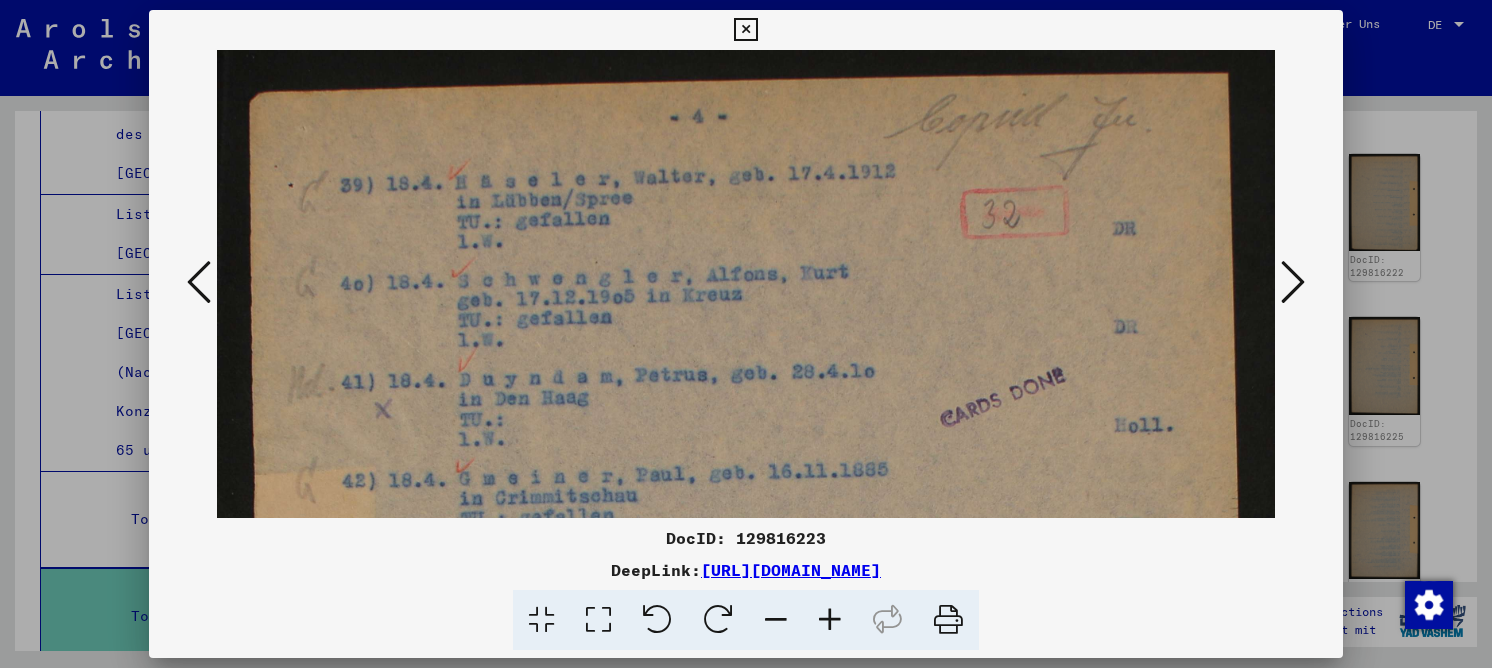 click on "DocID: 129816223" at bounding box center [746, 538] 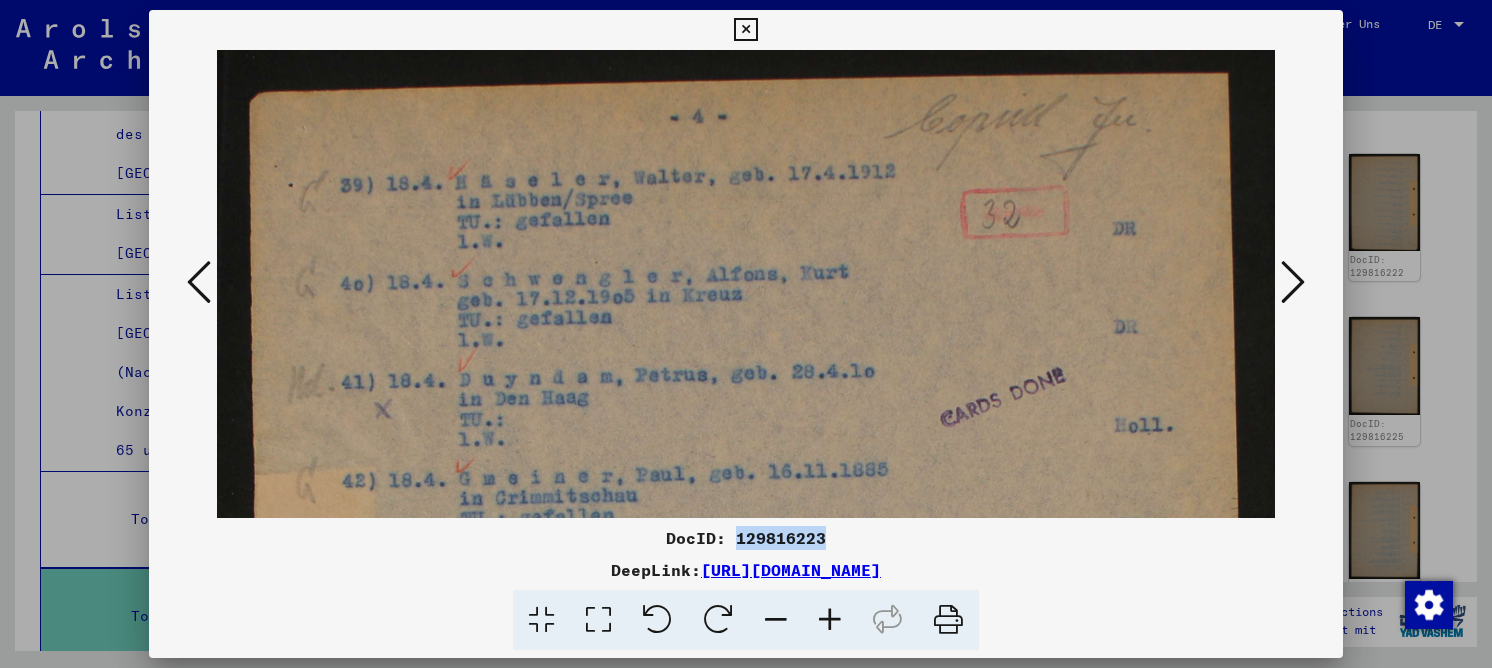 click on "DocID: 129816223" at bounding box center (746, 538) 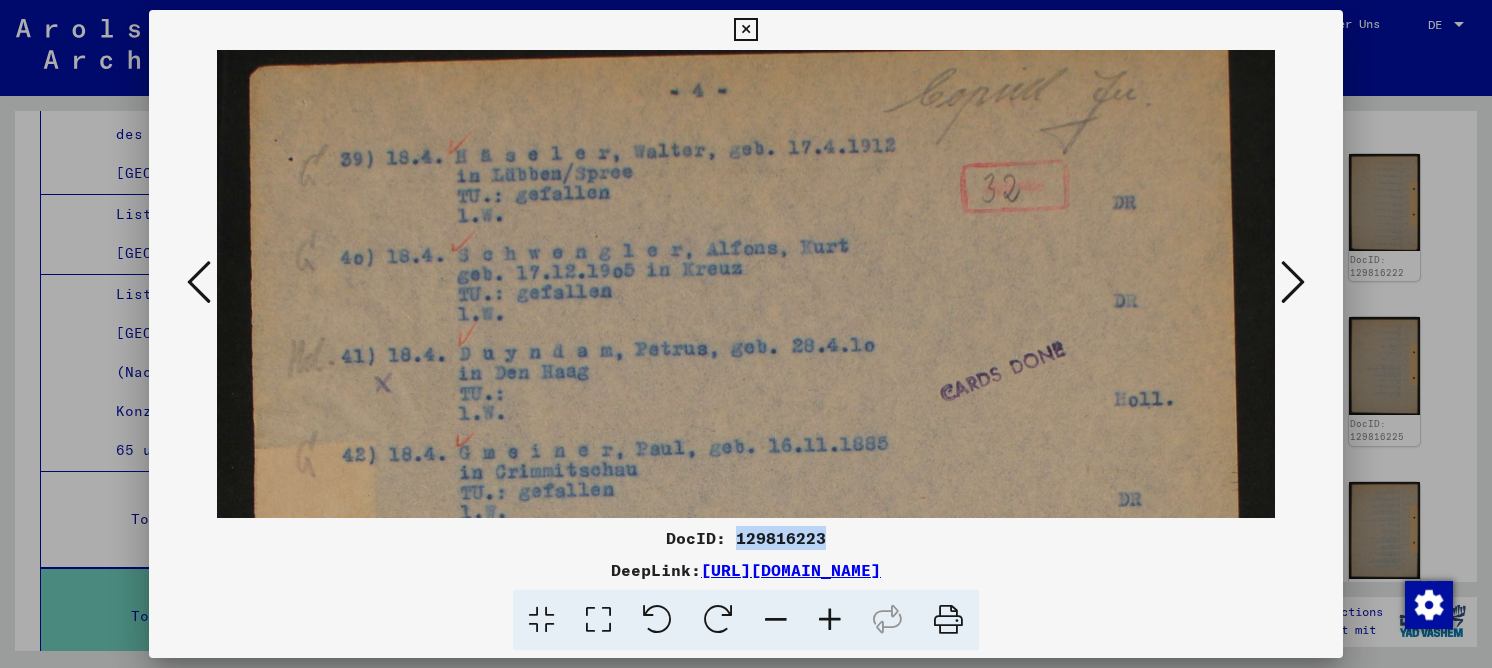 scroll, scrollTop: 45, scrollLeft: 0, axis: vertical 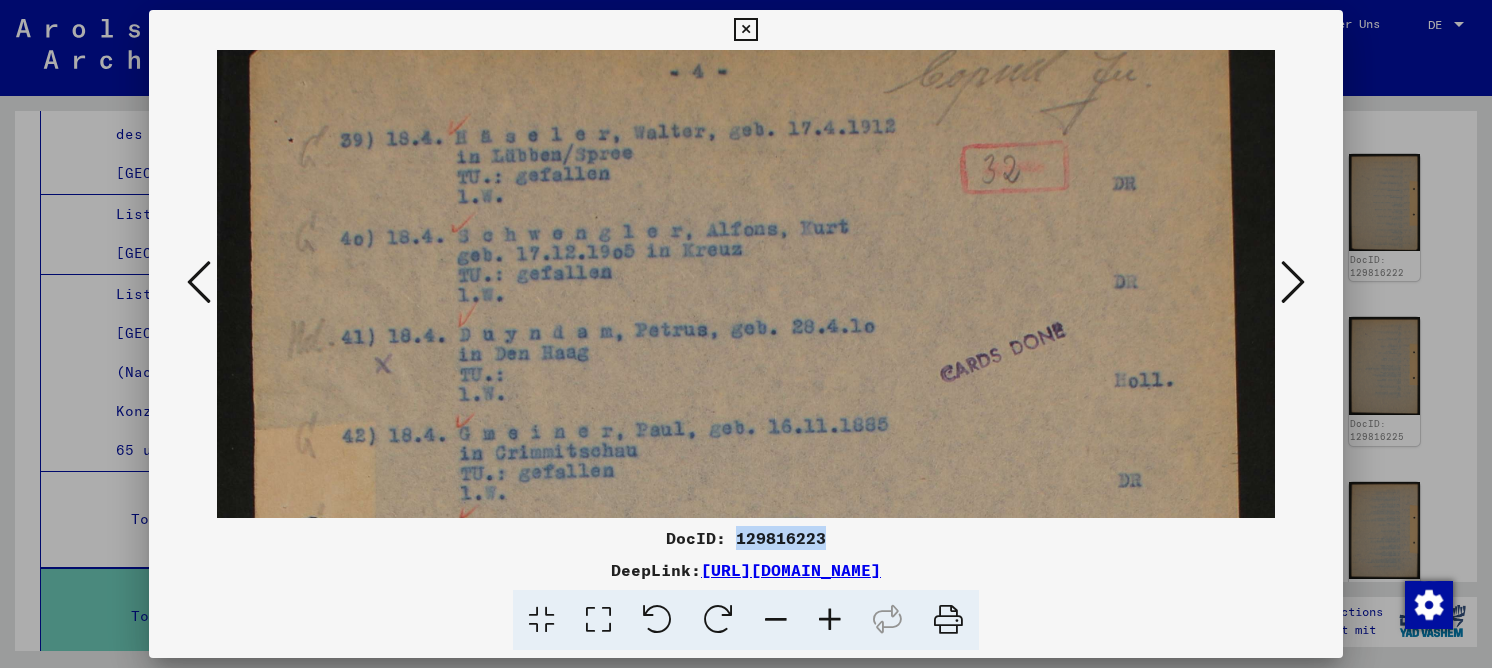 drag, startPoint x: 407, startPoint y: 346, endPoint x: 410, endPoint y: 301, distance: 45.099888 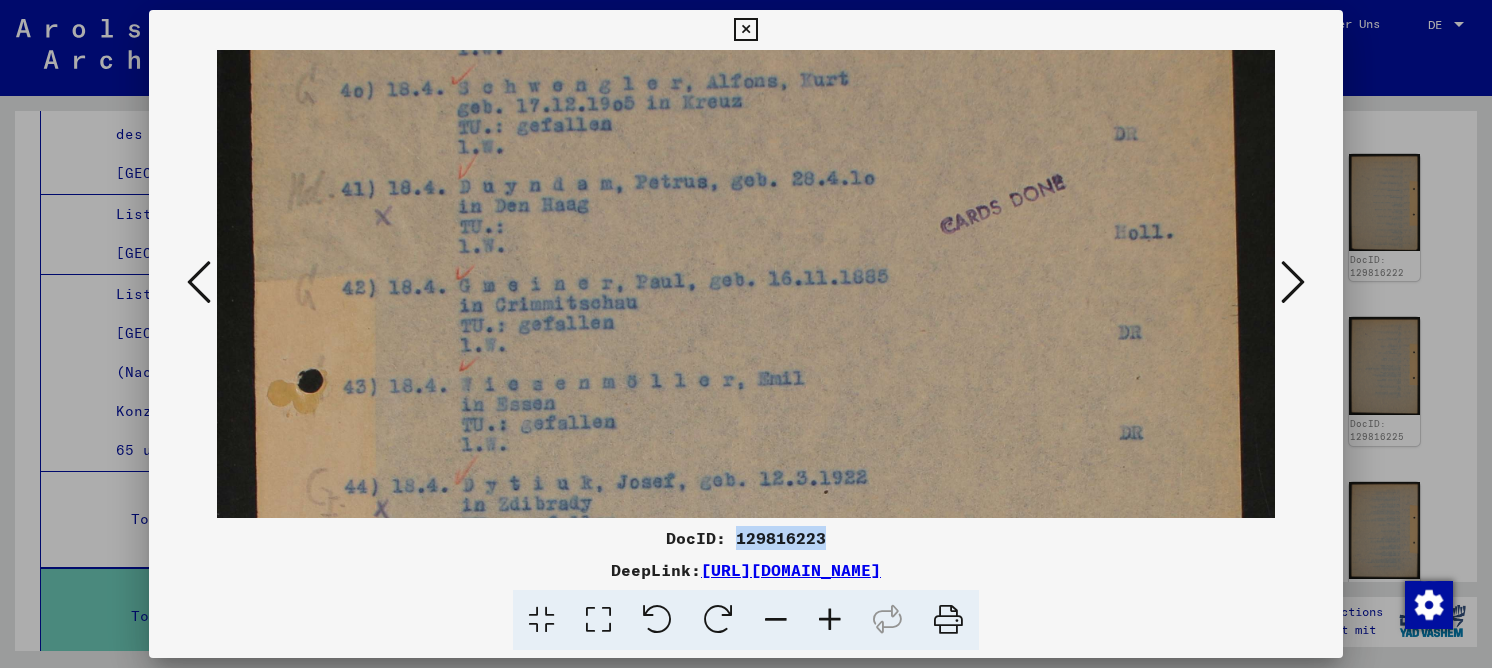 drag, startPoint x: 518, startPoint y: 366, endPoint x: 500, endPoint y: 273, distance: 94.72592 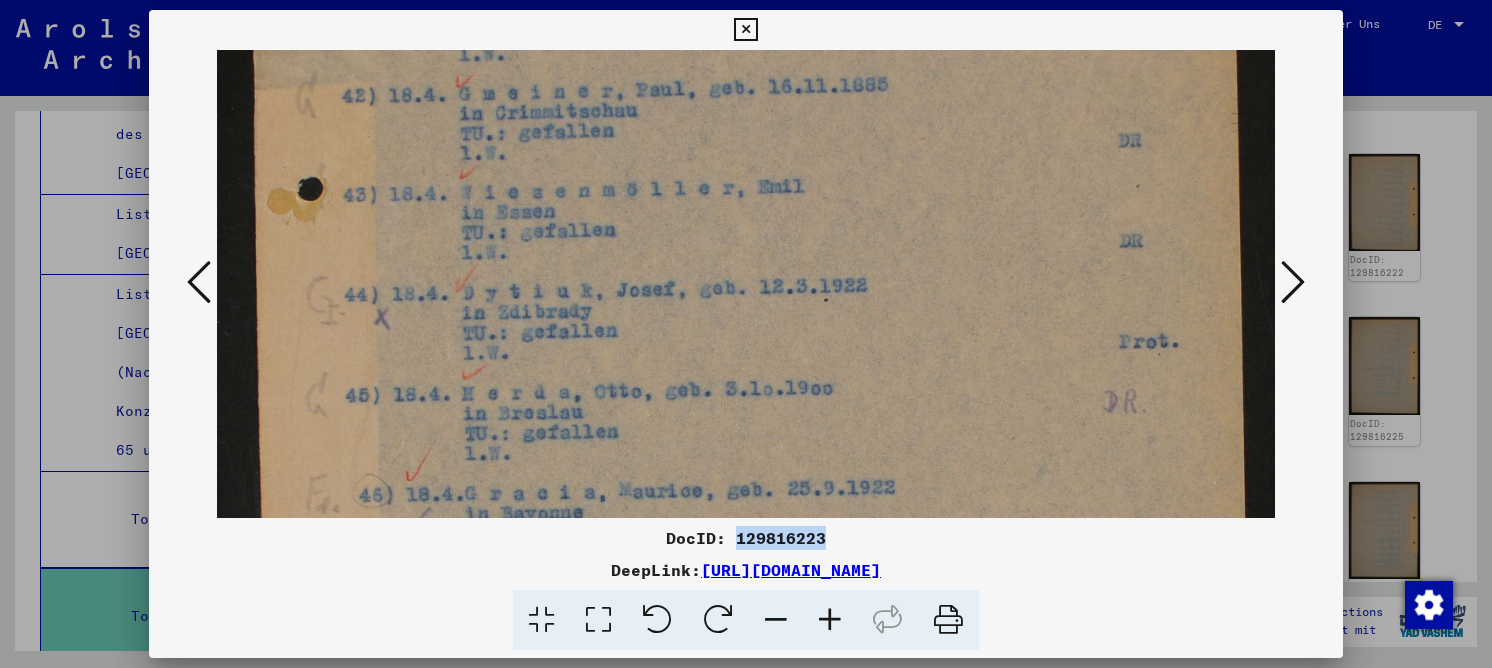 scroll, scrollTop: 396, scrollLeft: 0, axis: vertical 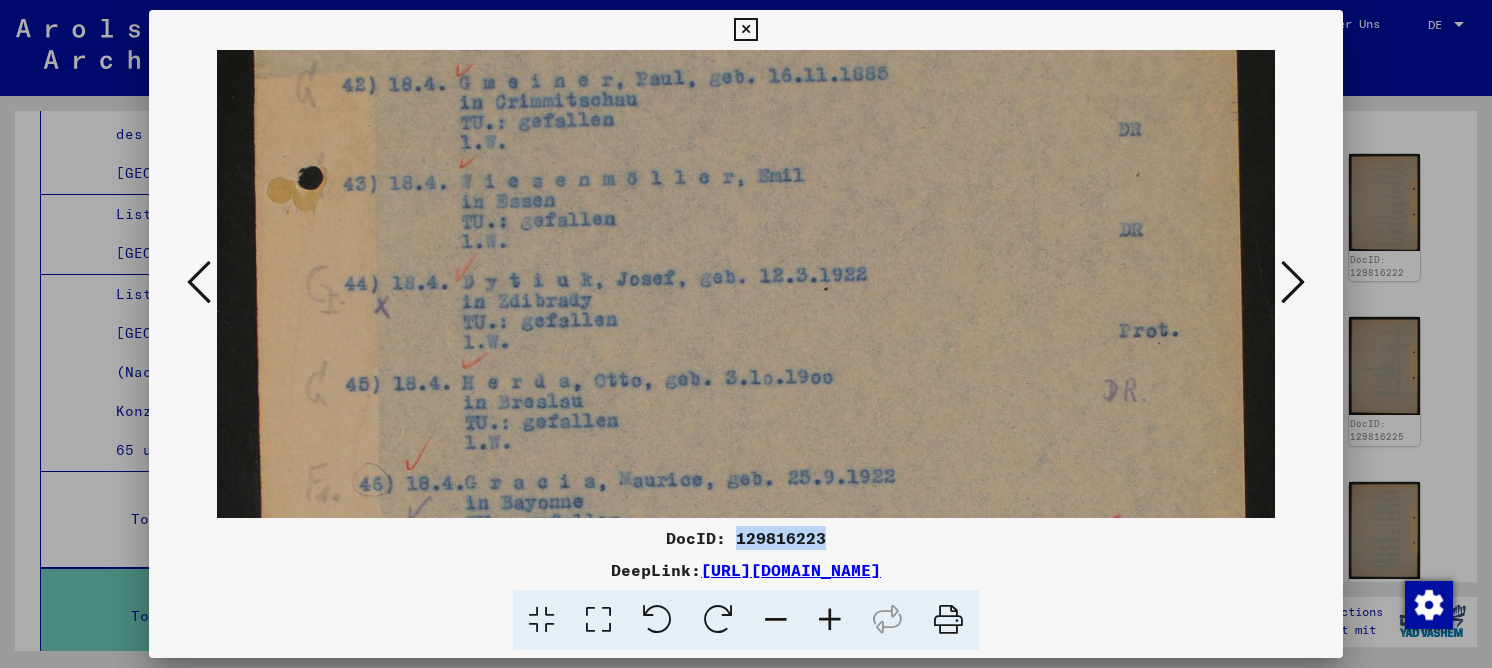 drag, startPoint x: 494, startPoint y: 399, endPoint x: 500, endPoint y: 219, distance: 180.09998 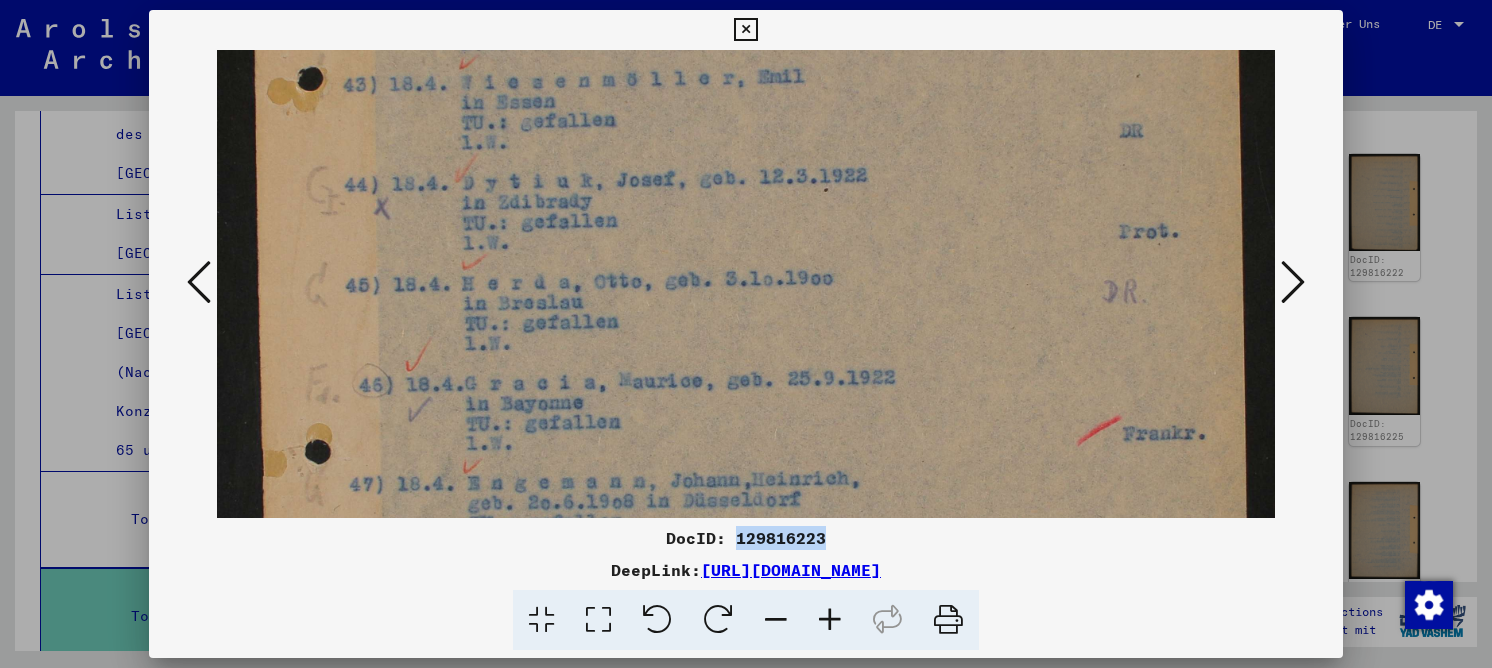 drag, startPoint x: 498, startPoint y: 227, endPoint x: 503, endPoint y: 144, distance: 83.15047 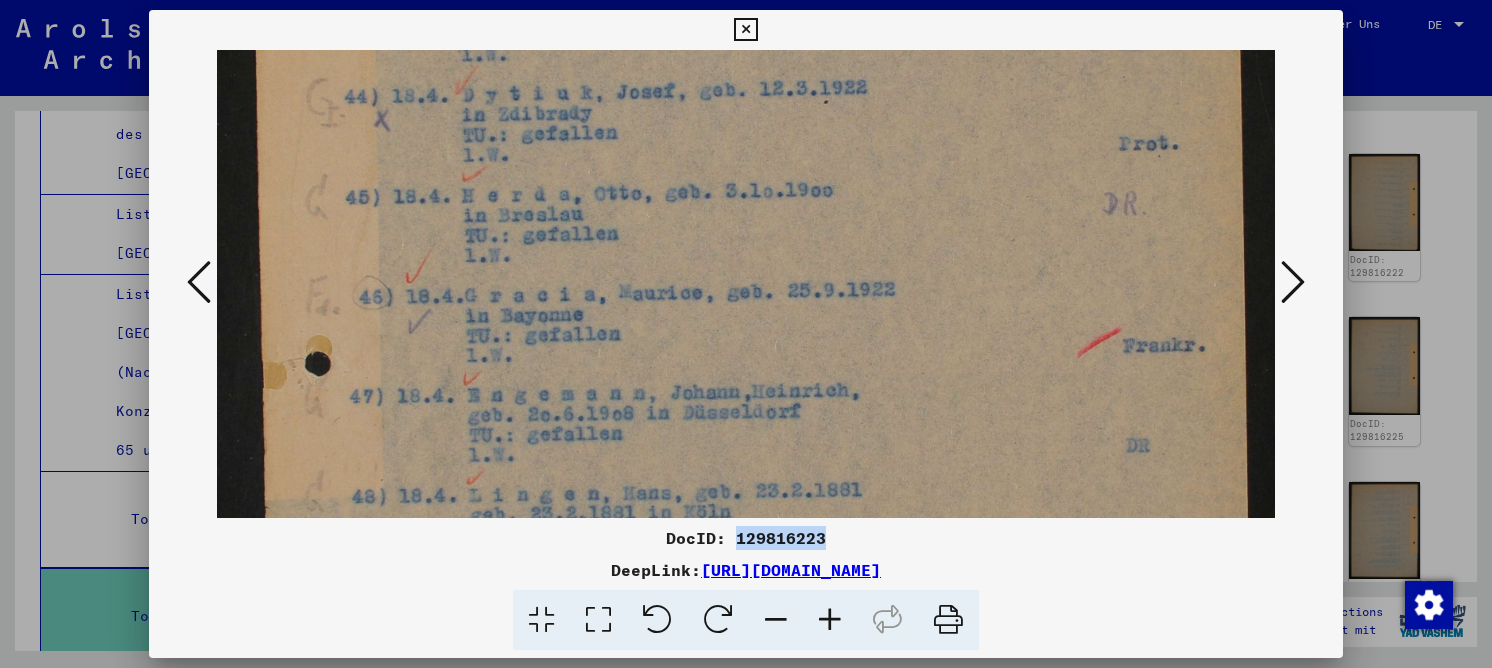 scroll, scrollTop: 584, scrollLeft: 0, axis: vertical 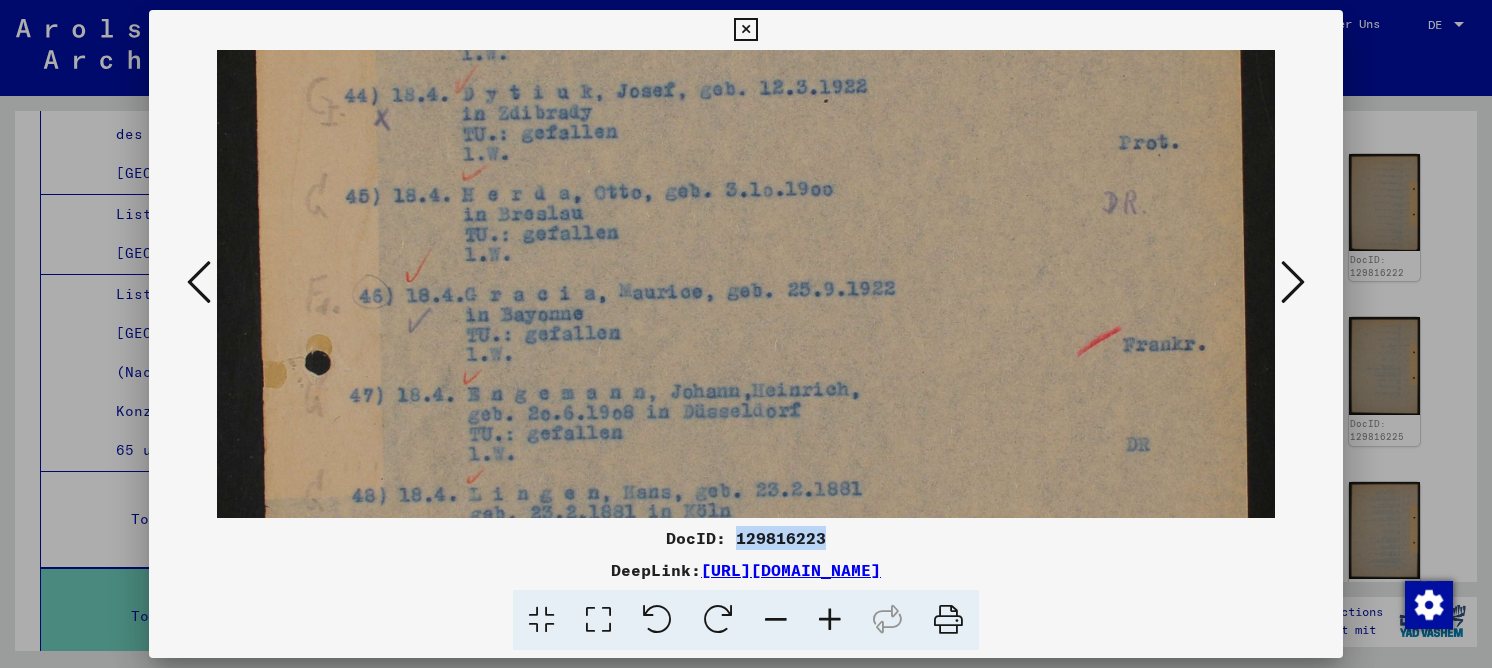 drag, startPoint x: 524, startPoint y: 184, endPoint x: 524, endPoint y: 171, distance: 13 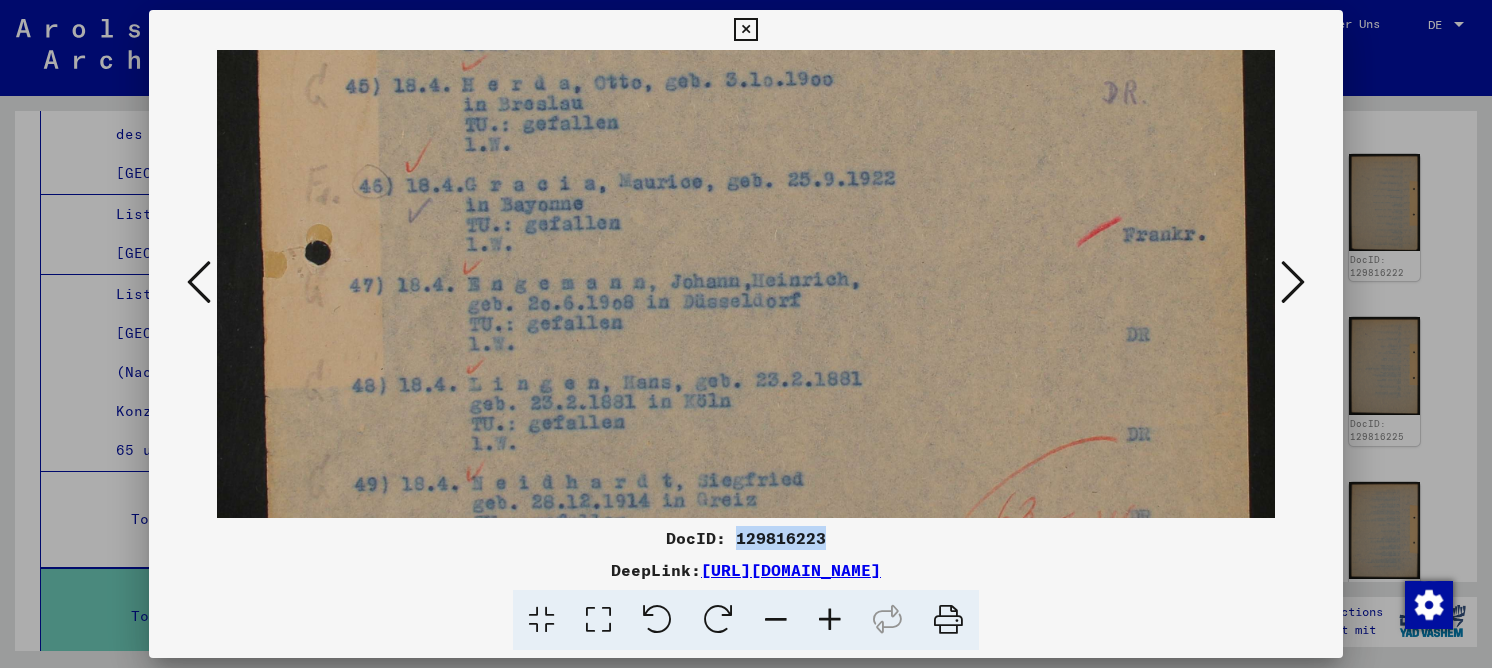 drag, startPoint x: 519, startPoint y: 295, endPoint x: 521, endPoint y: 202, distance: 93.0215 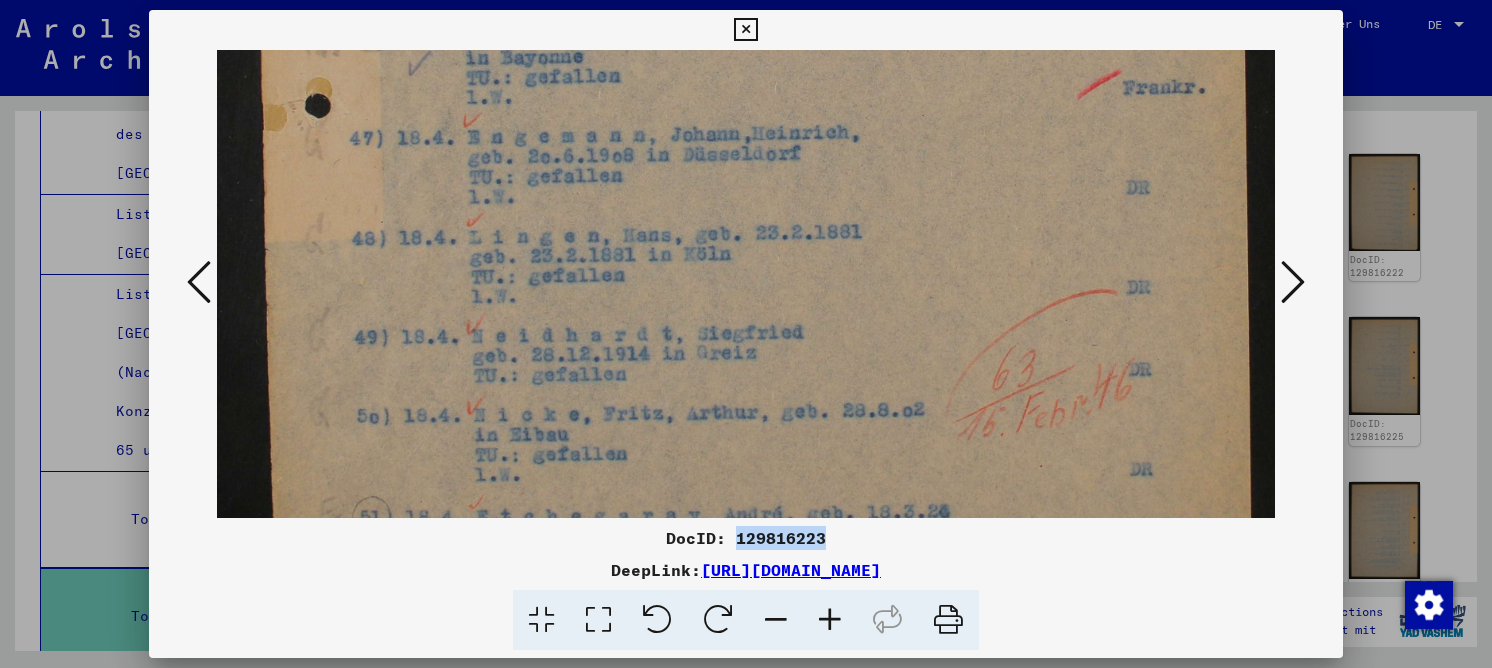 drag, startPoint x: 551, startPoint y: 258, endPoint x: 522, endPoint y: 132, distance: 129.29424 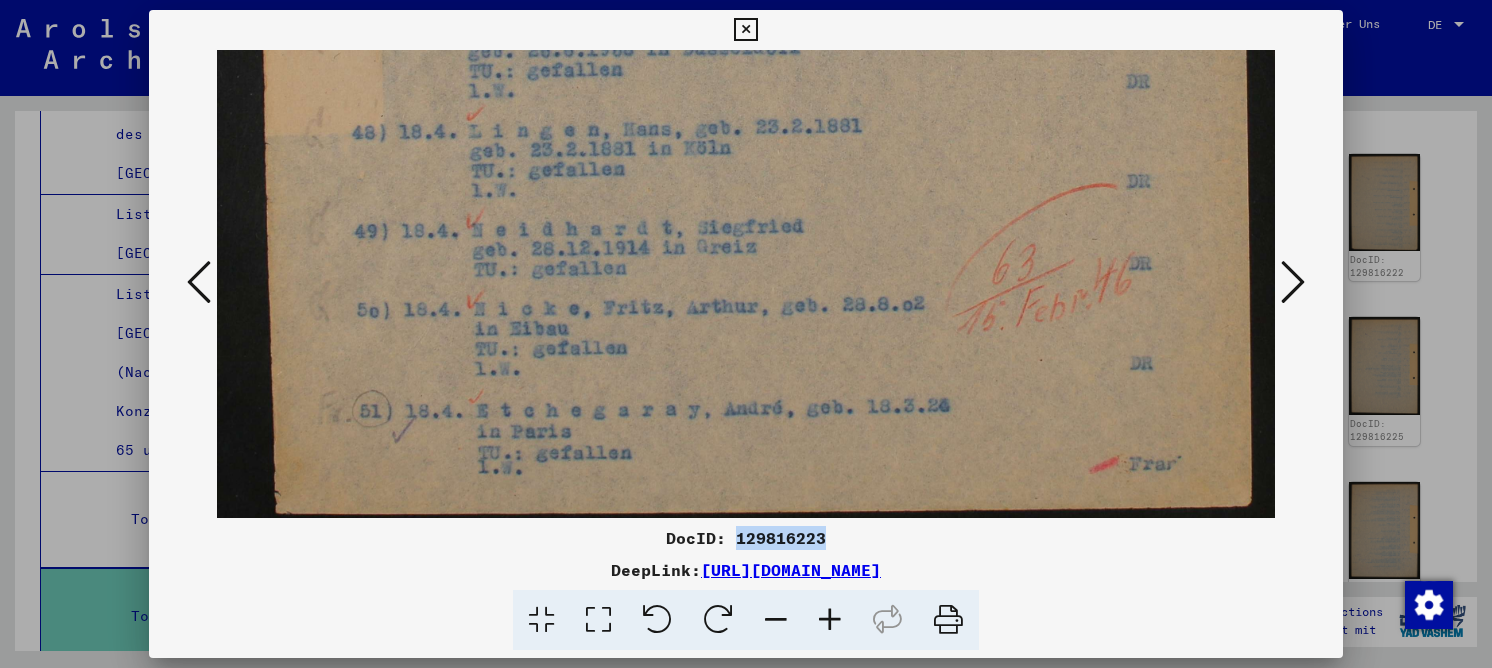 drag, startPoint x: 518, startPoint y: 218, endPoint x: 518, endPoint y: 142, distance: 76 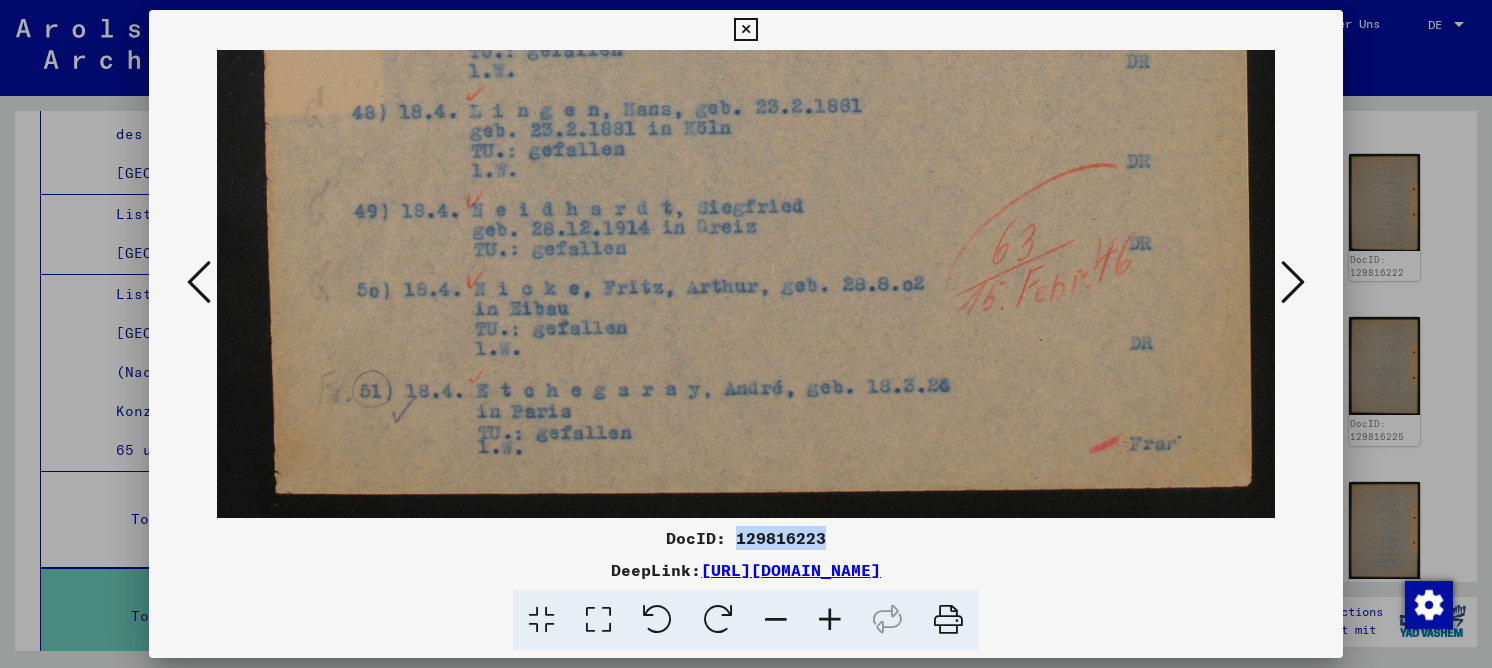 drag, startPoint x: 521, startPoint y: 217, endPoint x: 506, endPoint y: 177, distance: 42.72002 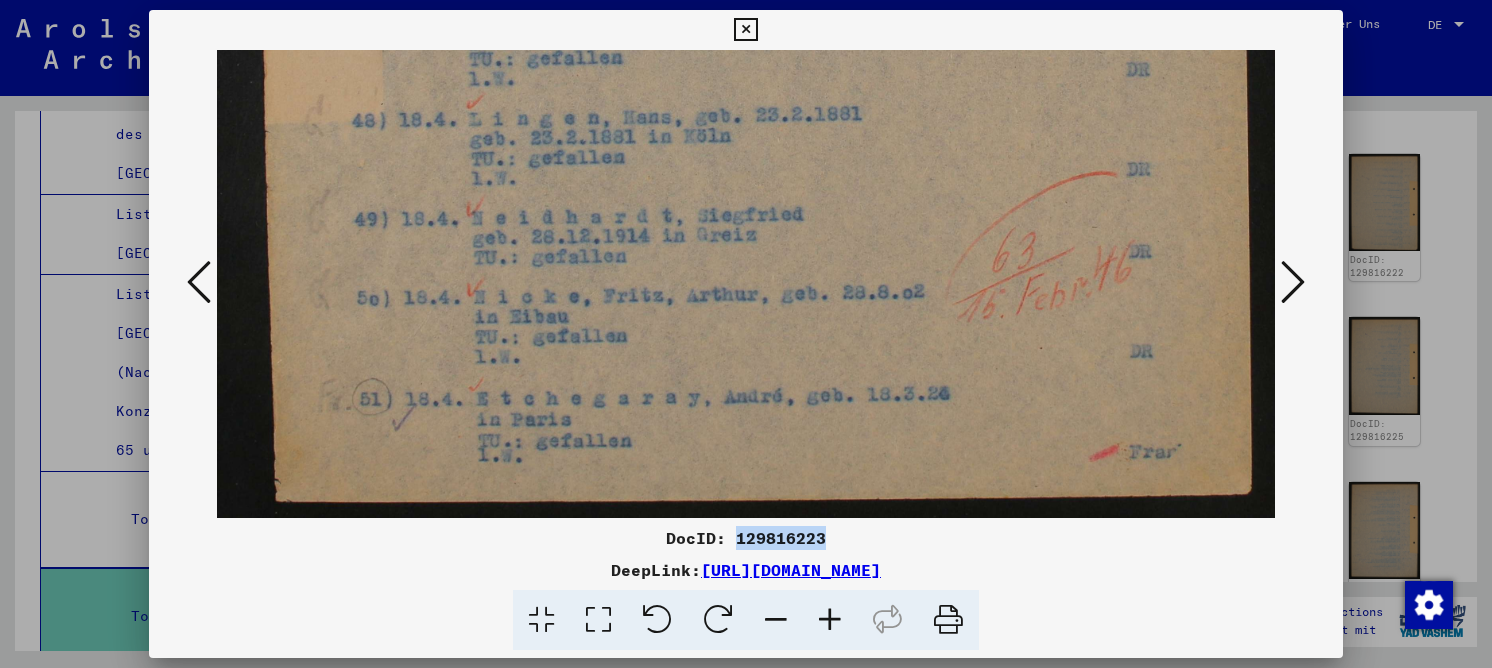 click at bounding box center [1293, 282] 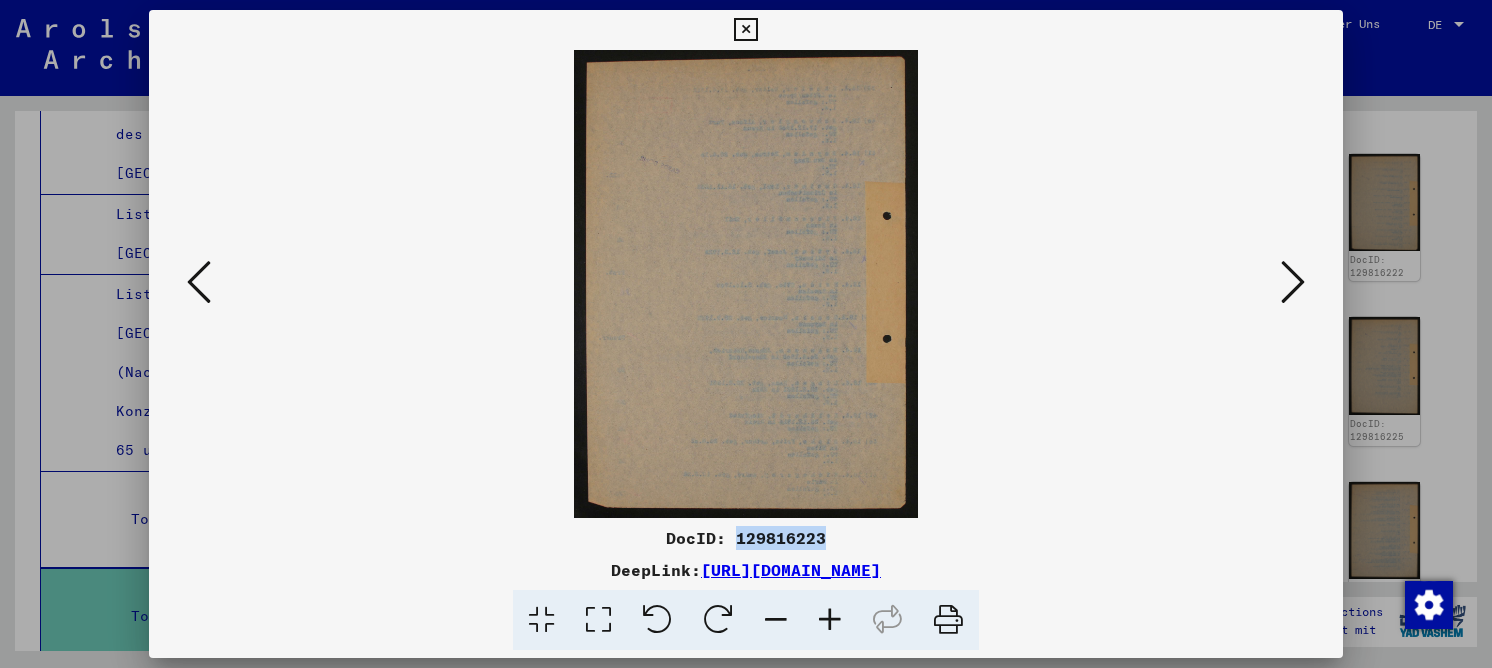 scroll, scrollTop: 0, scrollLeft: 0, axis: both 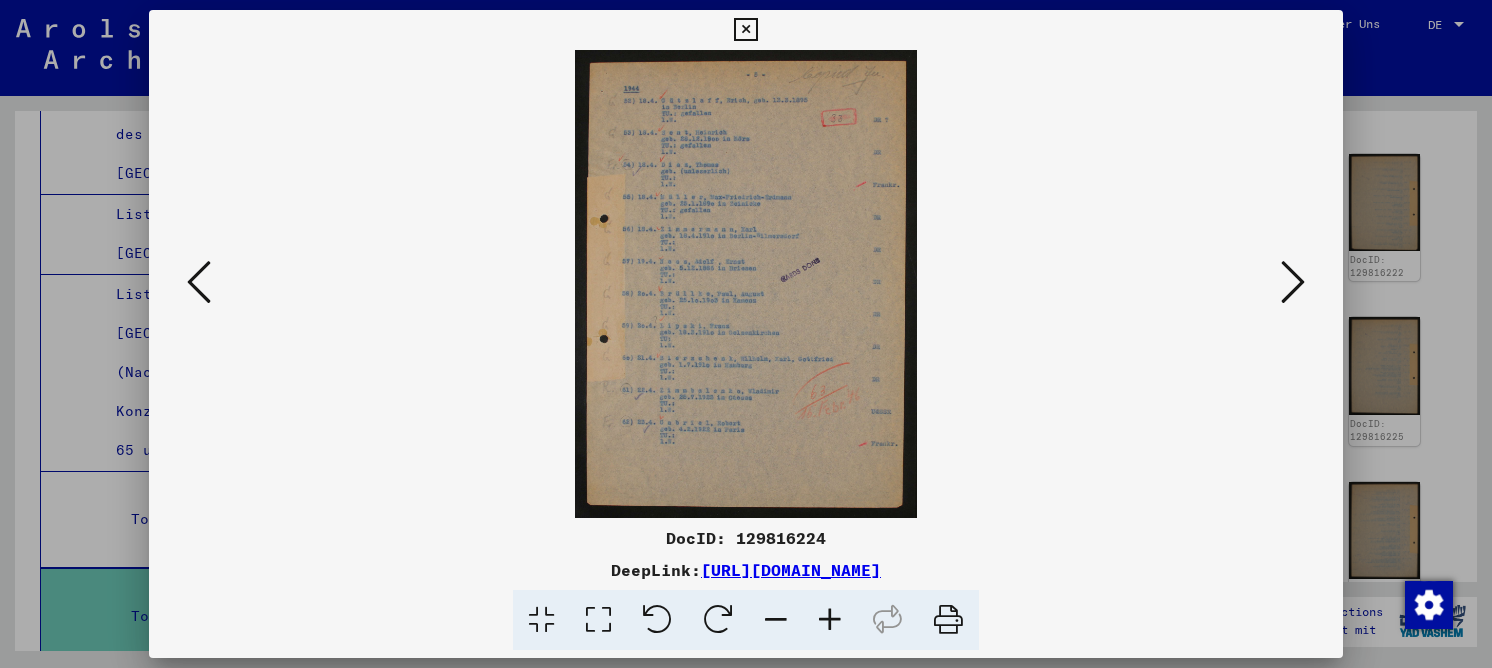 drag, startPoint x: 602, startPoint y: 608, endPoint x: 621, endPoint y: 584, distance: 30.610456 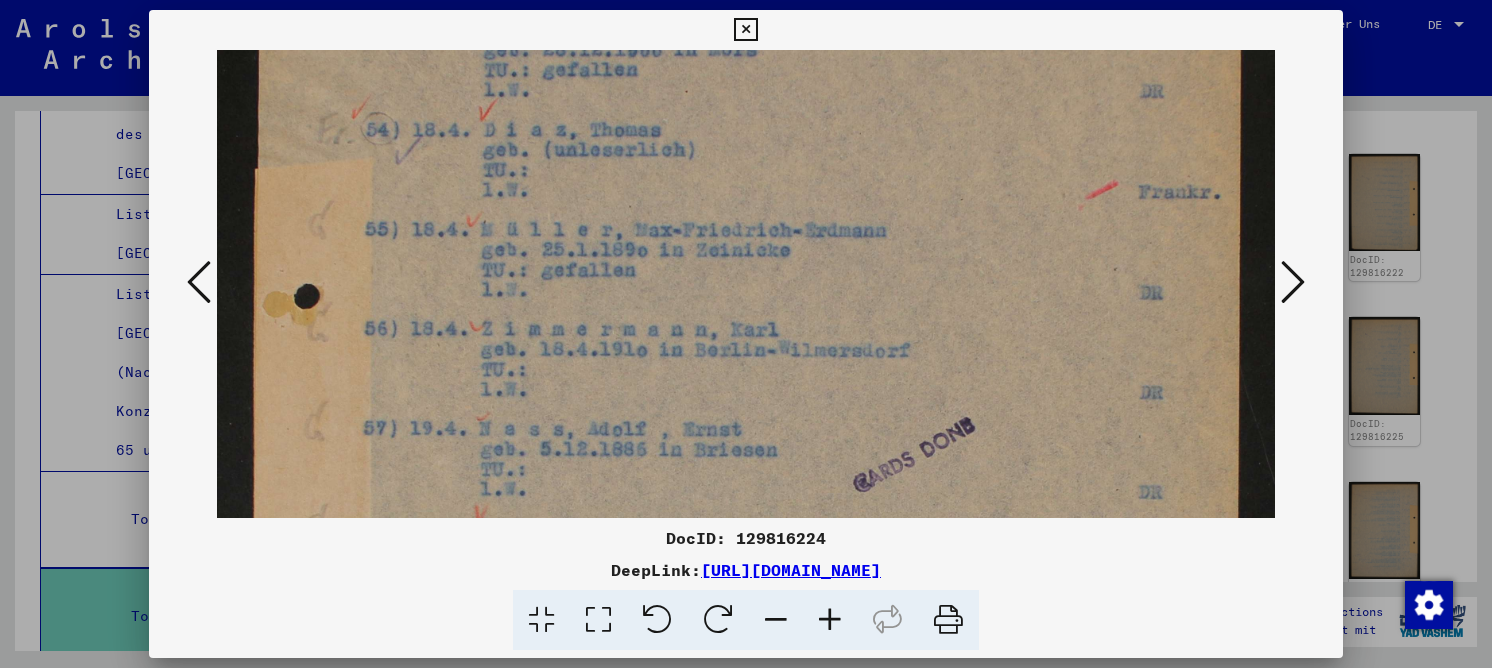 drag, startPoint x: 730, startPoint y: 384, endPoint x: 703, endPoint y: 145, distance: 240.52026 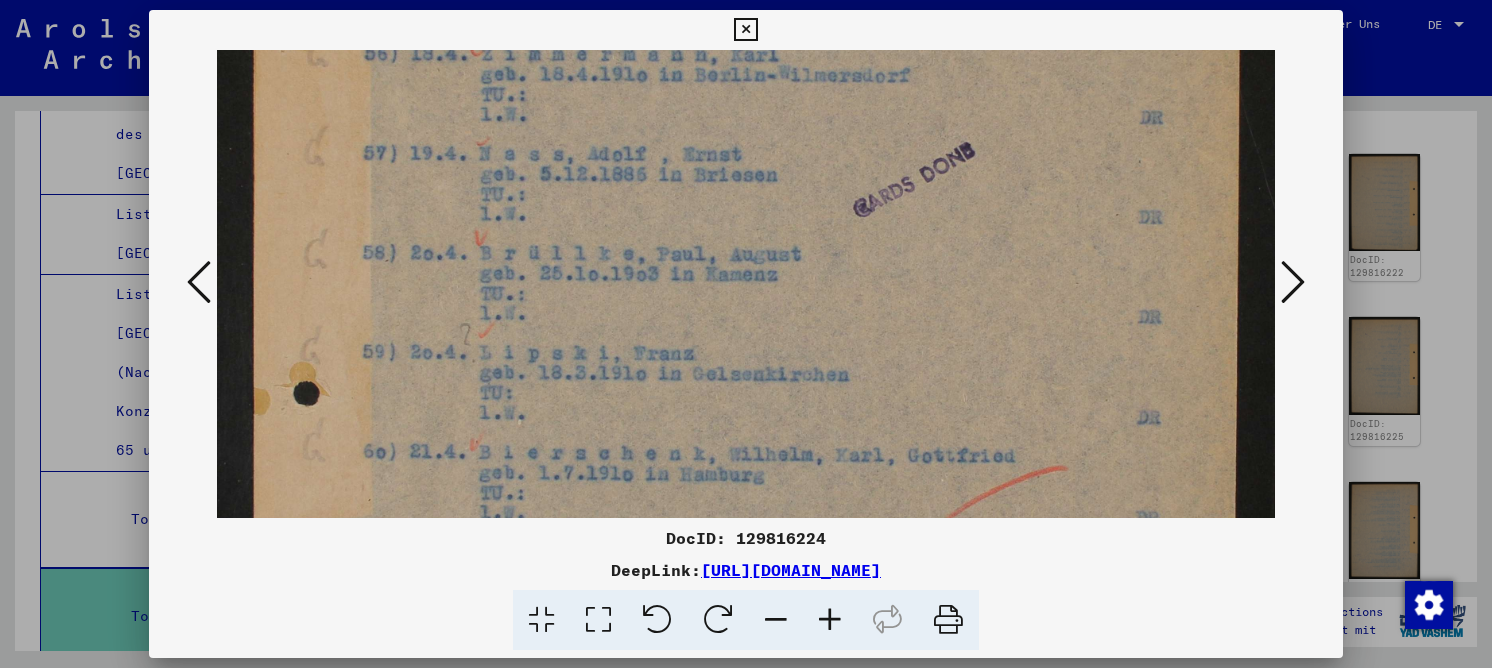 drag, startPoint x: 647, startPoint y: 357, endPoint x: 657, endPoint y: 141, distance: 216.23135 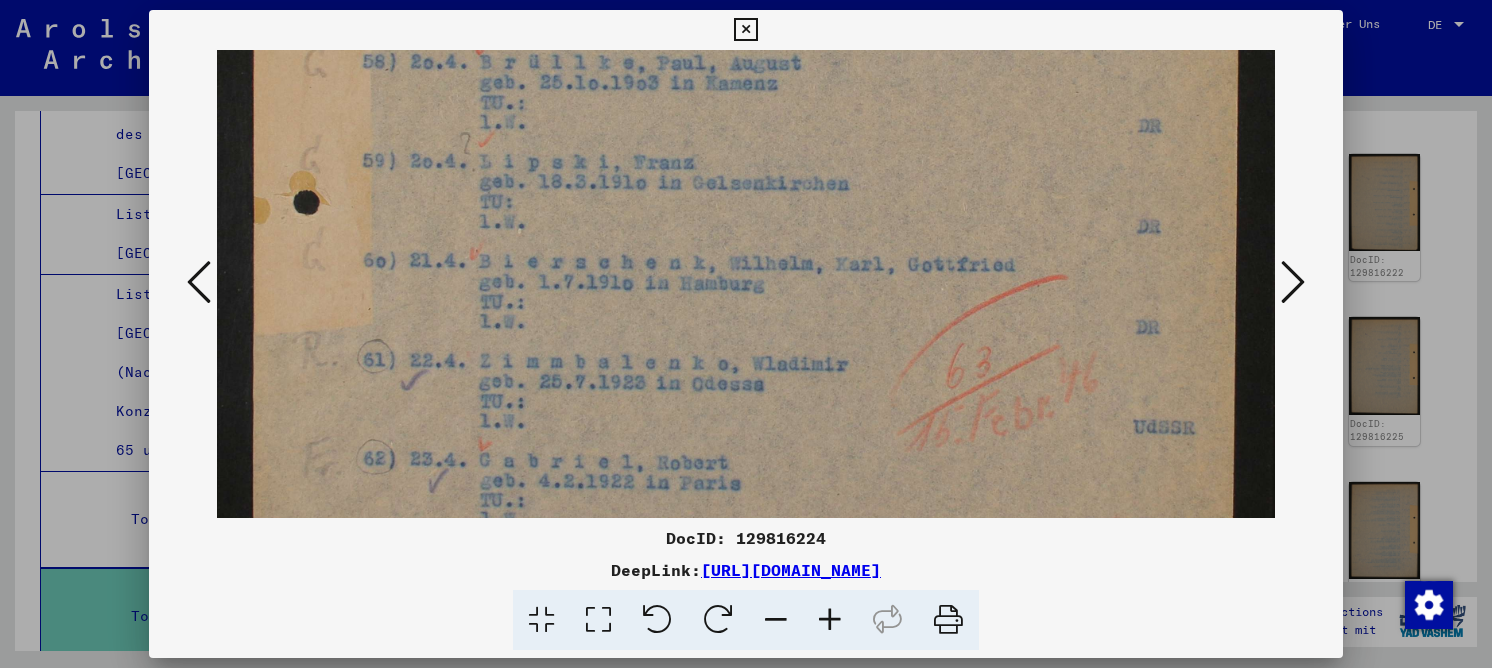 drag, startPoint x: 653, startPoint y: 168, endPoint x: 695, endPoint y: 36, distance: 138.52075 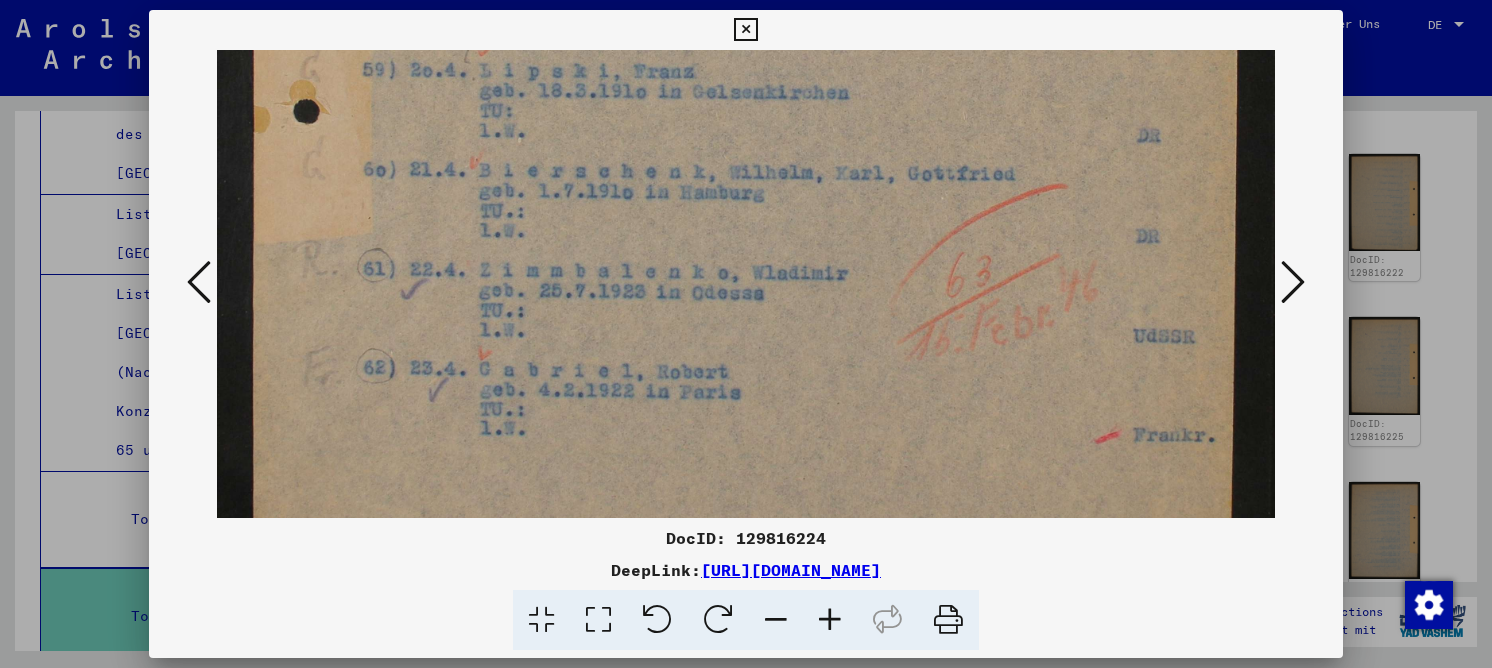 click at bounding box center (1293, 282) 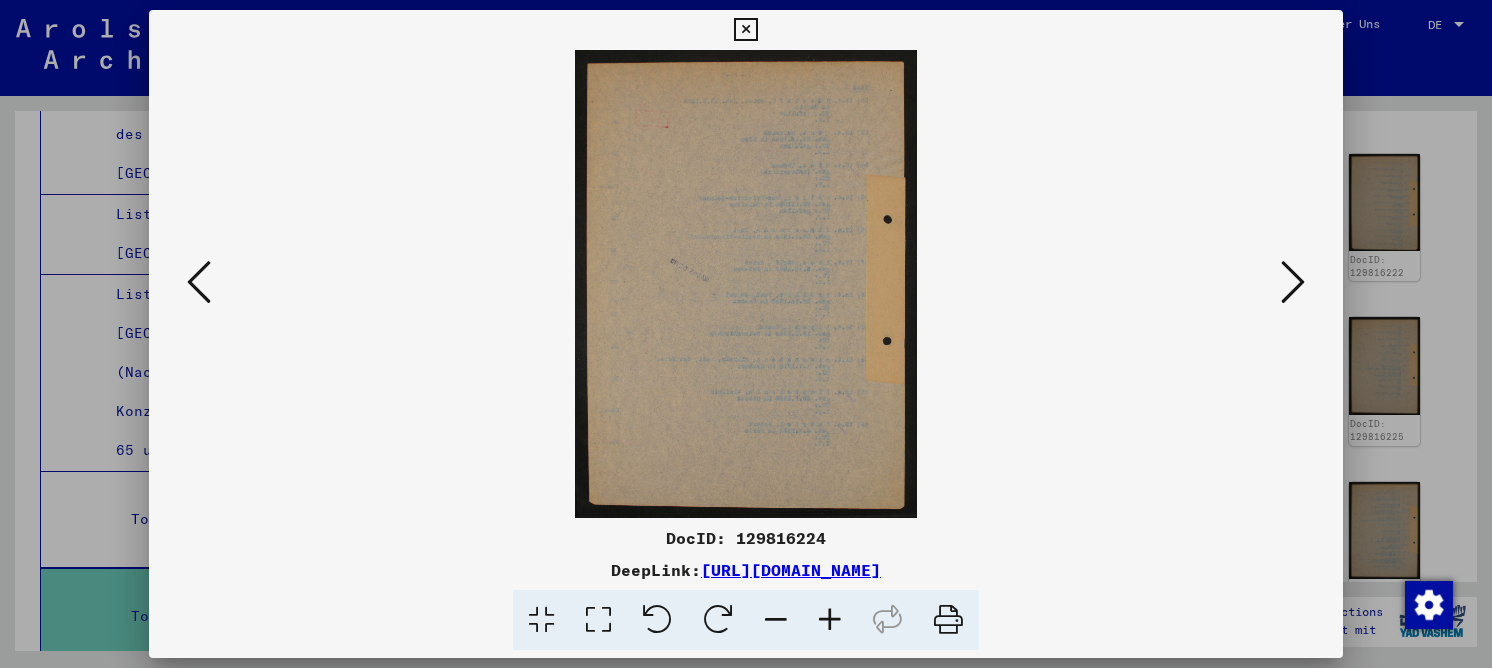 scroll, scrollTop: 0, scrollLeft: 0, axis: both 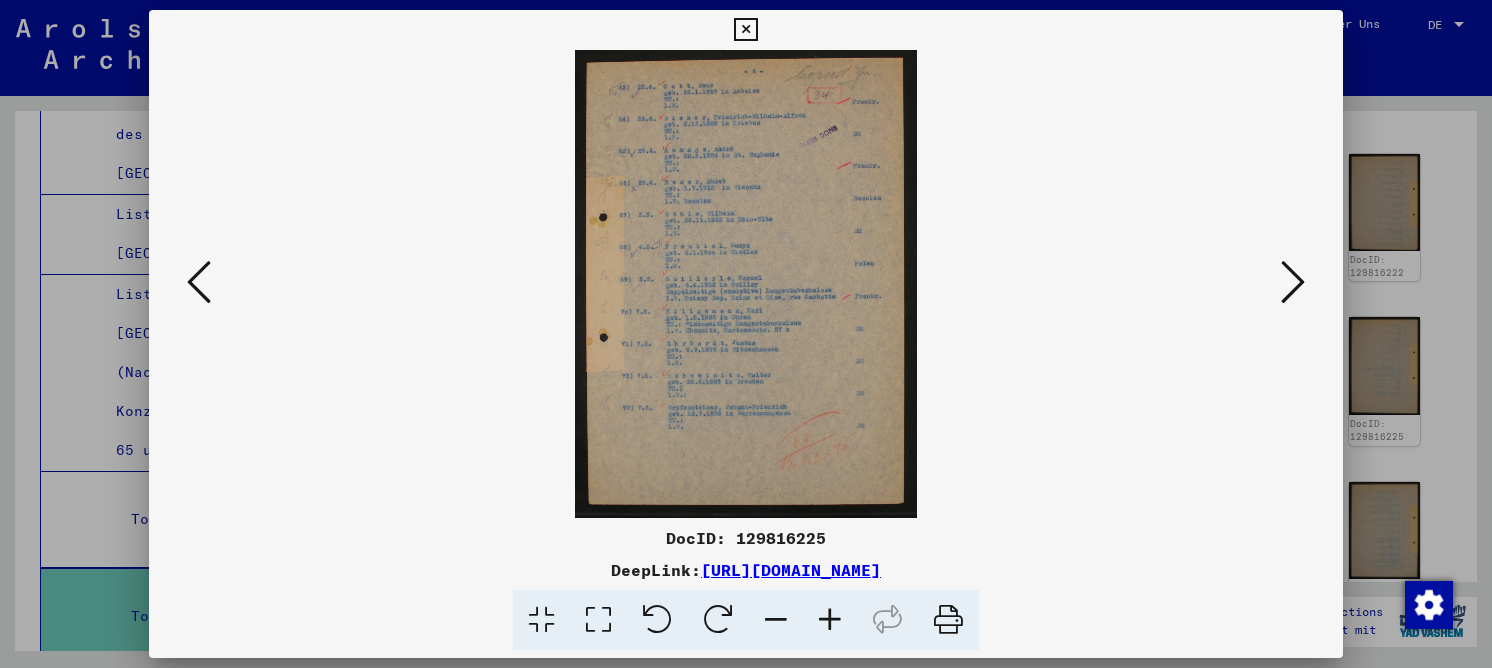 click at bounding box center [598, 620] 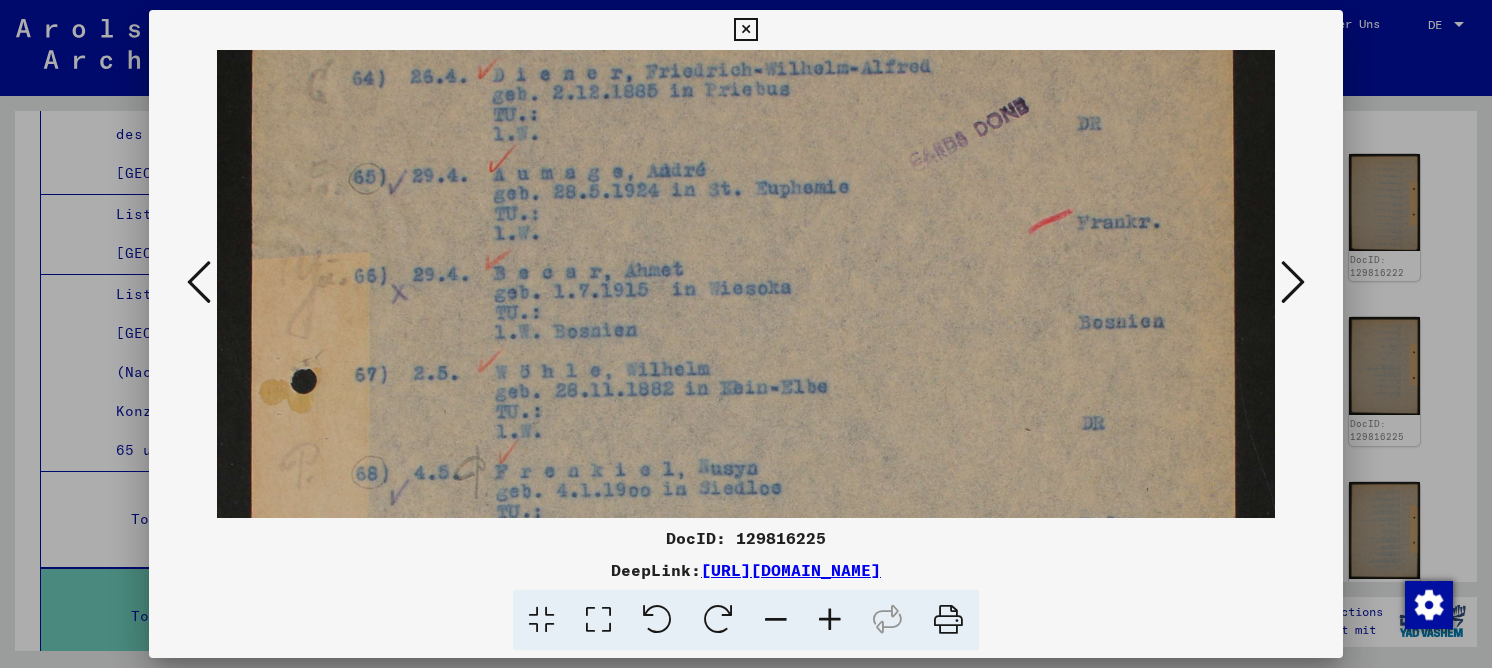 drag, startPoint x: 641, startPoint y: 311, endPoint x: 624, endPoint y: 212, distance: 100.44899 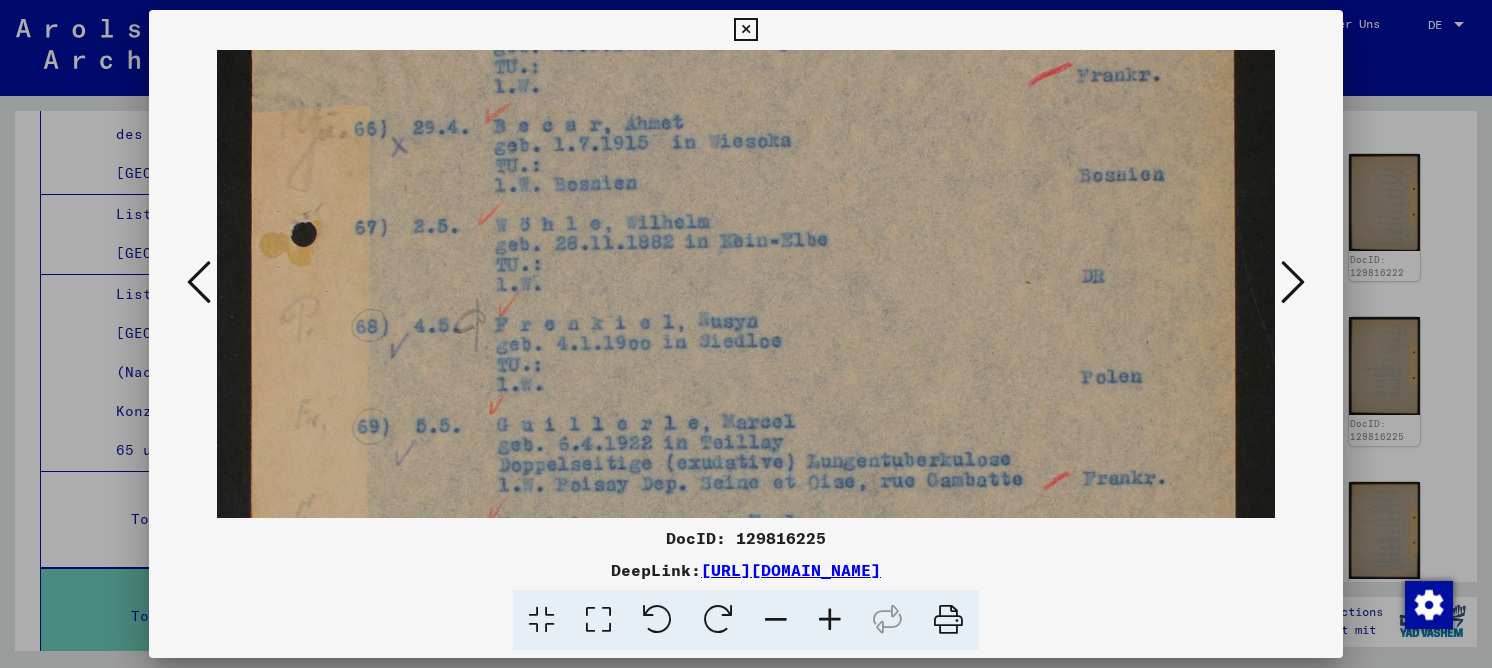scroll, scrollTop: 359, scrollLeft: 0, axis: vertical 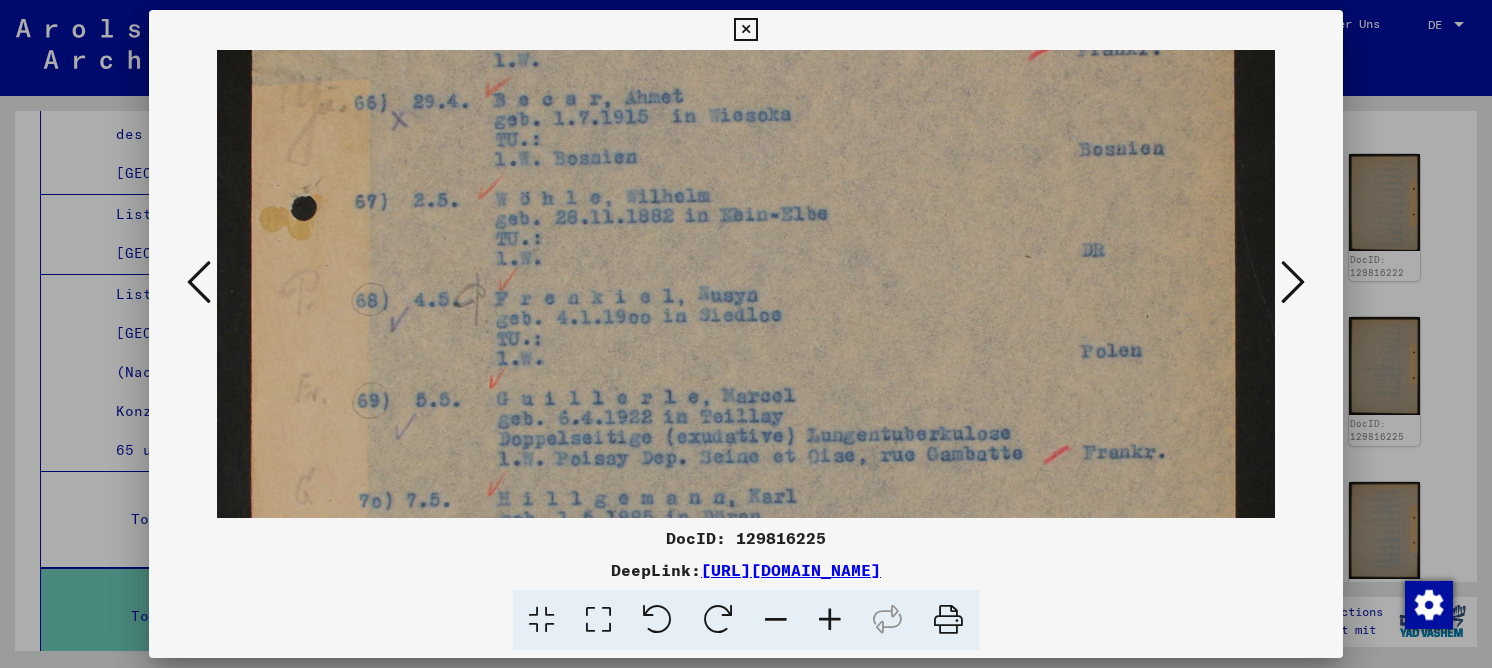 drag, startPoint x: 656, startPoint y: 293, endPoint x: 649, endPoint y: 145, distance: 148.16545 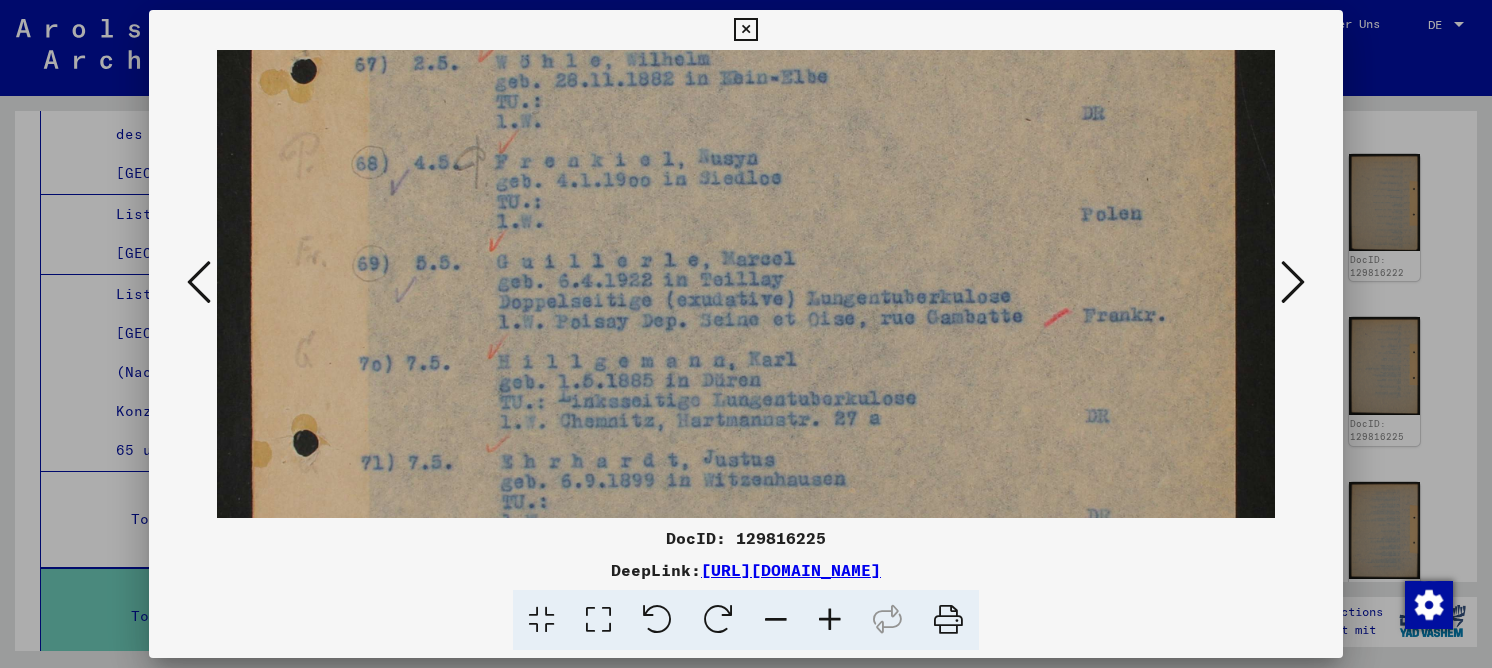 drag, startPoint x: 587, startPoint y: 321, endPoint x: 569, endPoint y: 202, distance: 120.353645 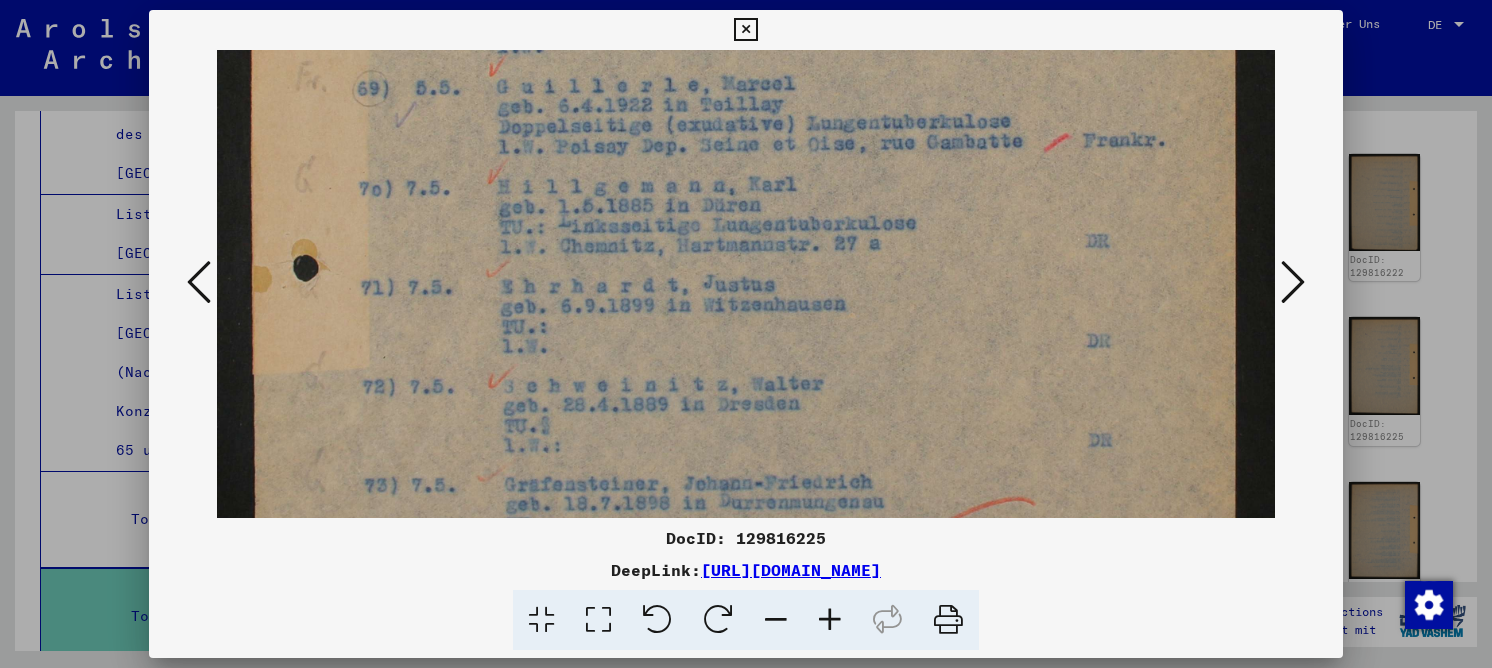 drag, startPoint x: 565, startPoint y: 169, endPoint x: 578, endPoint y: 128, distance: 43.011627 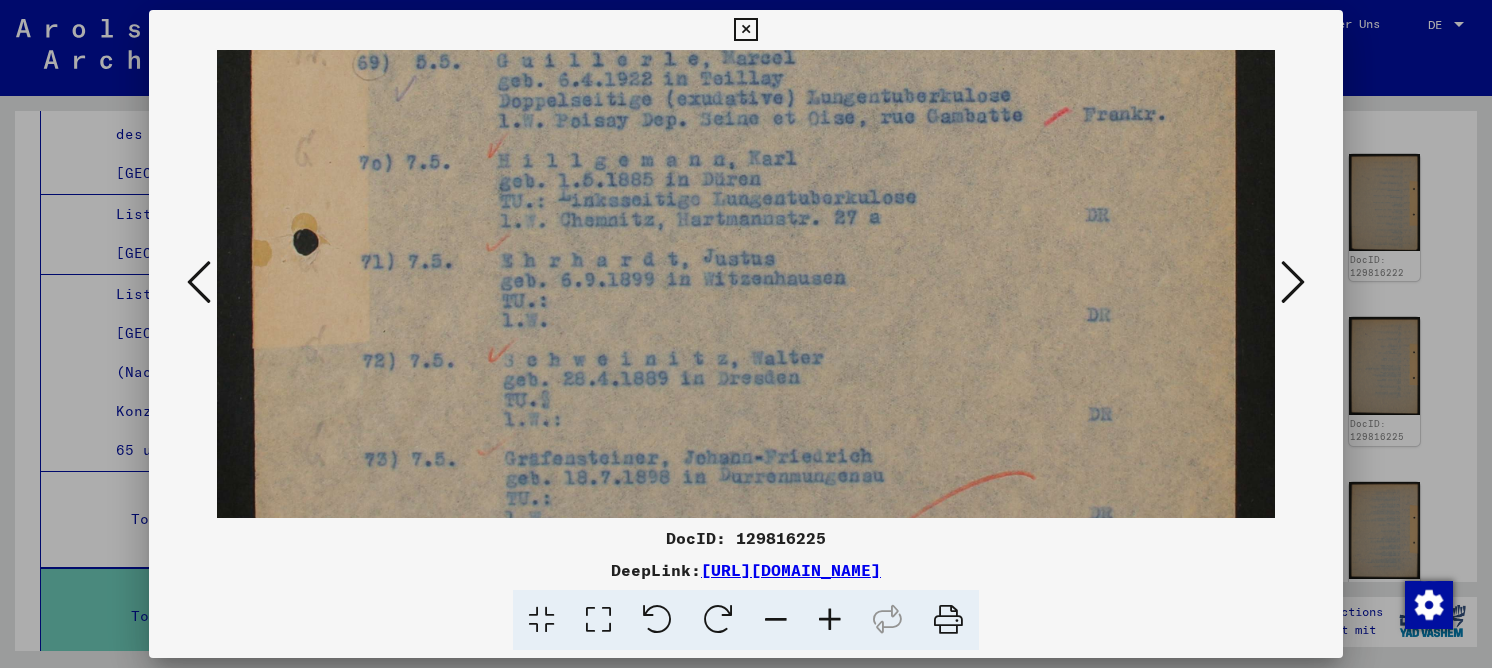 scroll, scrollTop: 948, scrollLeft: 0, axis: vertical 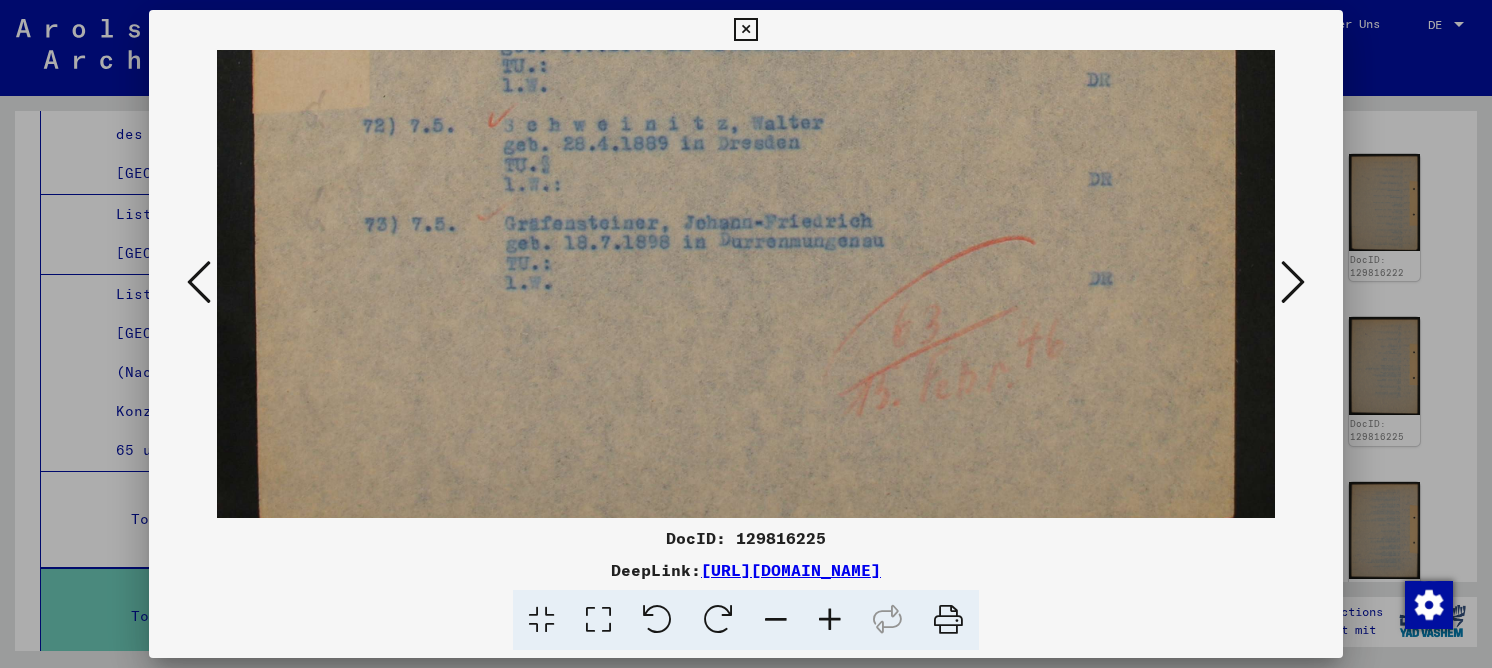 drag, startPoint x: 790, startPoint y: 334, endPoint x: 798, endPoint y: 90, distance: 244.13112 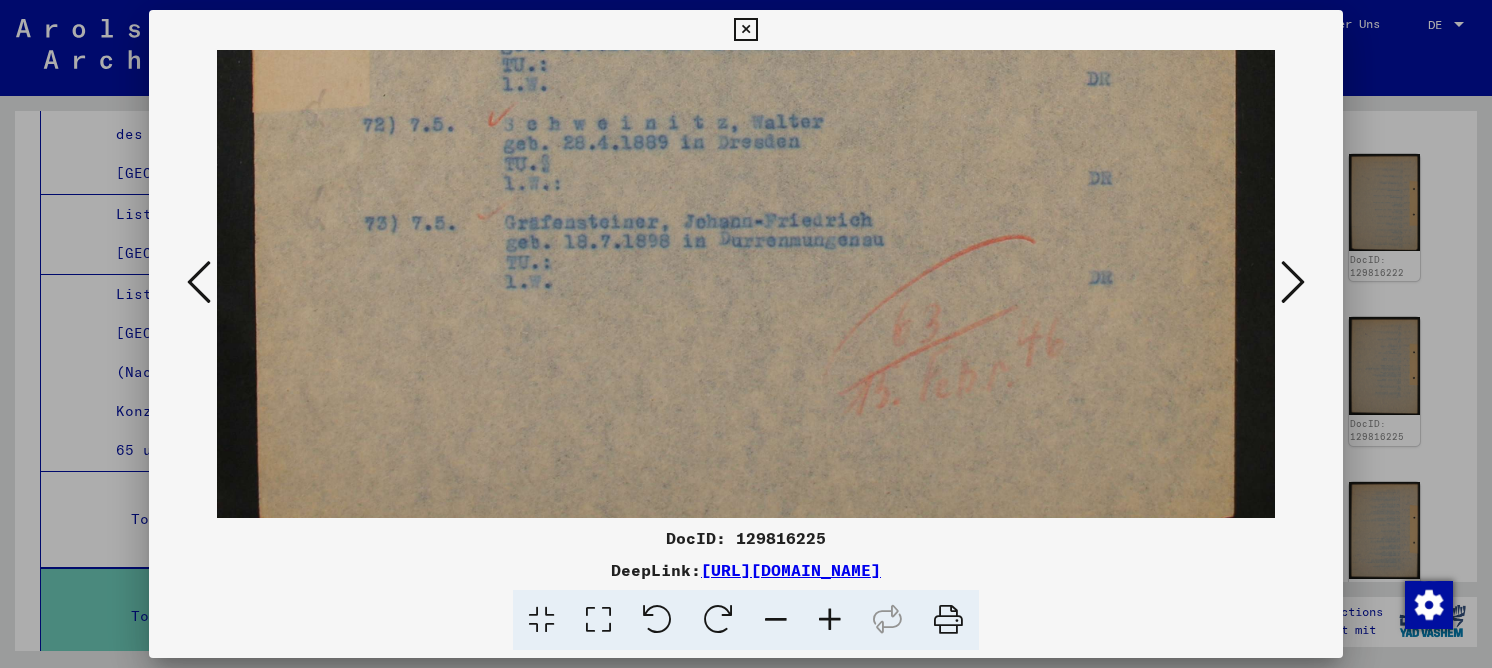 click at bounding box center (746, -159) 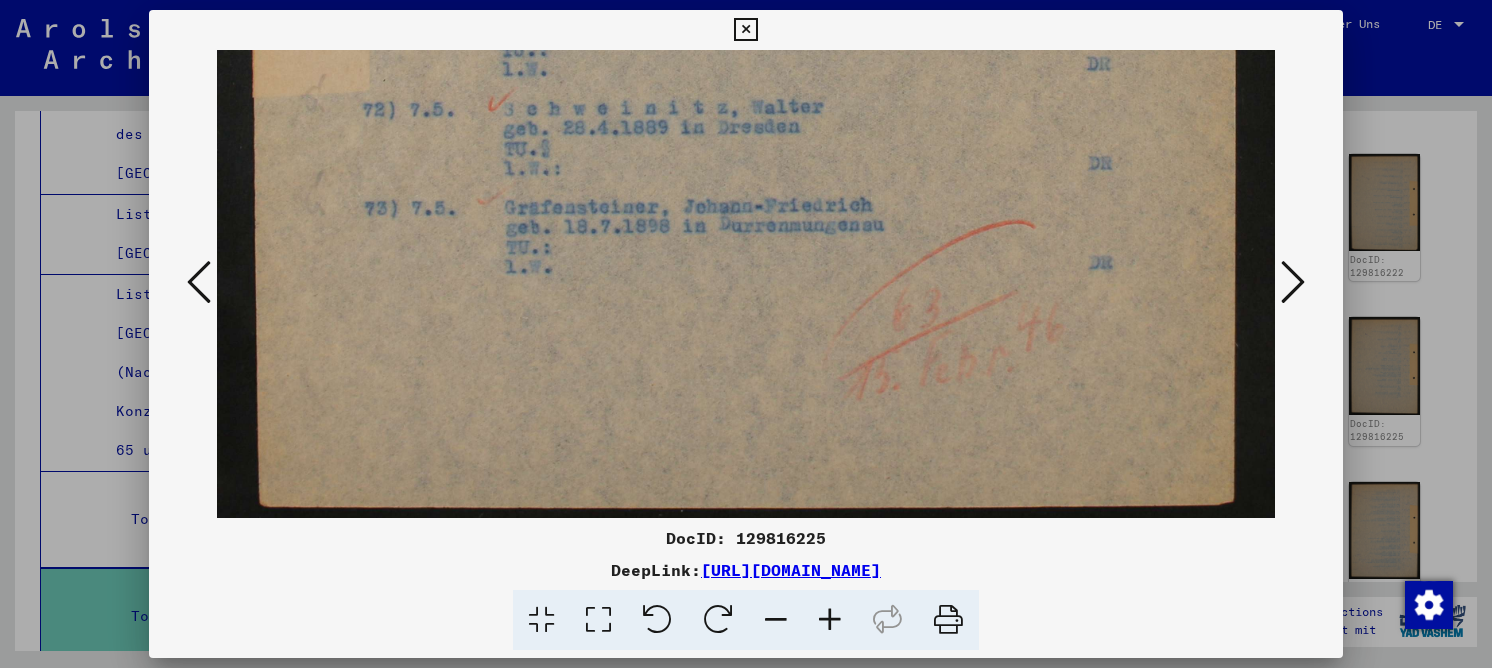 click at bounding box center [1293, 282] 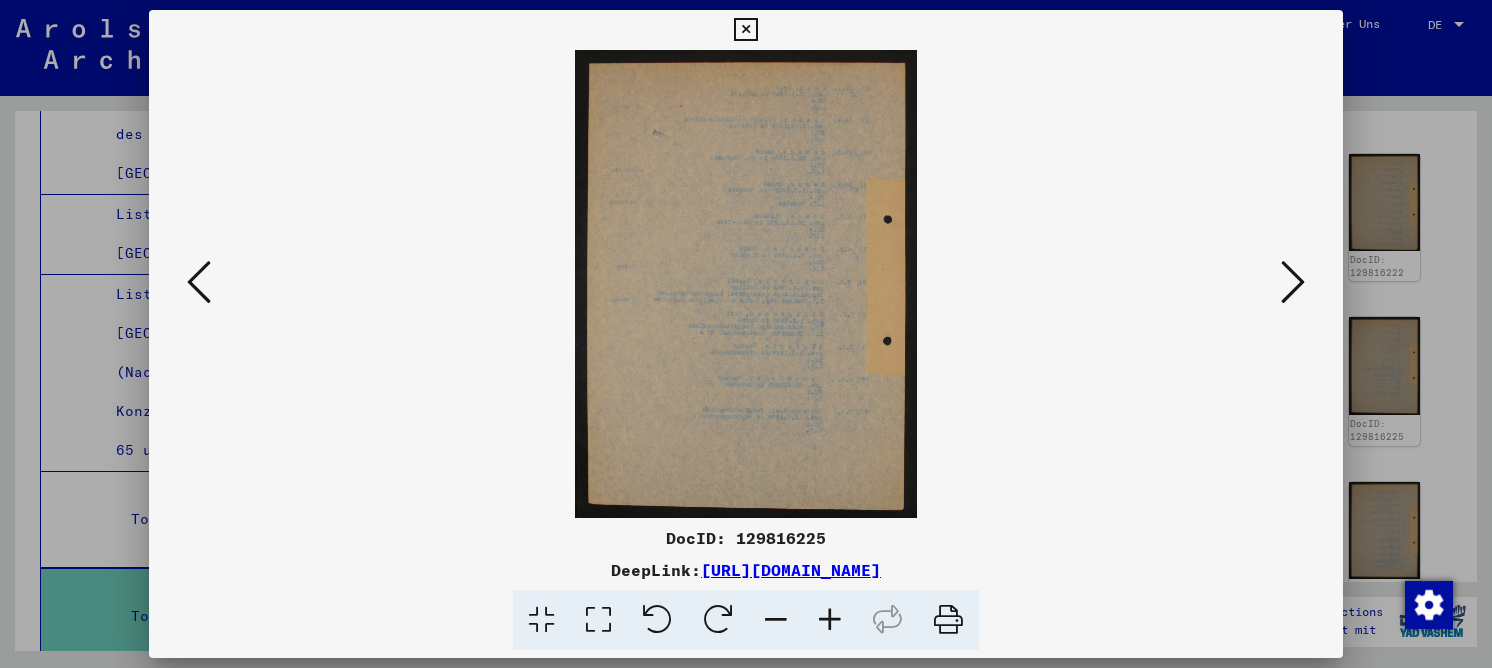 scroll, scrollTop: 0, scrollLeft: 0, axis: both 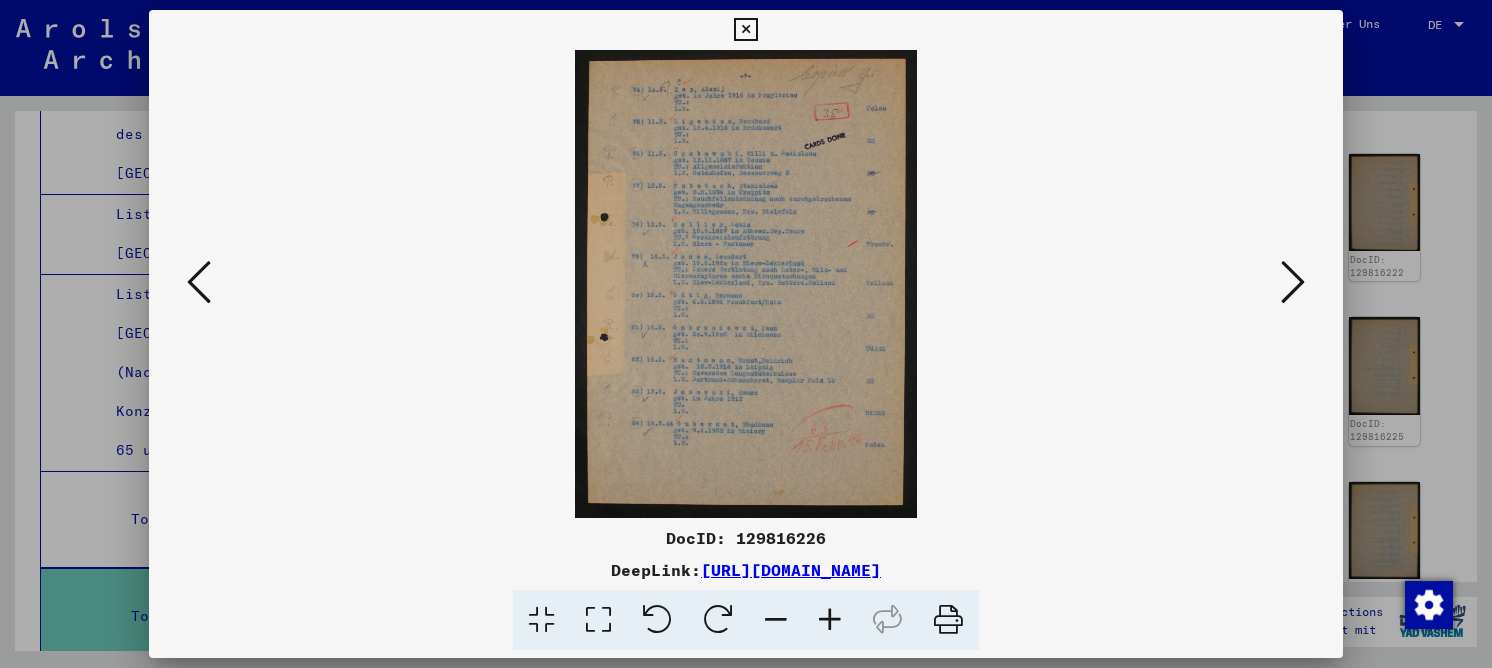 click at bounding box center (598, 620) 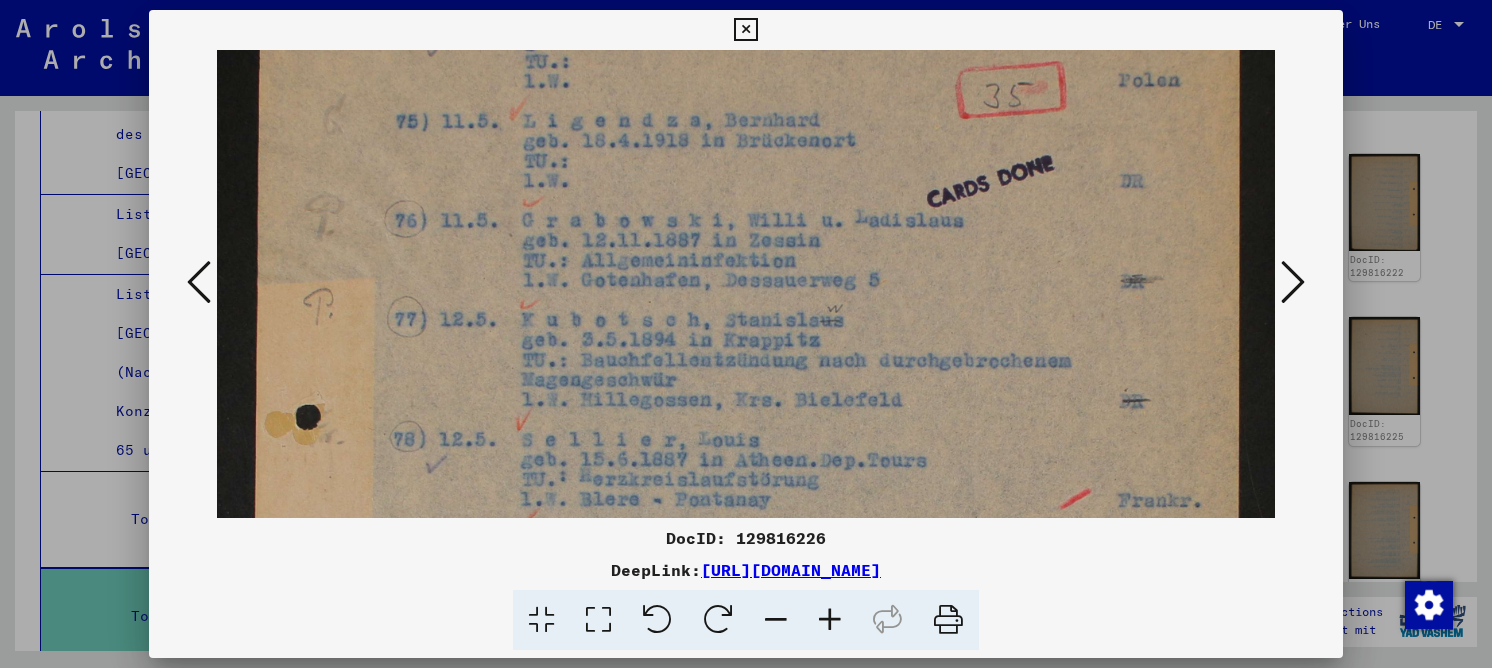 drag, startPoint x: 734, startPoint y: 384, endPoint x: 710, endPoint y: 233, distance: 152.89539 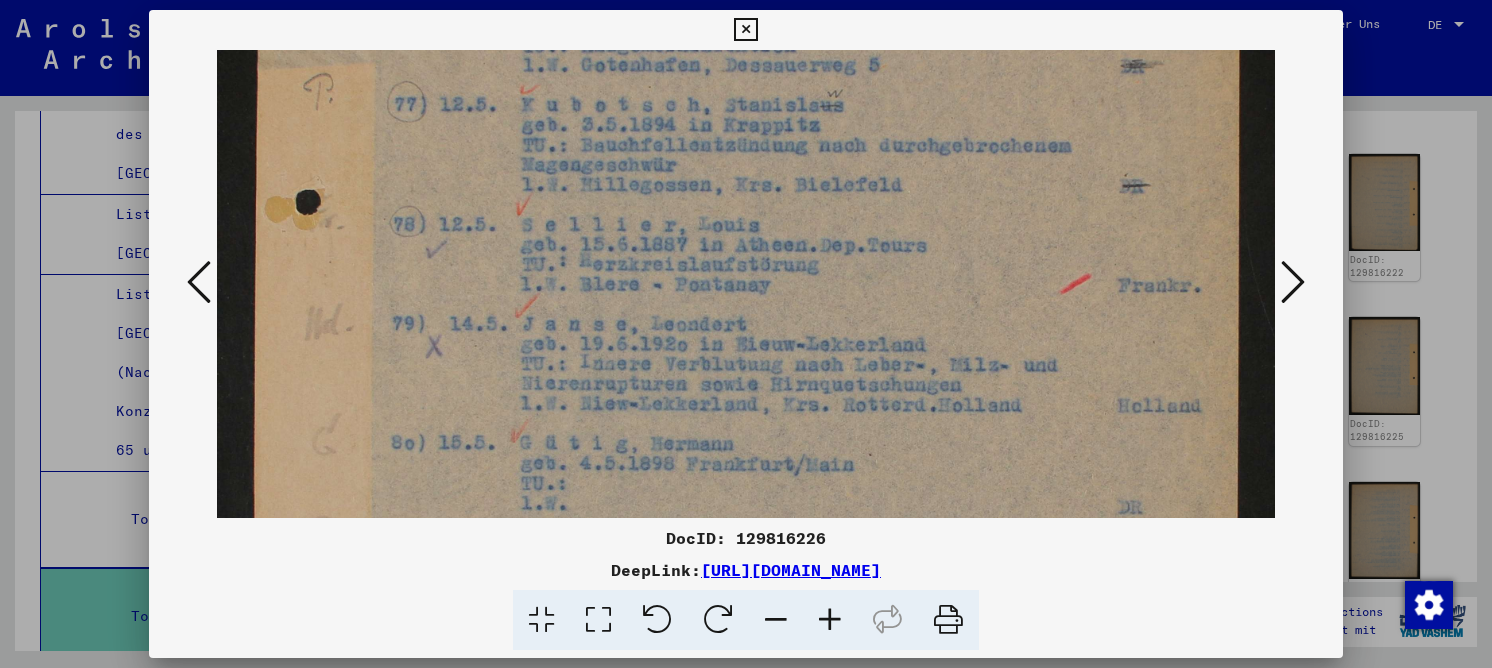 drag, startPoint x: 710, startPoint y: 335, endPoint x: 716, endPoint y: 126, distance: 209.0861 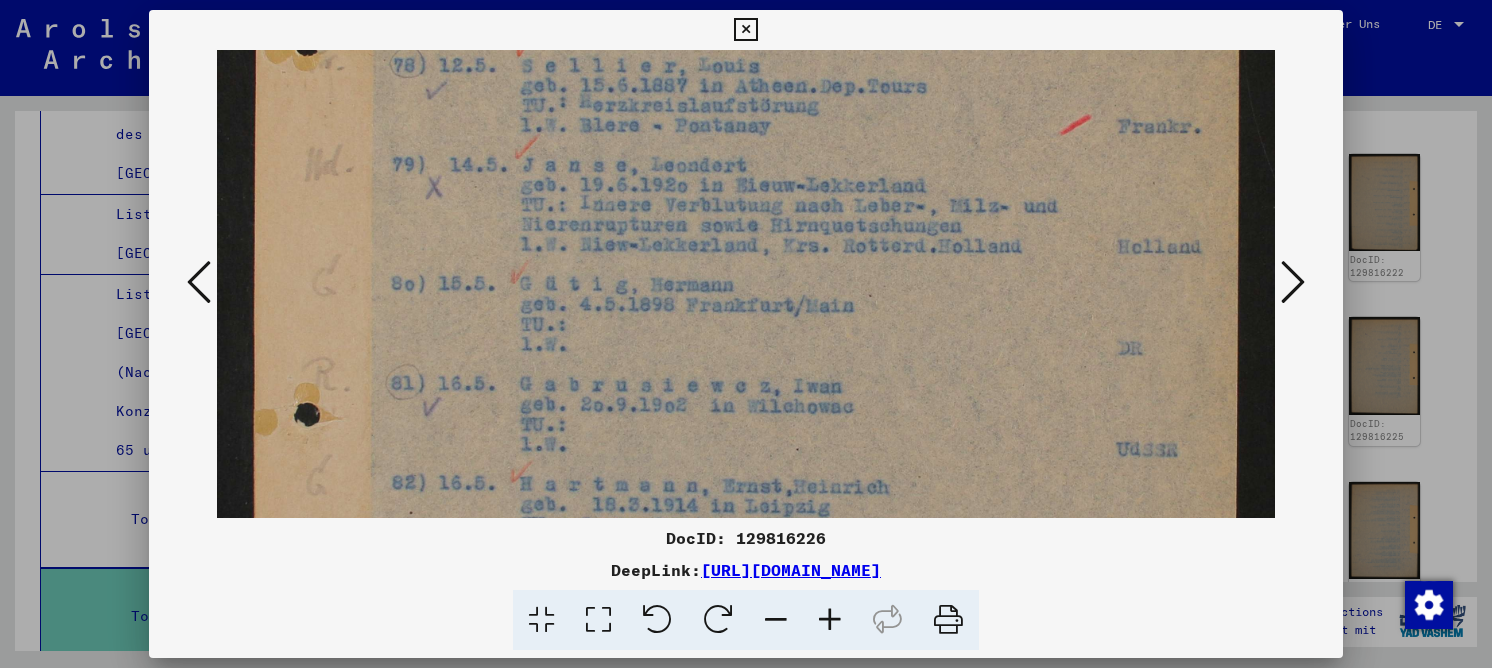 drag, startPoint x: 650, startPoint y: 162, endPoint x: 652, endPoint y: 148, distance: 14.142136 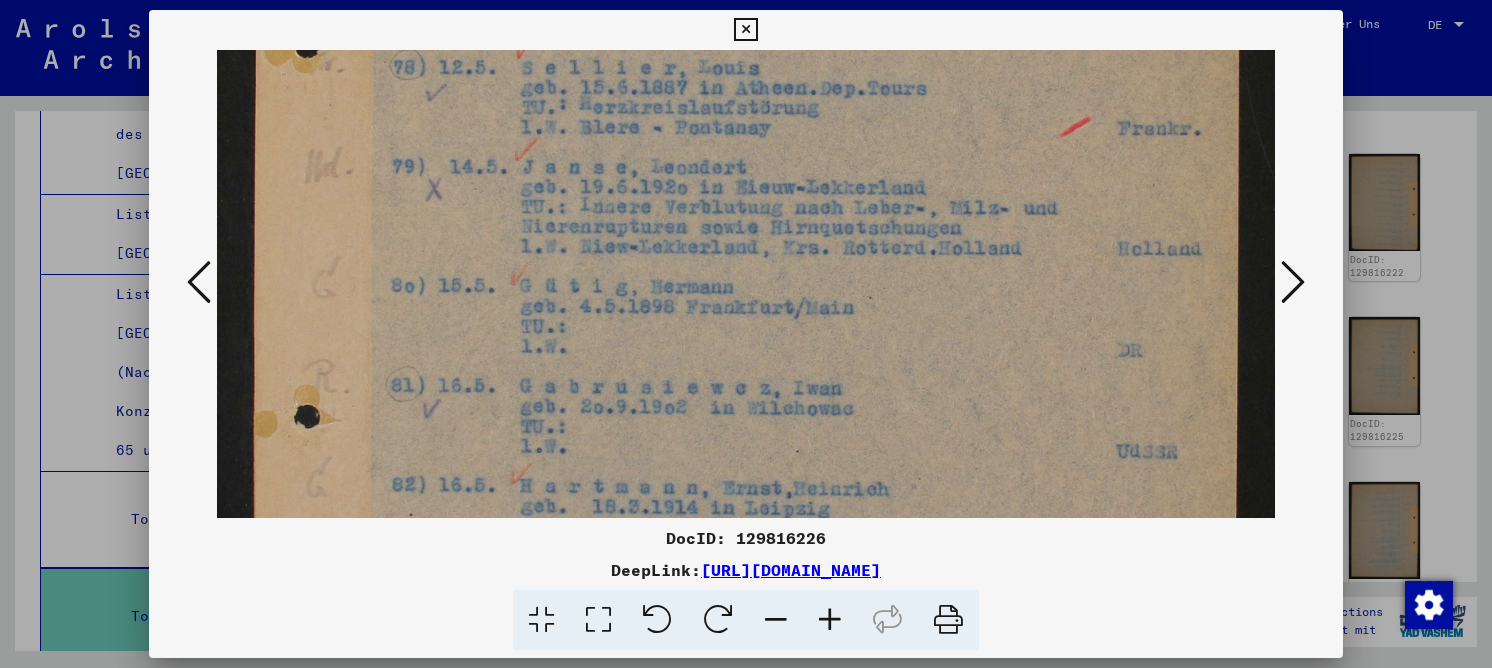 click at bounding box center (830, 620) 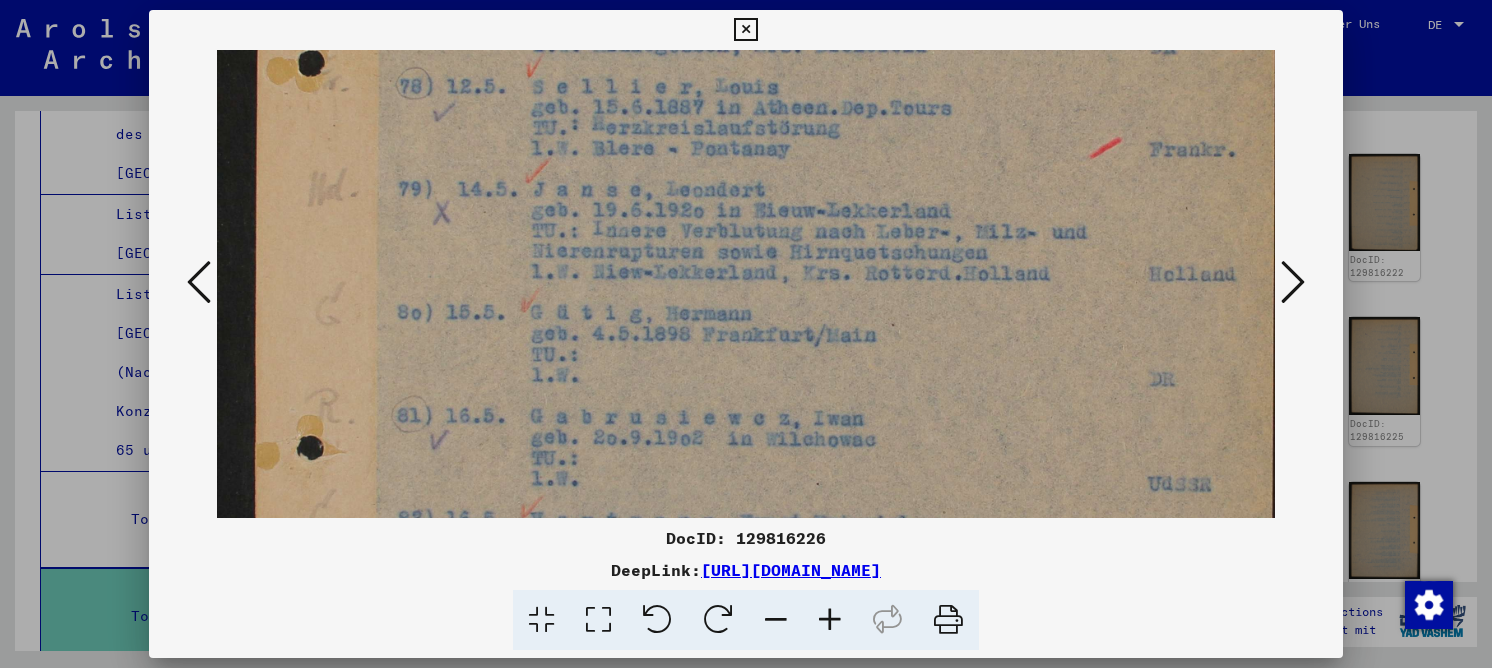 click at bounding box center (830, 620) 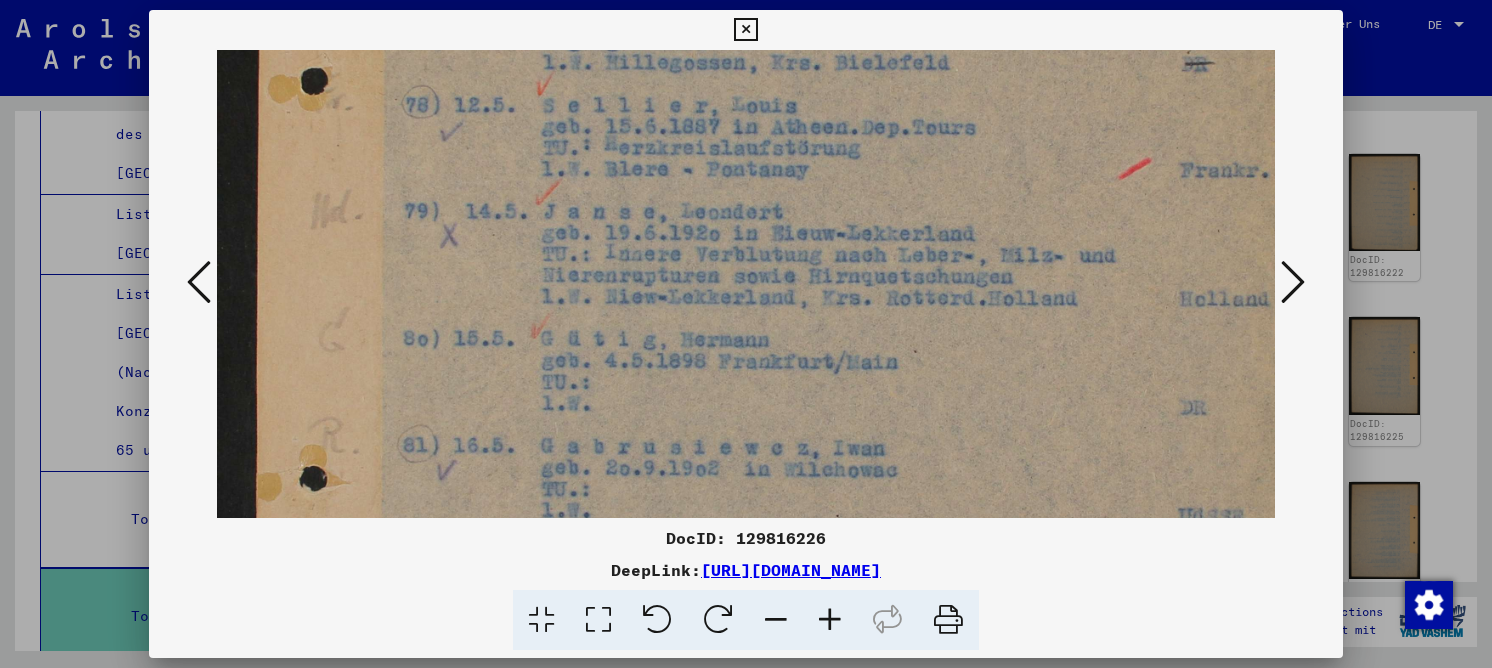 click at bounding box center (830, 620) 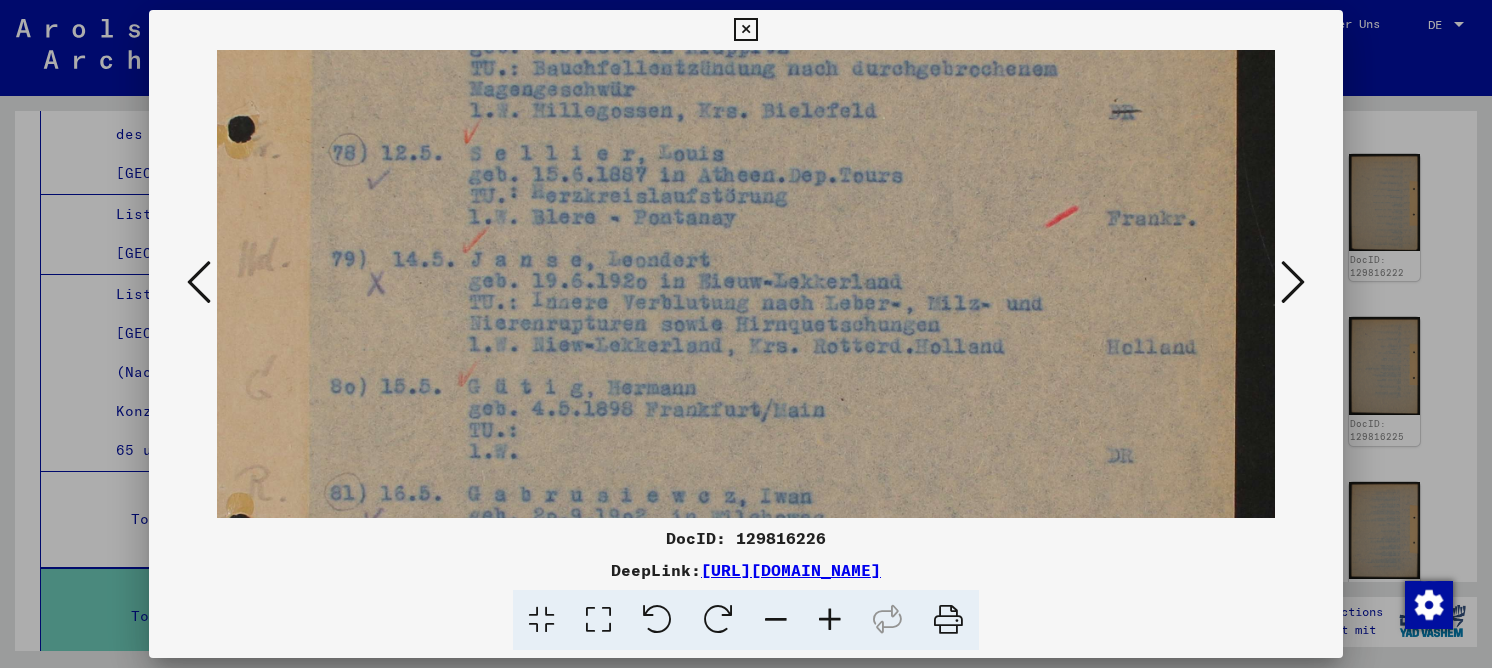 scroll, scrollTop: 462, scrollLeft: 73, axis: both 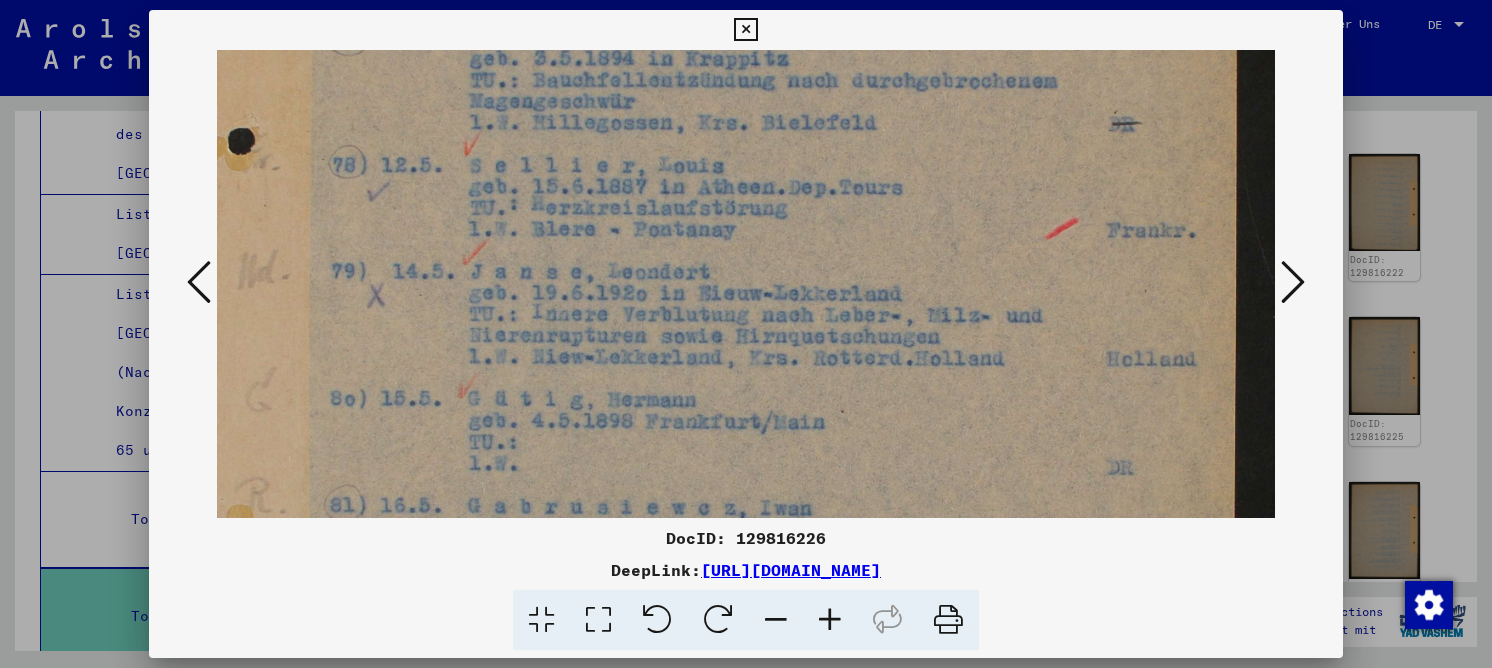 drag, startPoint x: 705, startPoint y: 356, endPoint x: 539, endPoint y: 415, distance: 176.17322 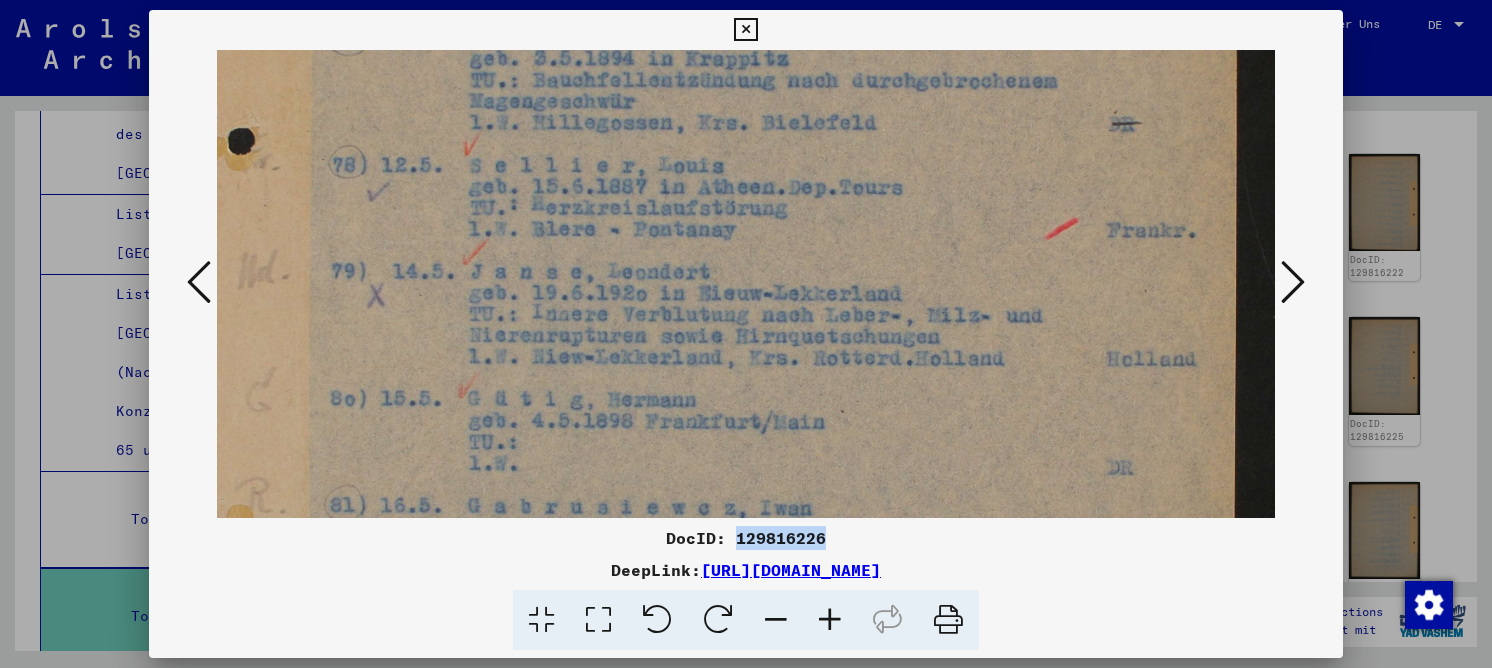 click on "DocID: 129816226" at bounding box center (746, 538) 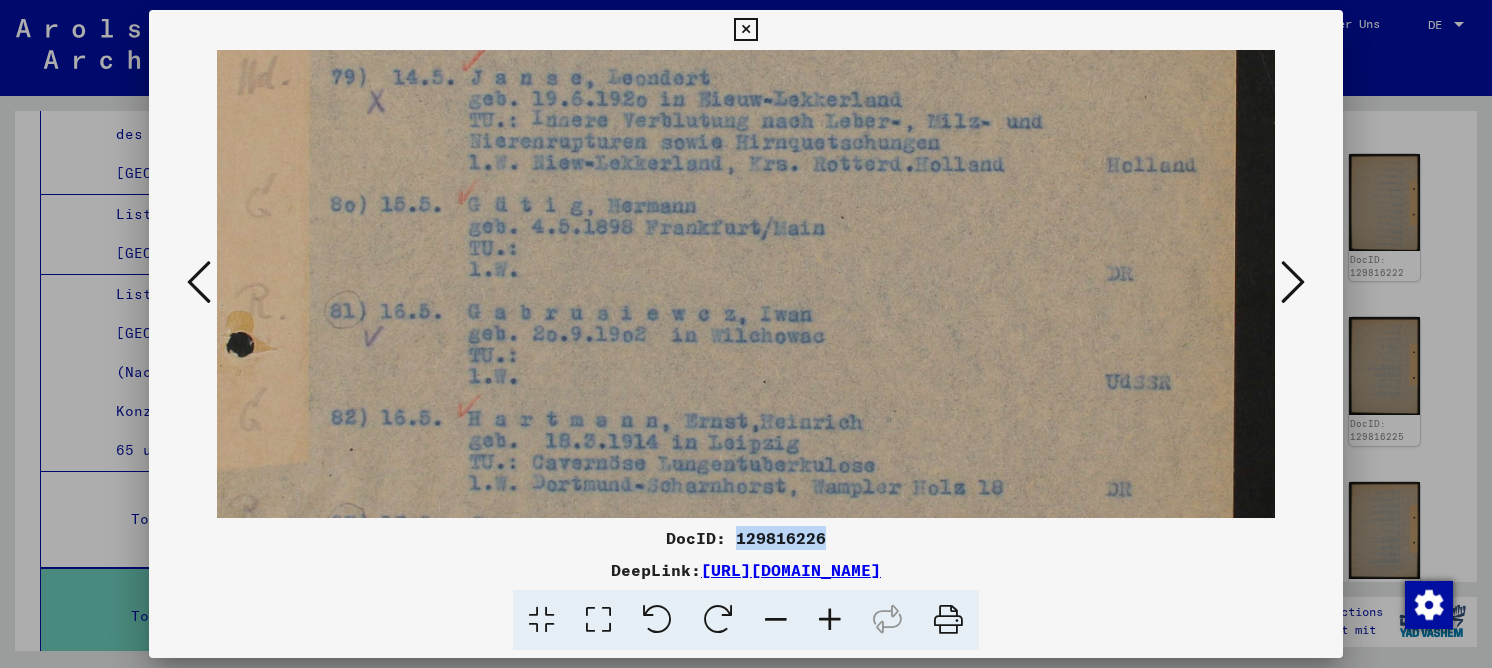 scroll, scrollTop: 677, scrollLeft: 73, axis: both 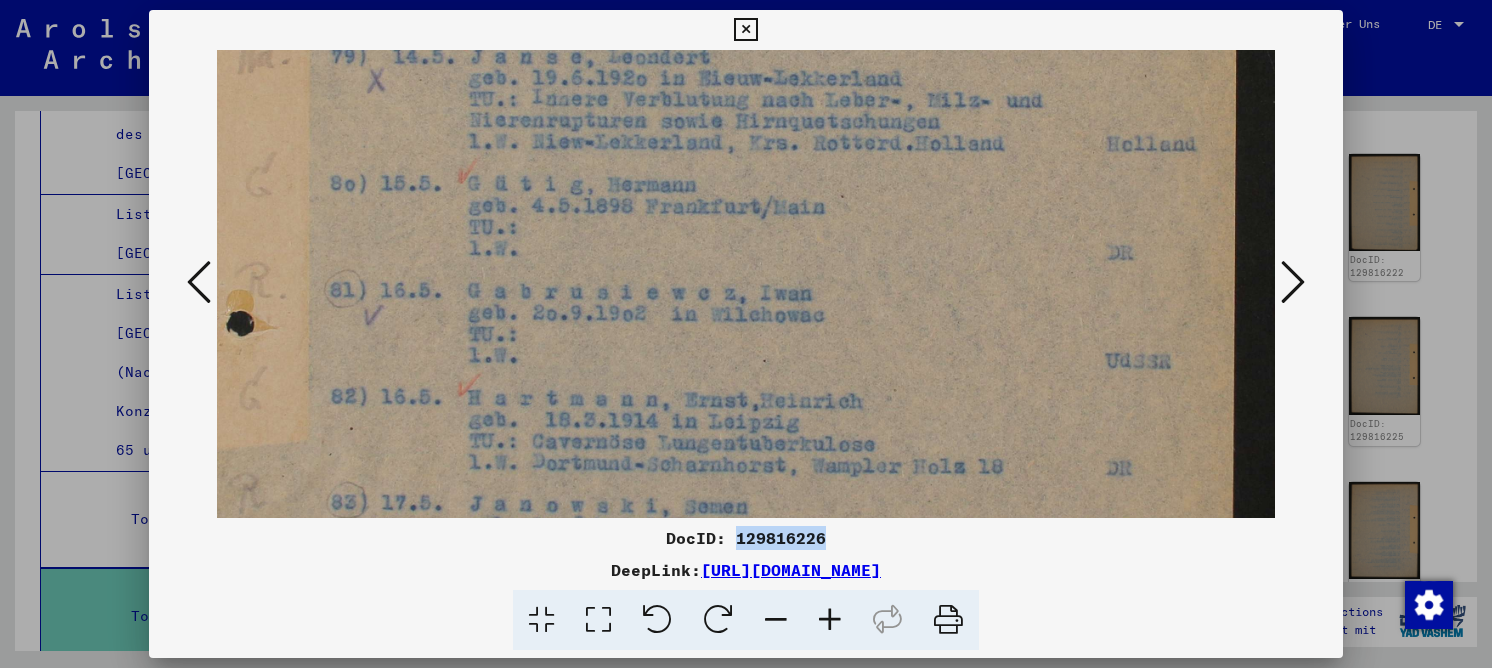 drag, startPoint x: 645, startPoint y: 333, endPoint x: 607, endPoint y: 137, distance: 199.64969 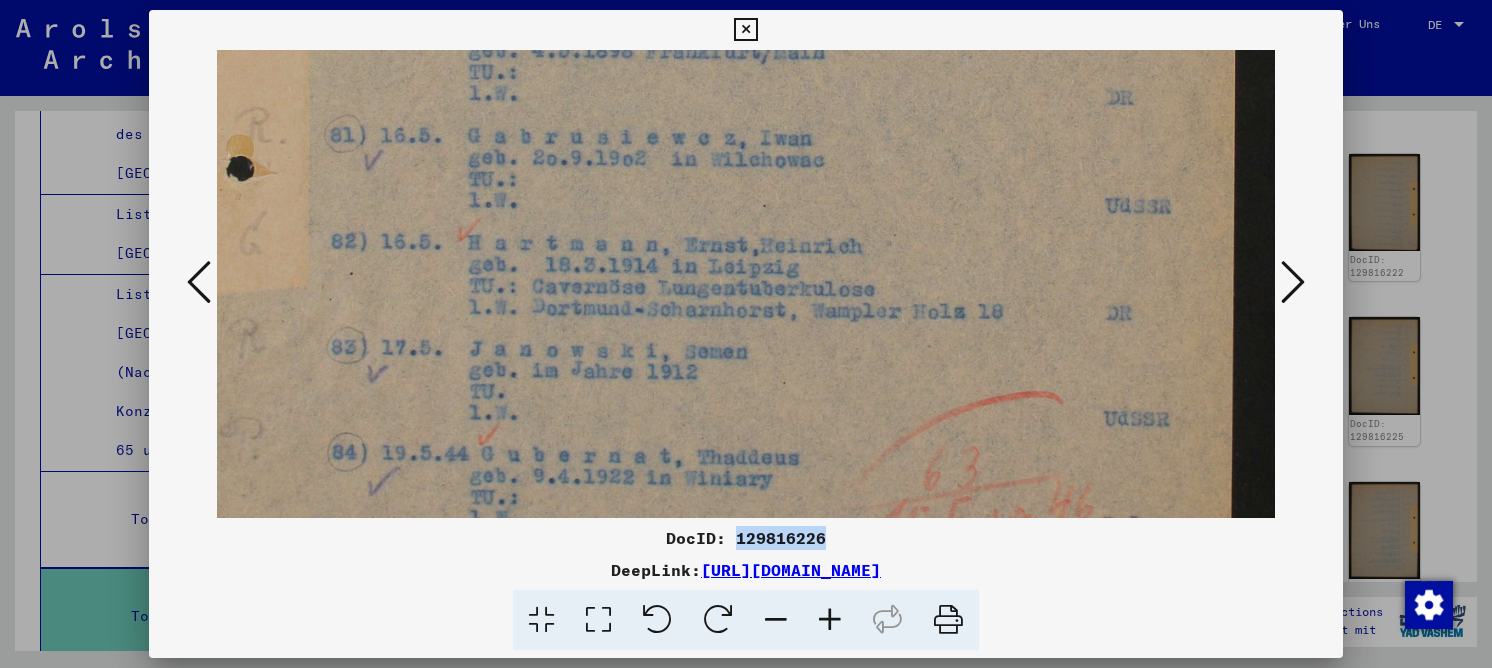 scroll, scrollTop: 941, scrollLeft: 73, axis: both 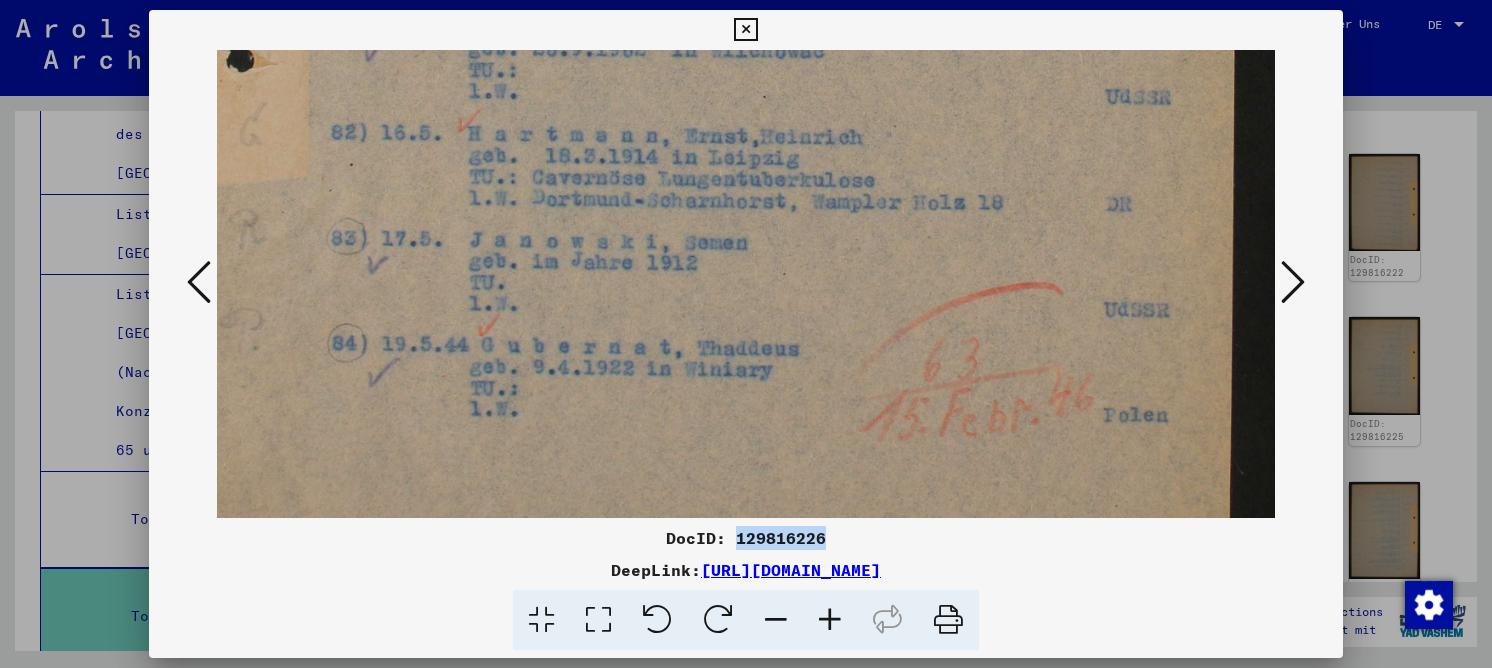 drag, startPoint x: 607, startPoint y: 377, endPoint x: 580, endPoint y: 114, distance: 264.3823 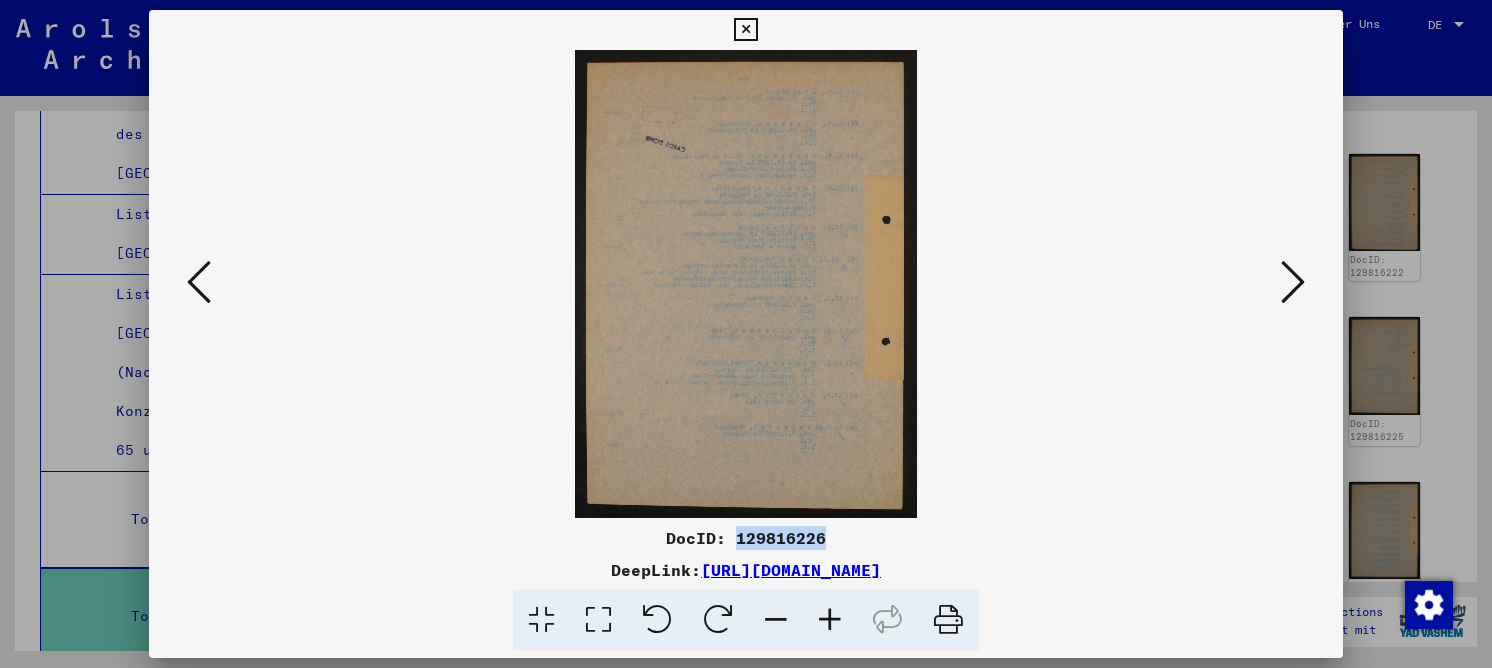 click at bounding box center (1293, 282) 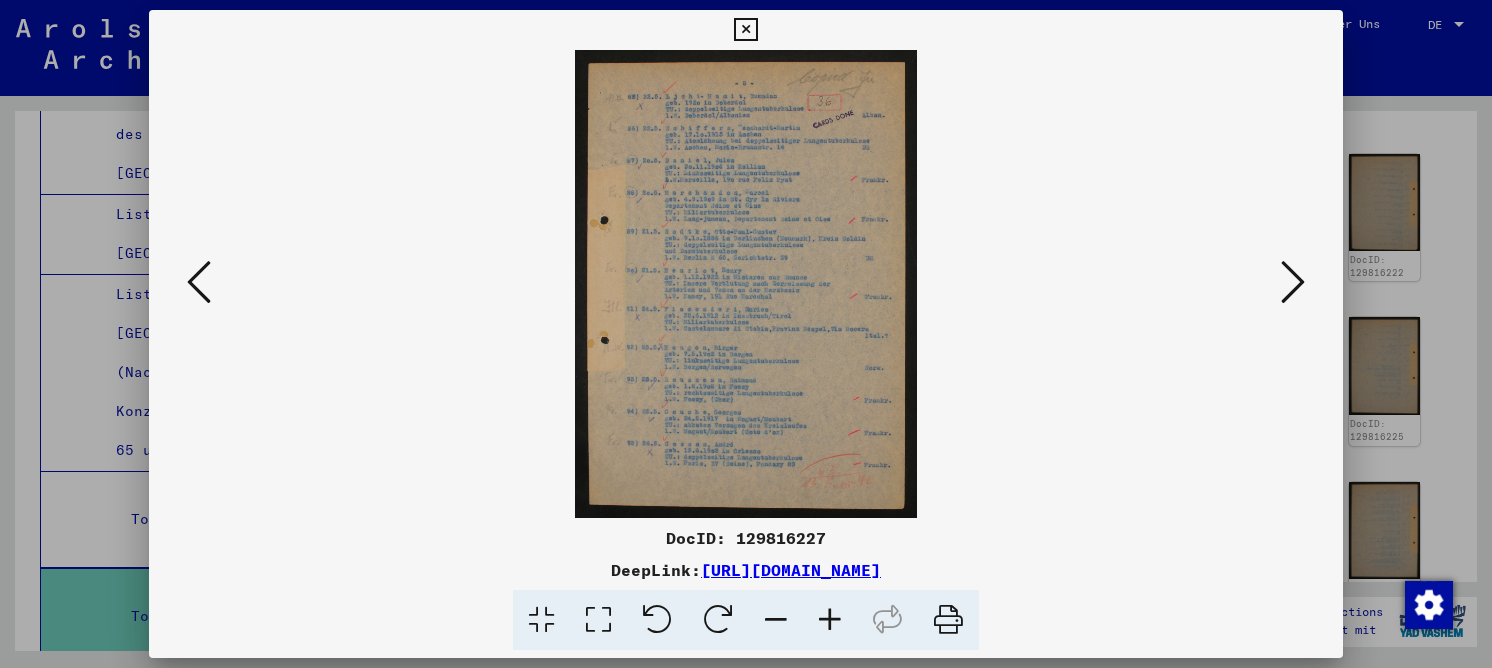 click at bounding box center [598, 620] 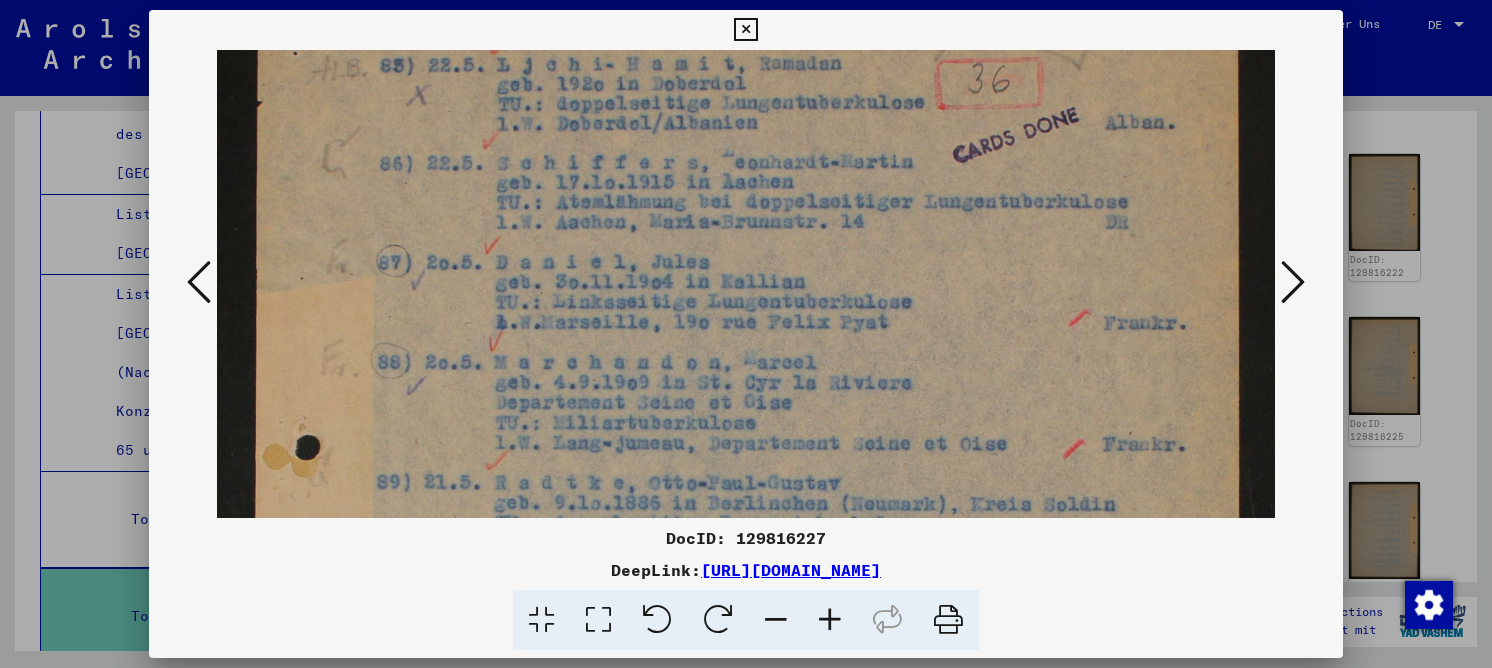 drag, startPoint x: 766, startPoint y: 333, endPoint x: 764, endPoint y: 244, distance: 89.02247 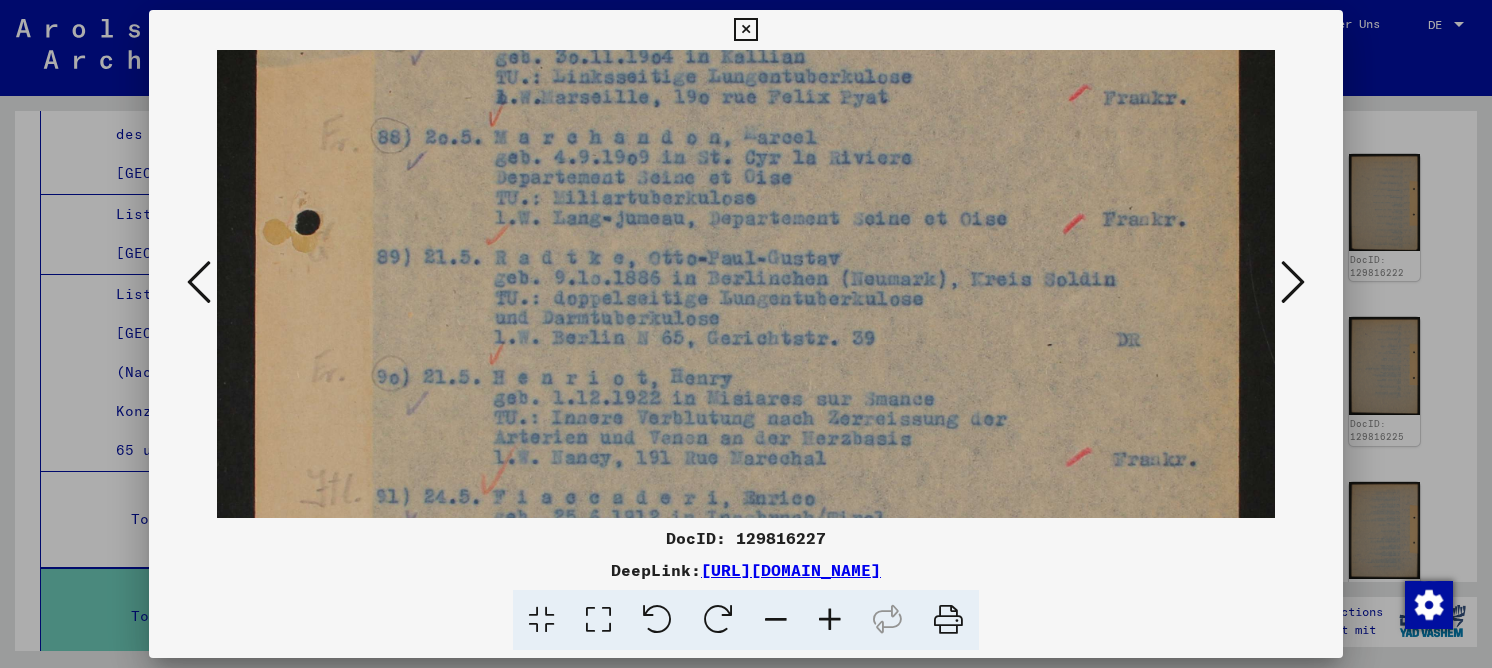drag, startPoint x: 772, startPoint y: 281, endPoint x: 708, endPoint y: 182, distance: 117.88554 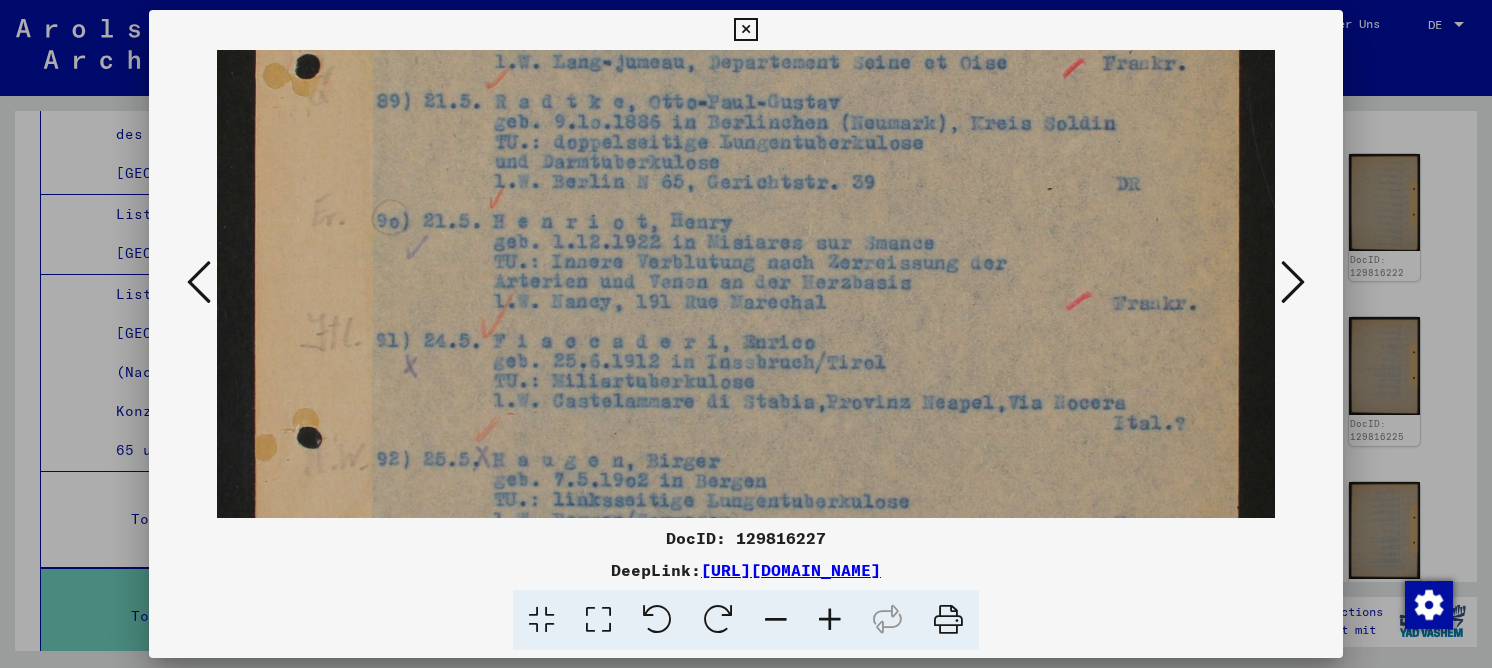 drag, startPoint x: 728, startPoint y: 306, endPoint x: 701, endPoint y: 144, distance: 164.23459 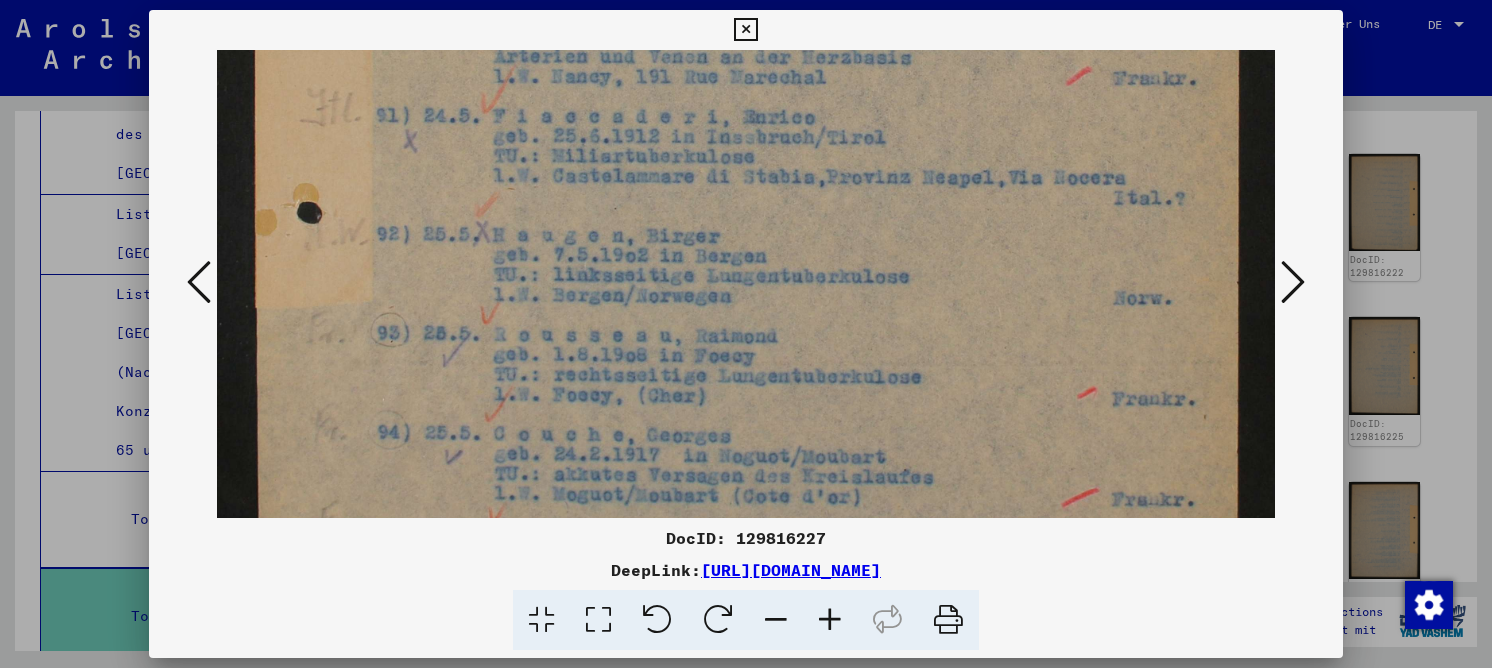 drag, startPoint x: 724, startPoint y: 215, endPoint x: 708, endPoint y: 148, distance: 68.88396 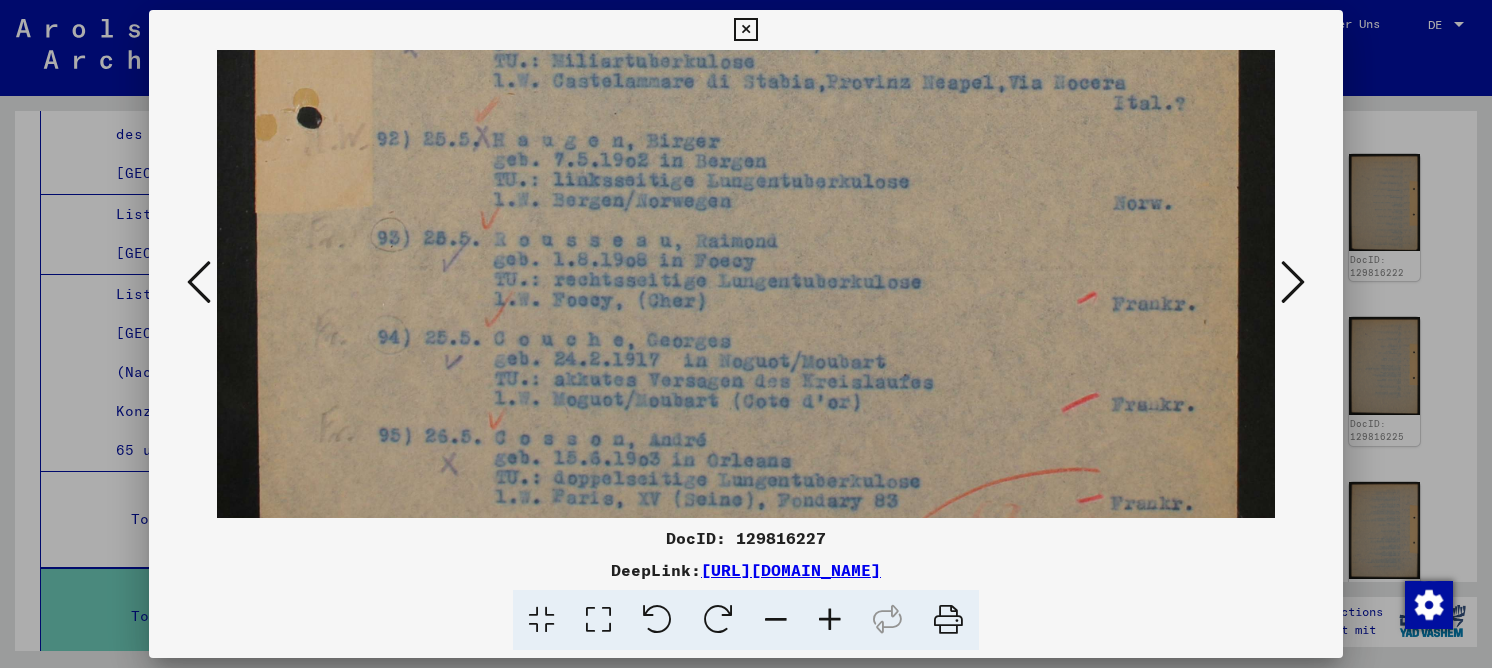 drag, startPoint x: 778, startPoint y: 316, endPoint x: 726, endPoint y: 101, distance: 221.199 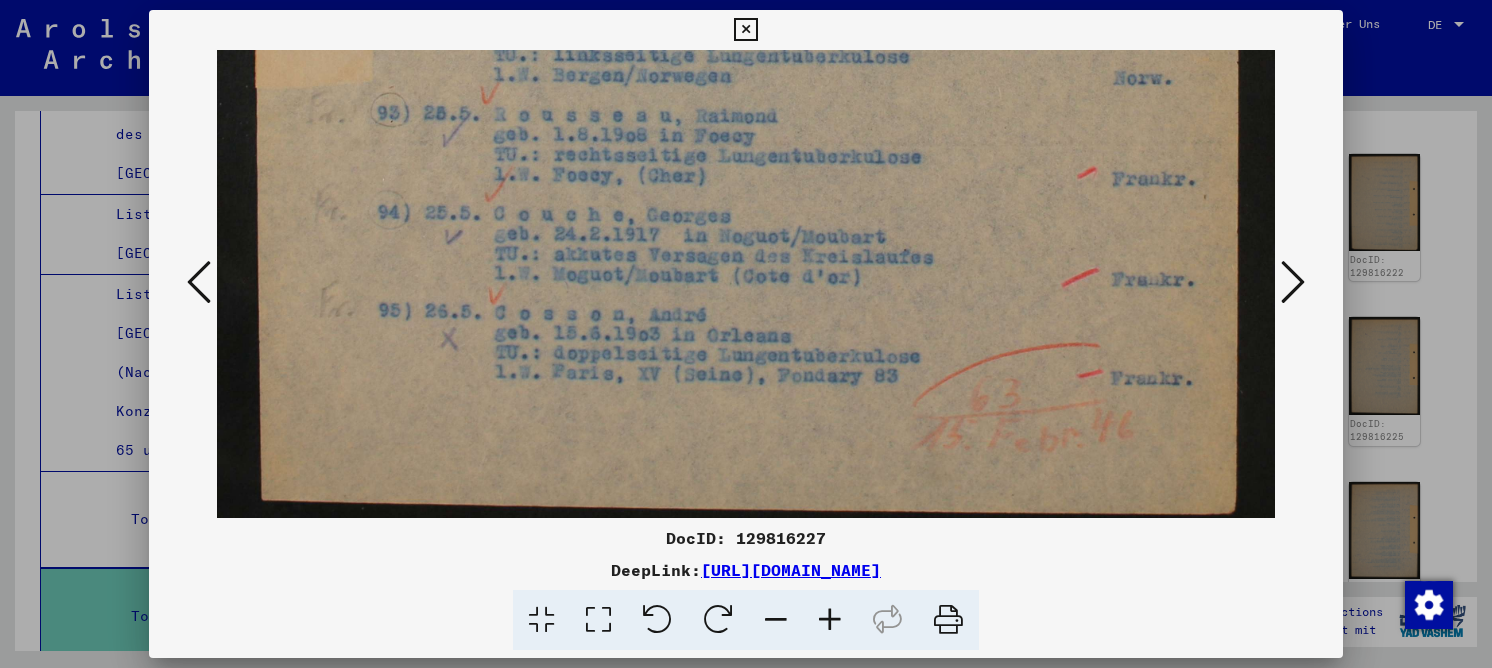 click at bounding box center [1293, 282] 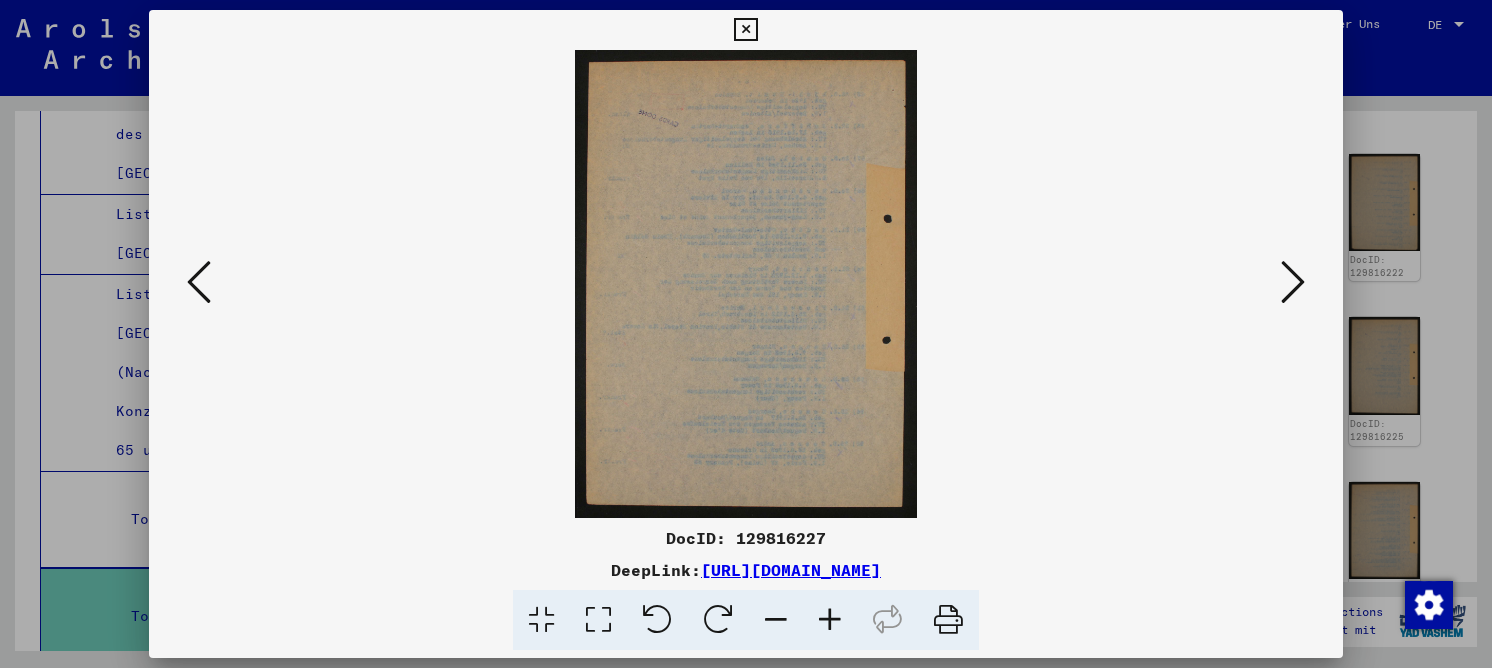 scroll, scrollTop: 0, scrollLeft: 0, axis: both 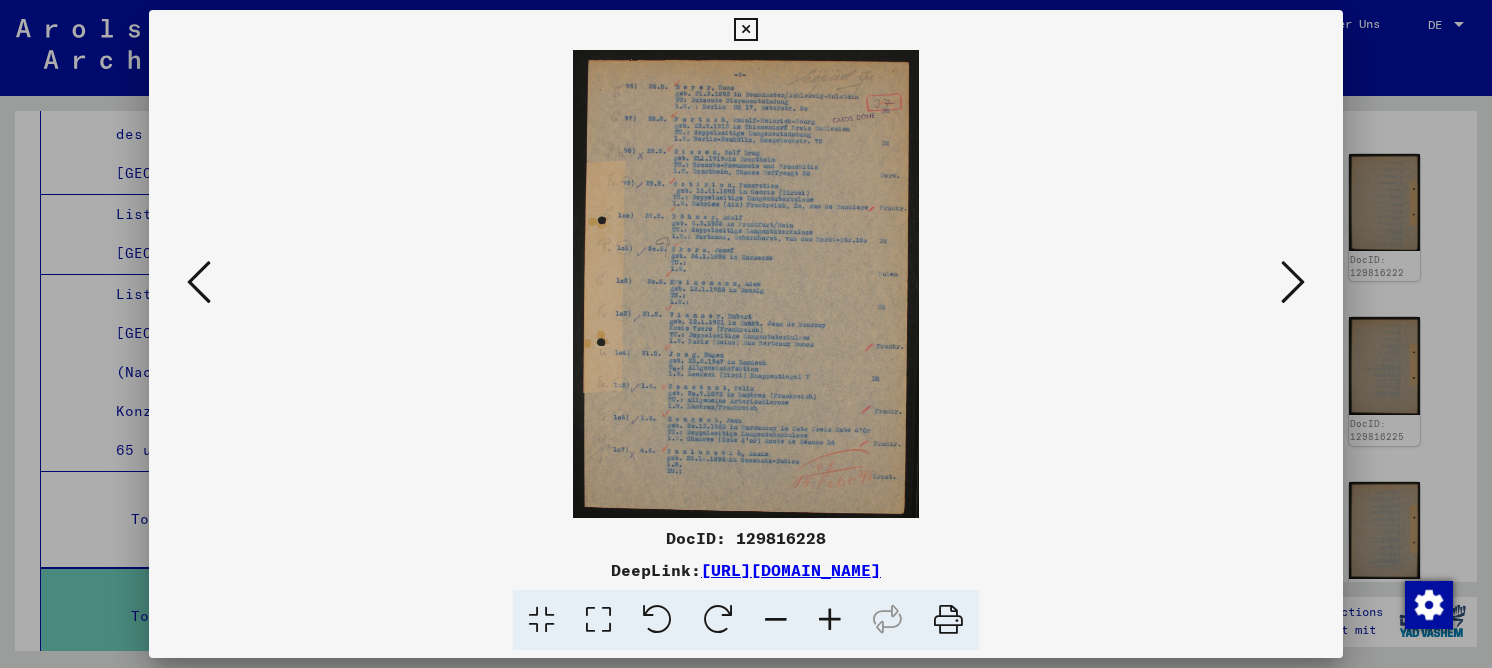 drag, startPoint x: 589, startPoint y: 628, endPoint x: 705, endPoint y: 435, distance: 225.1777 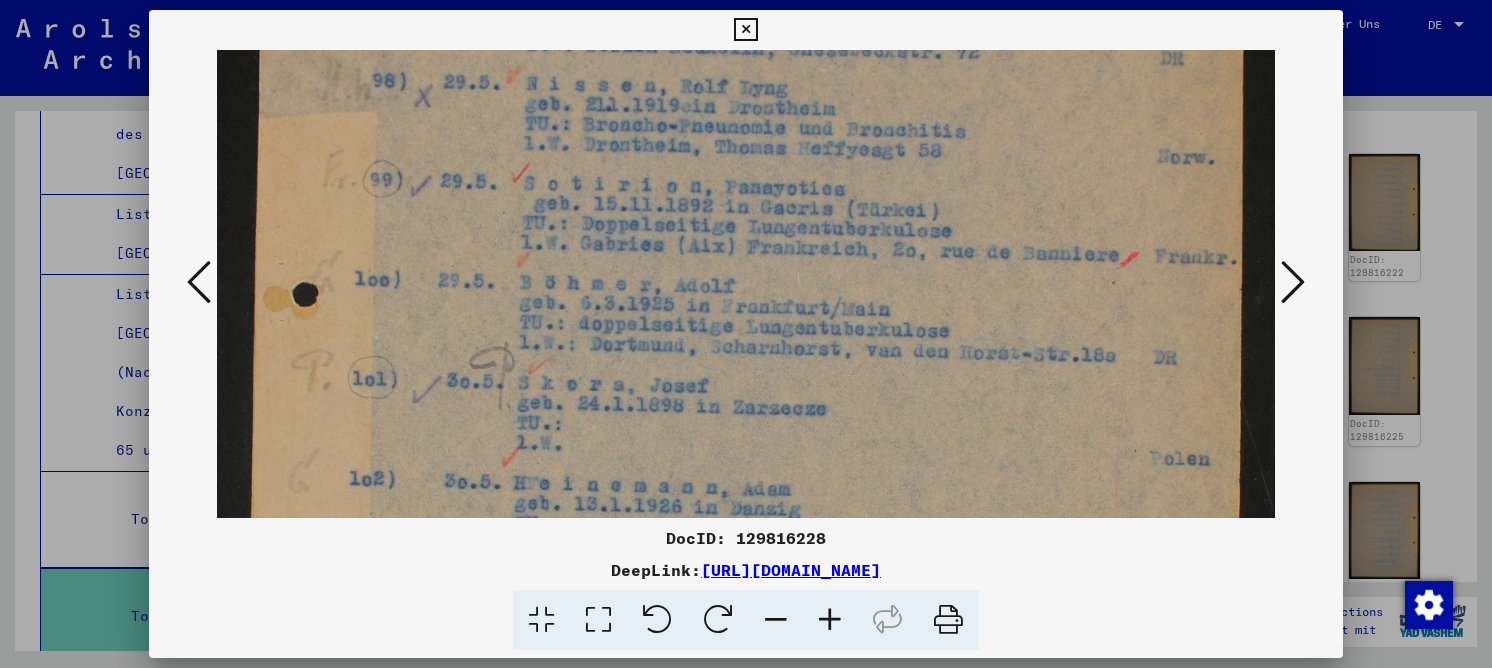 drag, startPoint x: 717, startPoint y: 398, endPoint x: 672, endPoint y: 121, distance: 280.63144 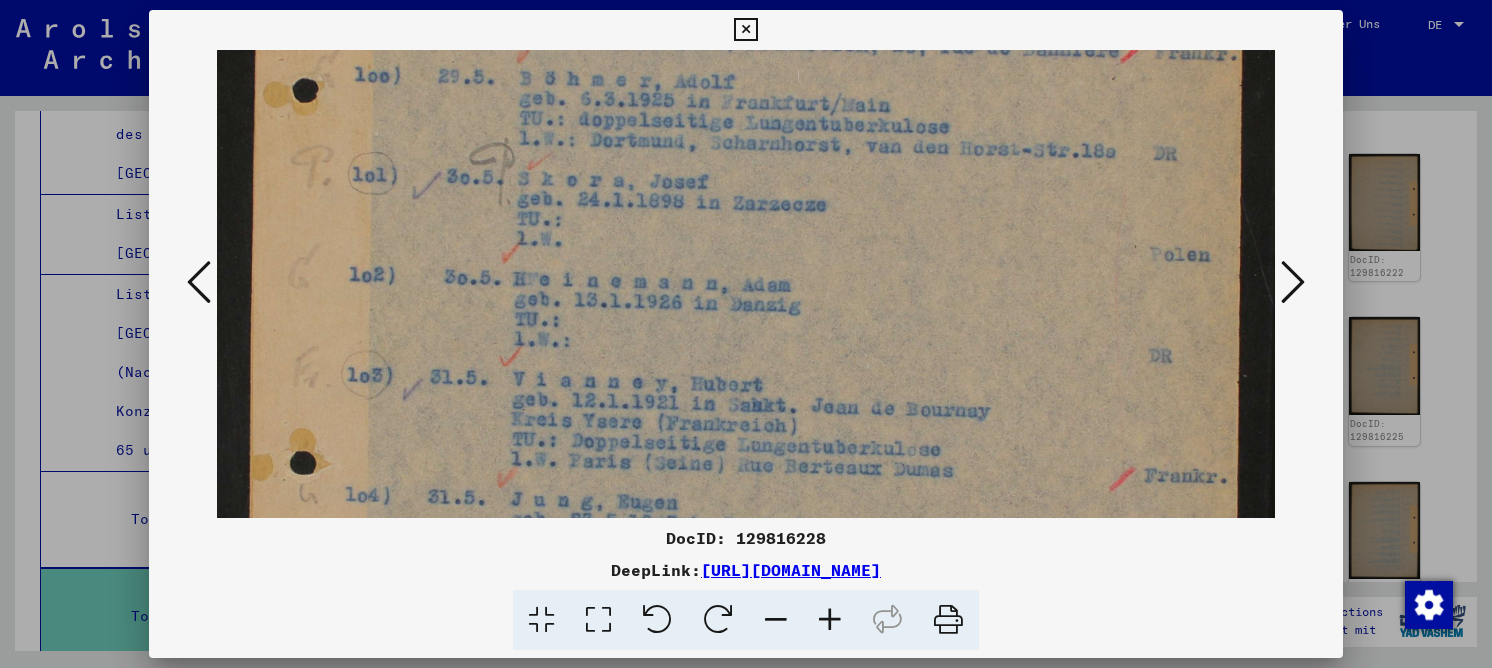 drag, startPoint x: 715, startPoint y: 325, endPoint x: 664, endPoint y: 116, distance: 215.13252 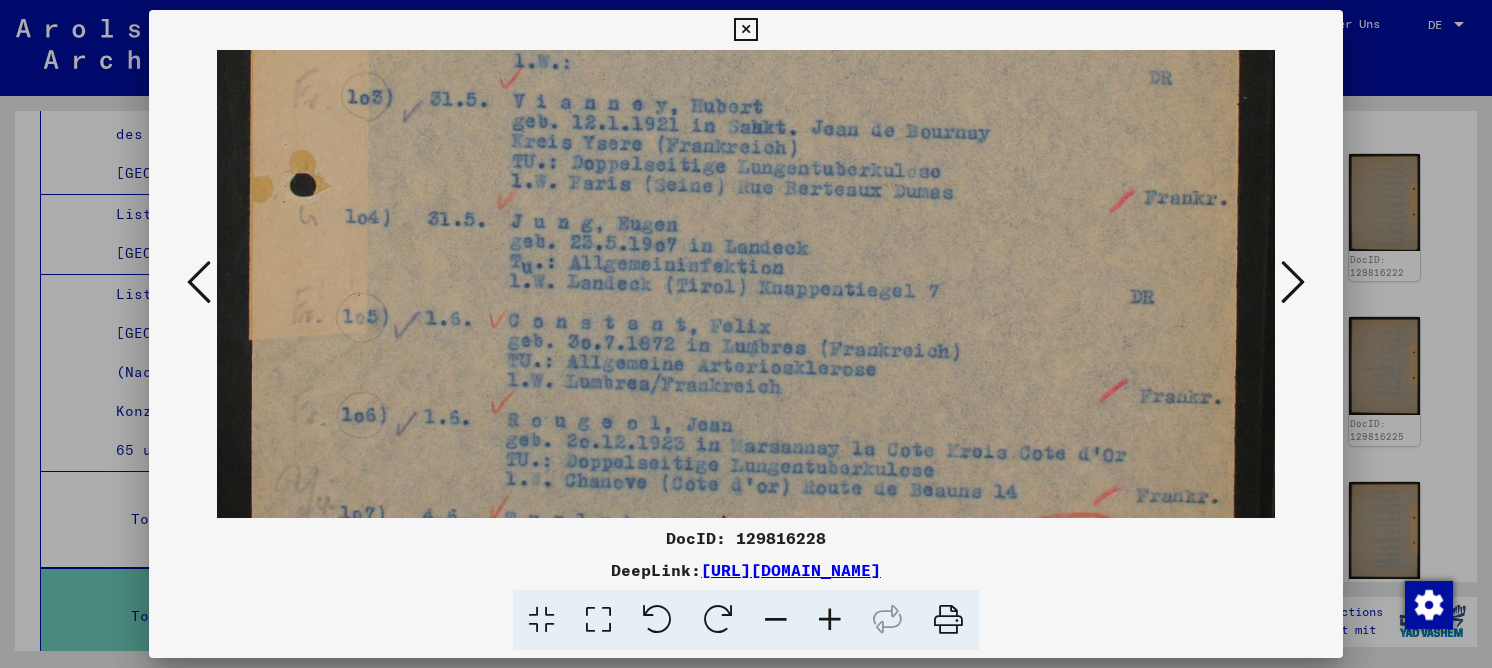 drag, startPoint x: 751, startPoint y: 191, endPoint x: 752, endPoint y: 91, distance: 100.005 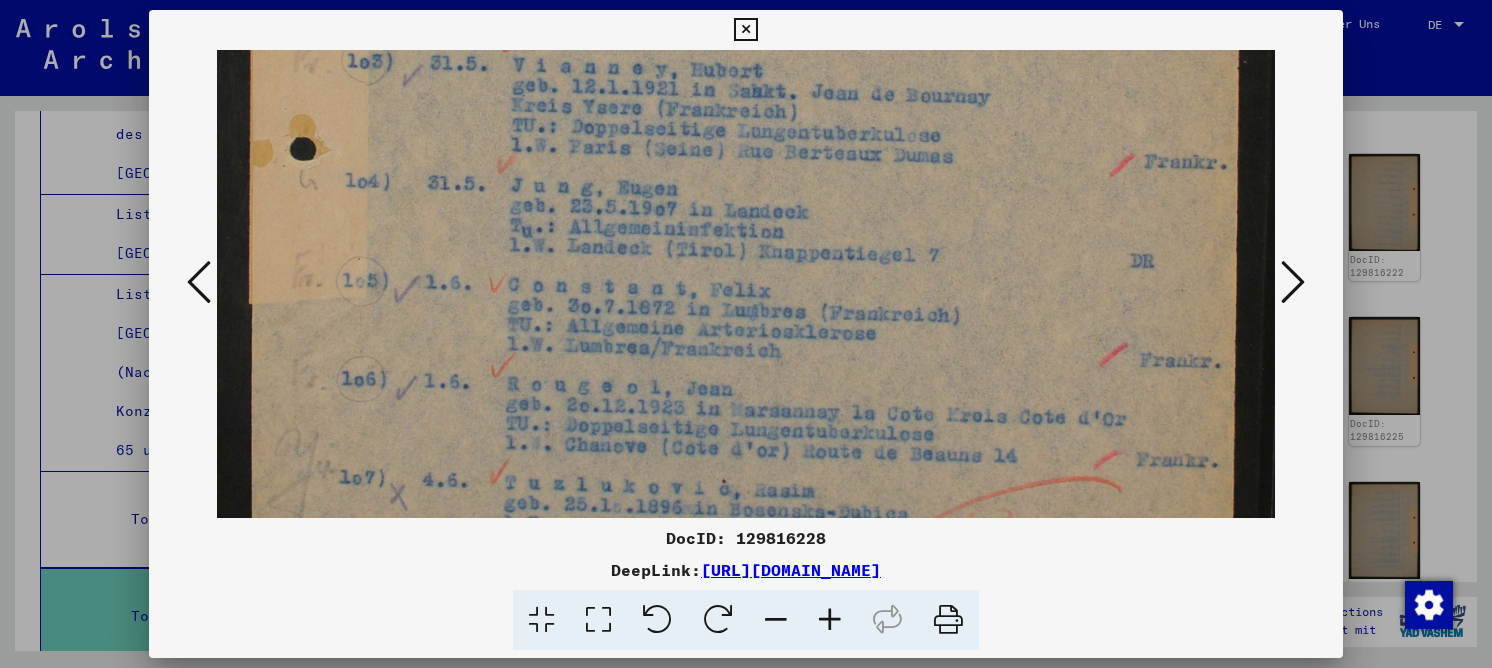scroll, scrollTop: 965, scrollLeft: 0, axis: vertical 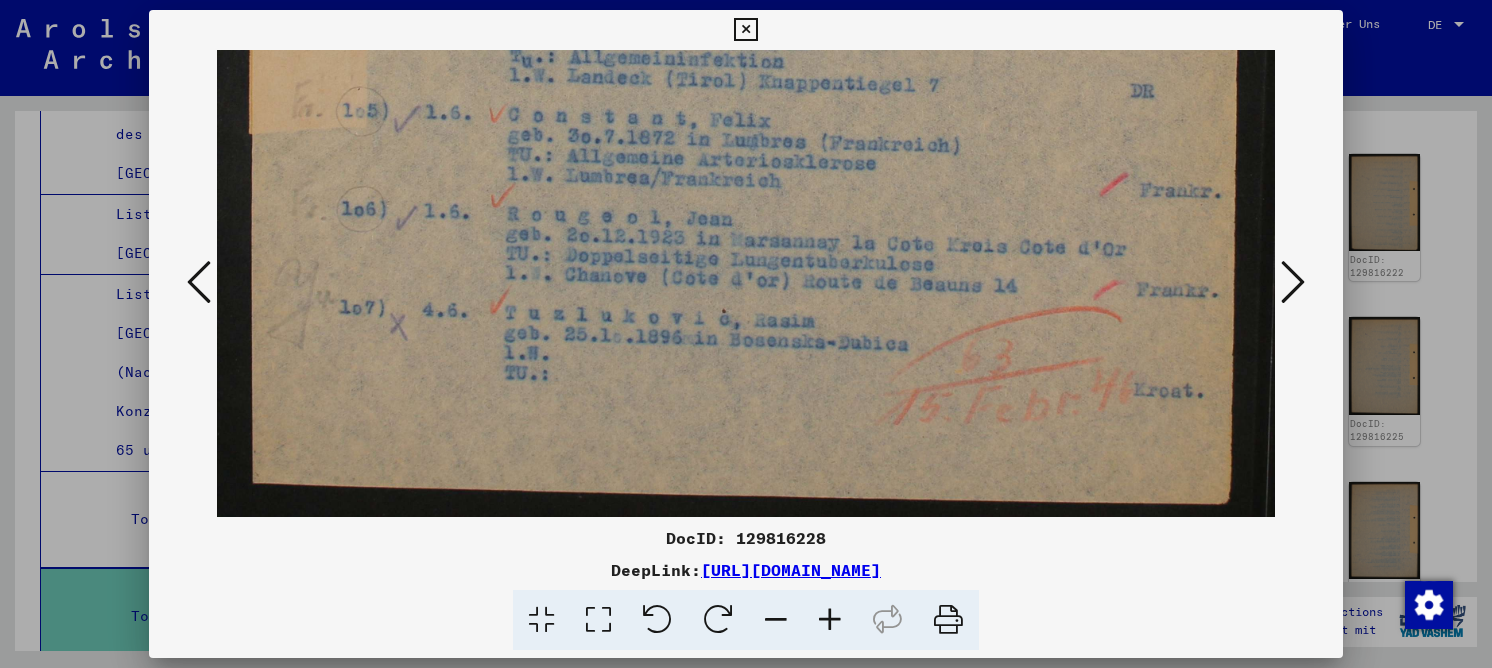 drag, startPoint x: 806, startPoint y: 300, endPoint x: 840, endPoint y: 136, distance: 167.48732 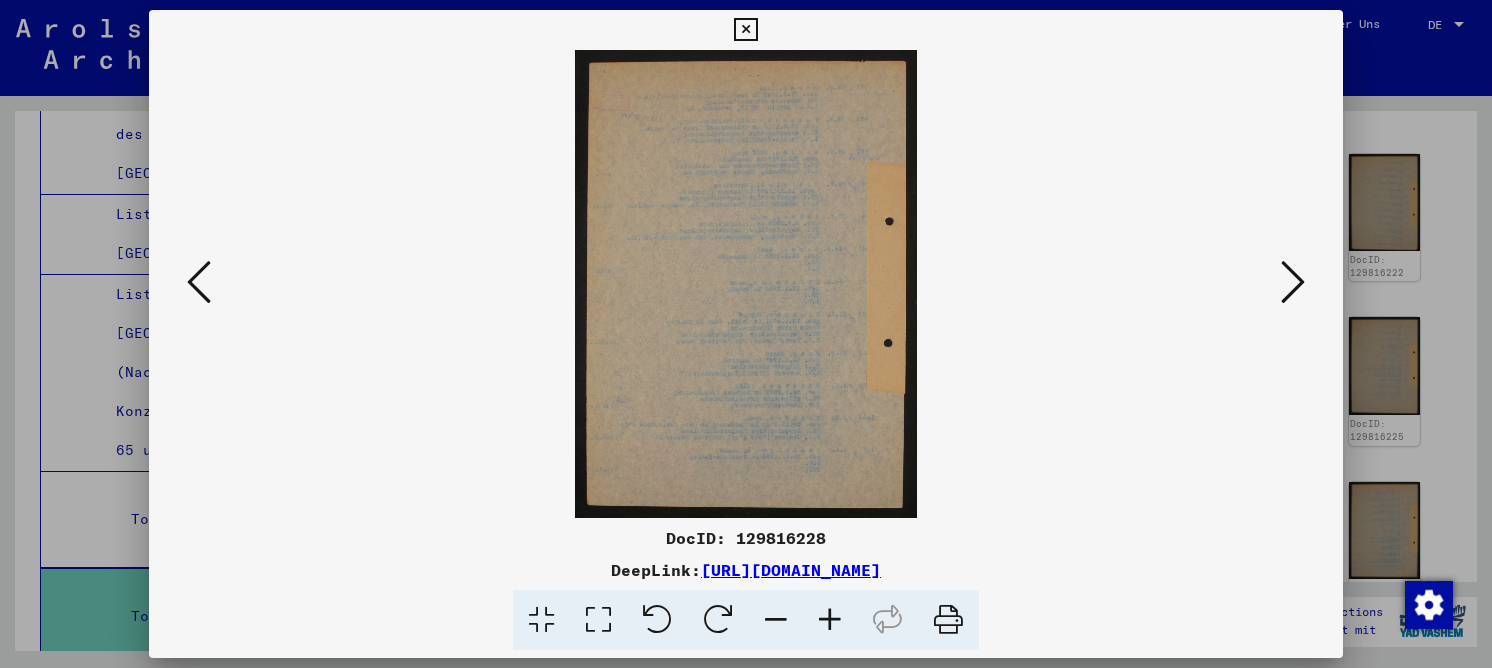 click at bounding box center (1293, 282) 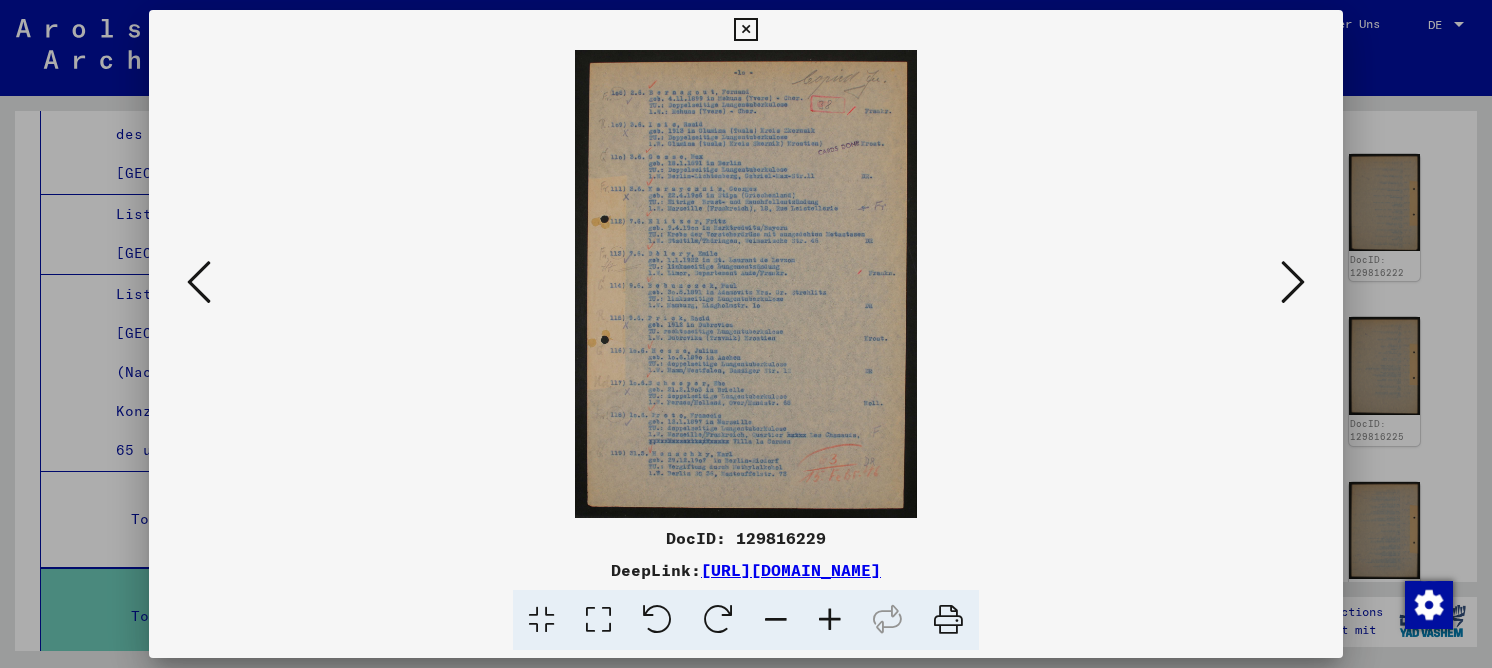 click at bounding box center (598, 620) 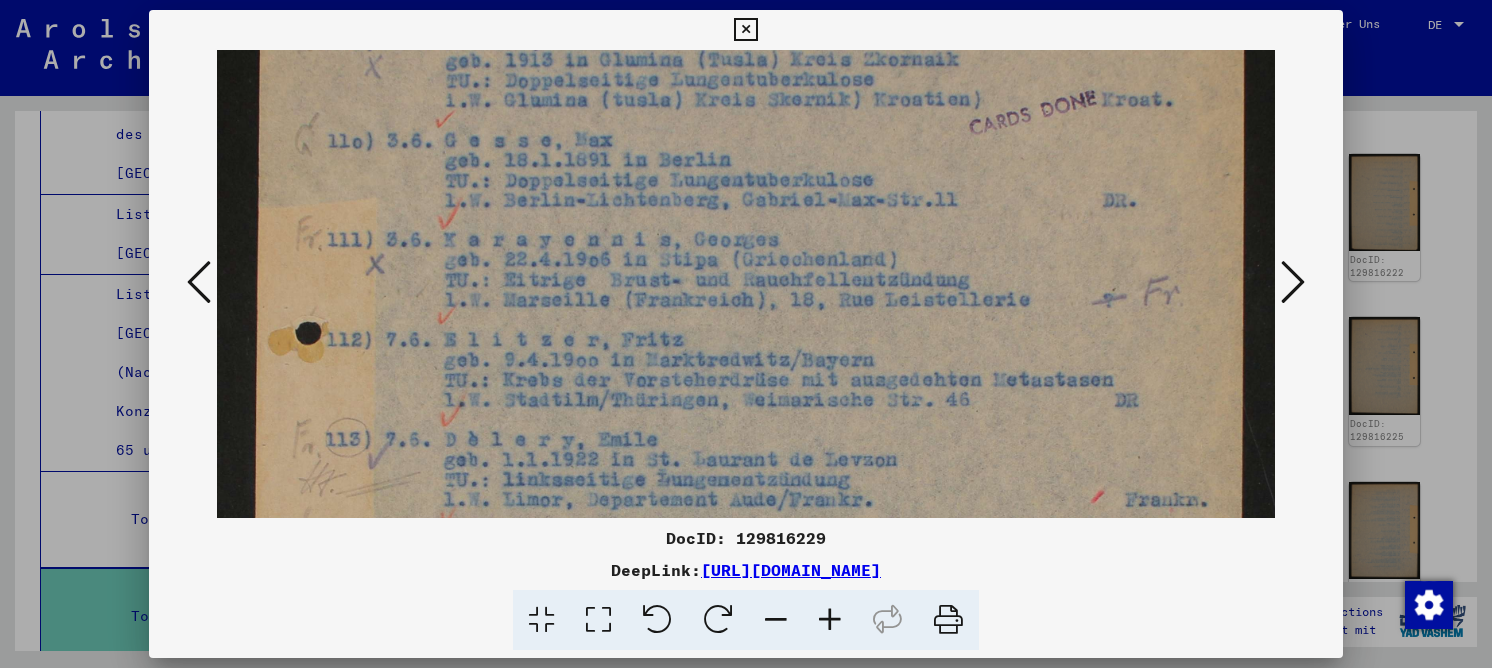 drag, startPoint x: 899, startPoint y: 379, endPoint x: 905, endPoint y: 142, distance: 237.07594 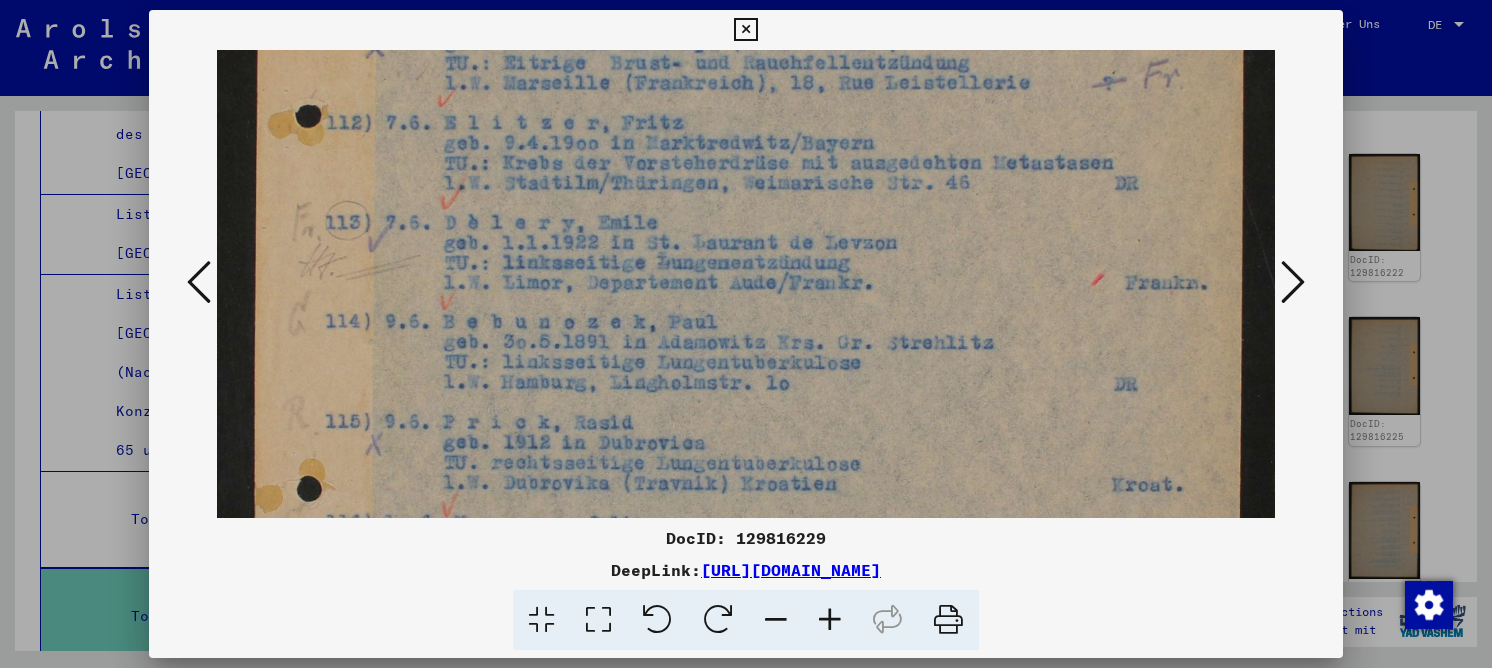 drag, startPoint x: 888, startPoint y: 272, endPoint x: 861, endPoint y: 120, distance: 154.37941 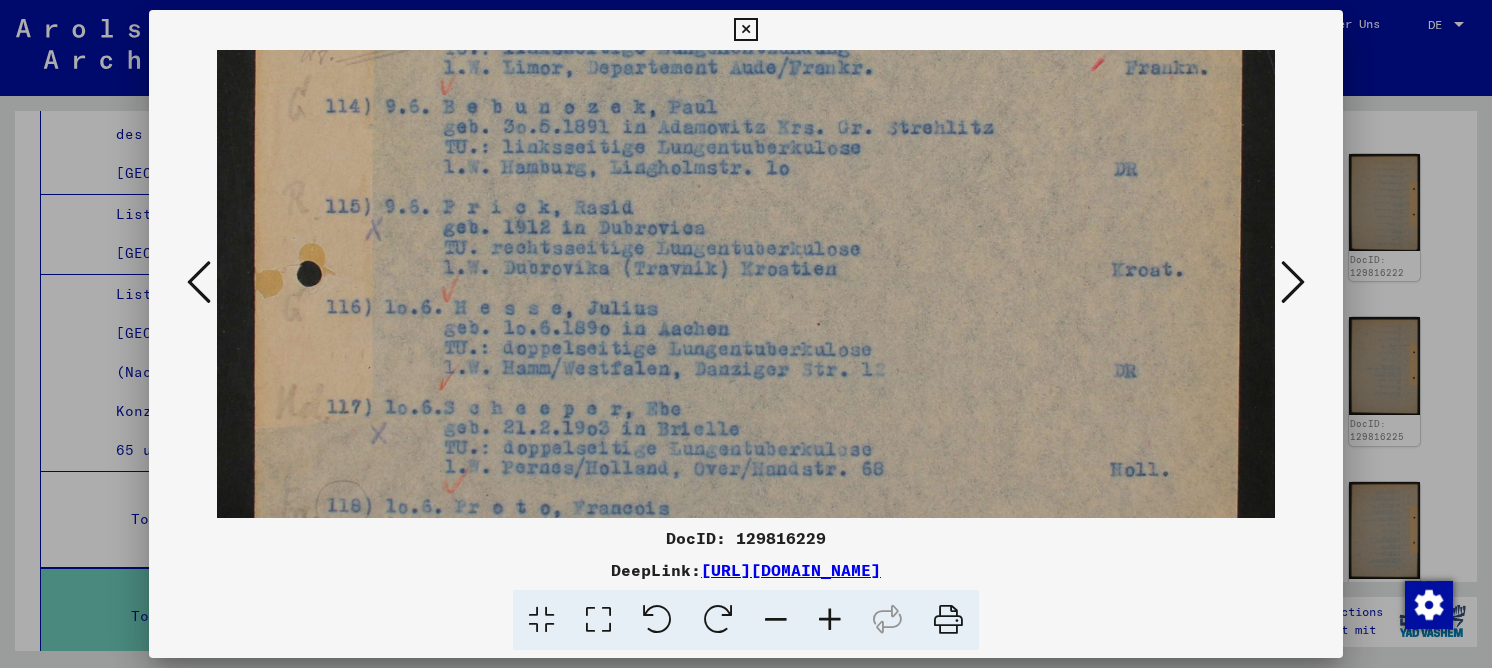 click at bounding box center (746, 101) 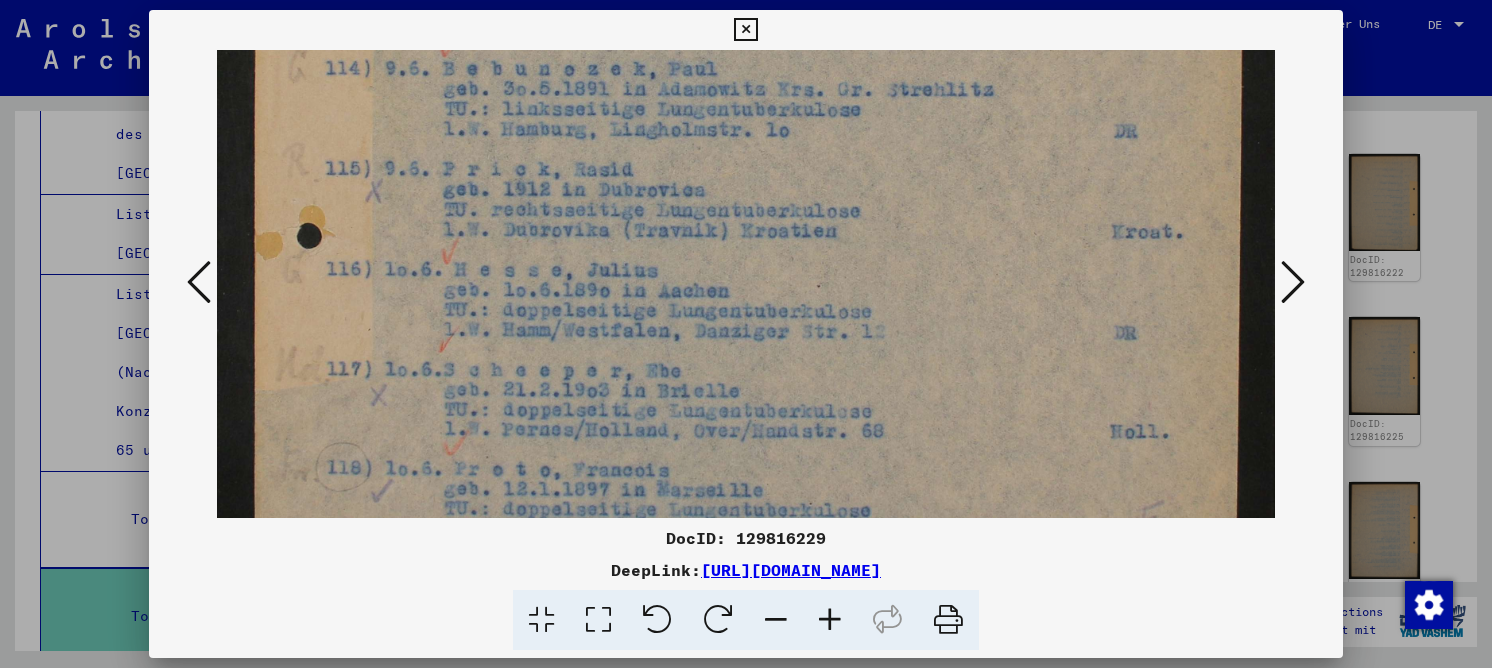 scroll, scrollTop: 749, scrollLeft: 0, axis: vertical 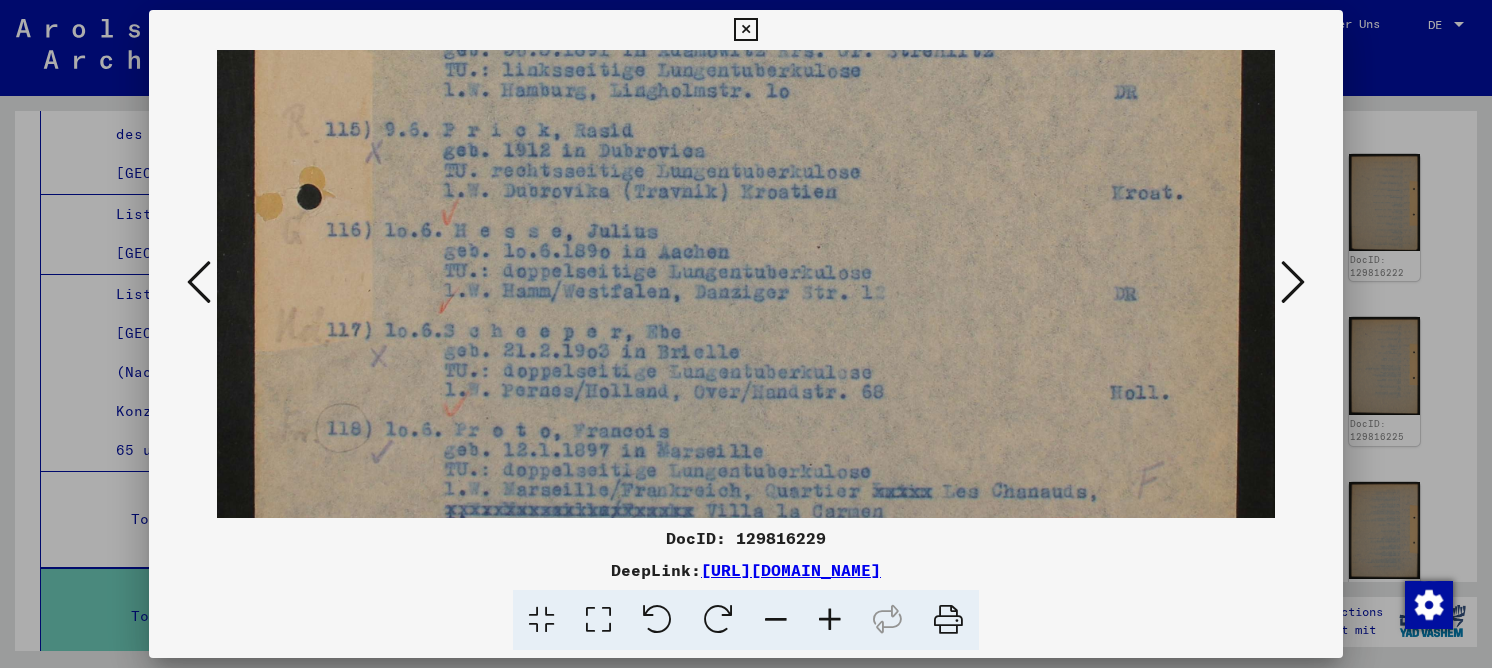 drag, startPoint x: 827, startPoint y: 258, endPoint x: 825, endPoint y: 247, distance: 11.18034 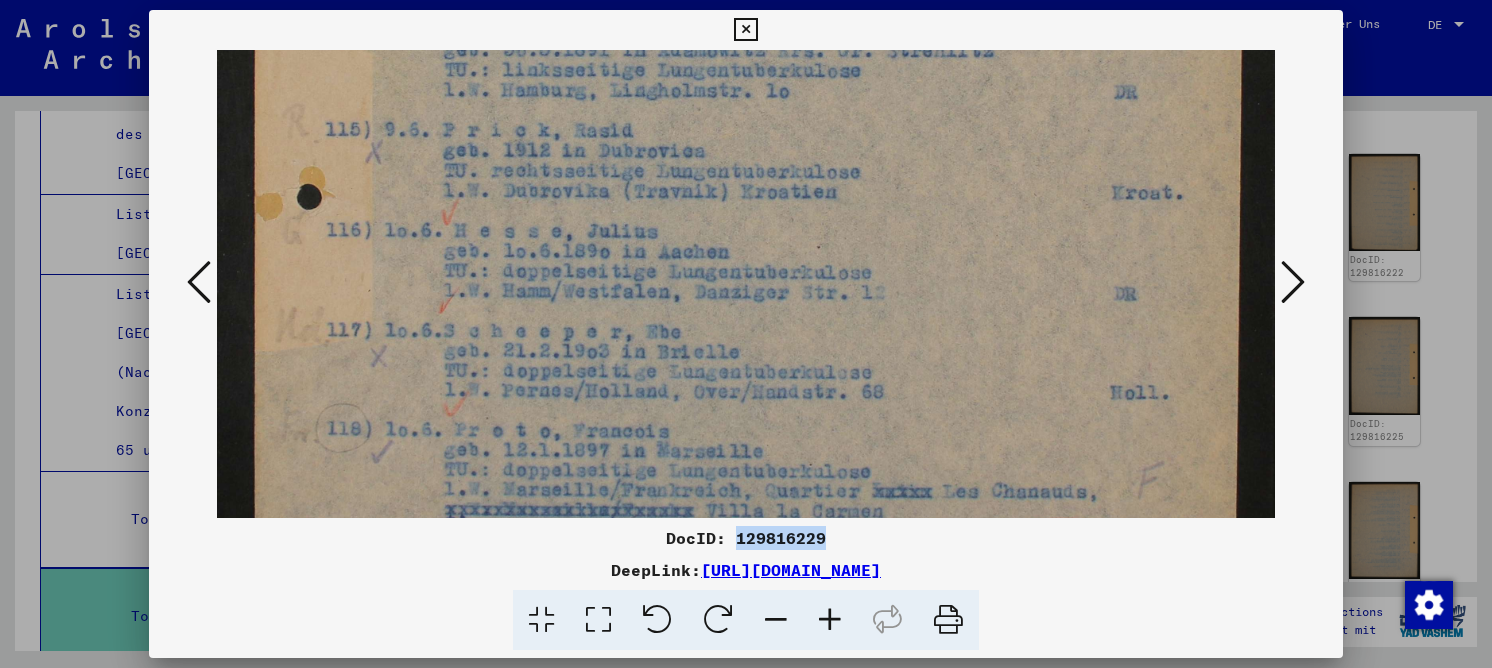 click on "DocID: 129816229" at bounding box center [746, 538] 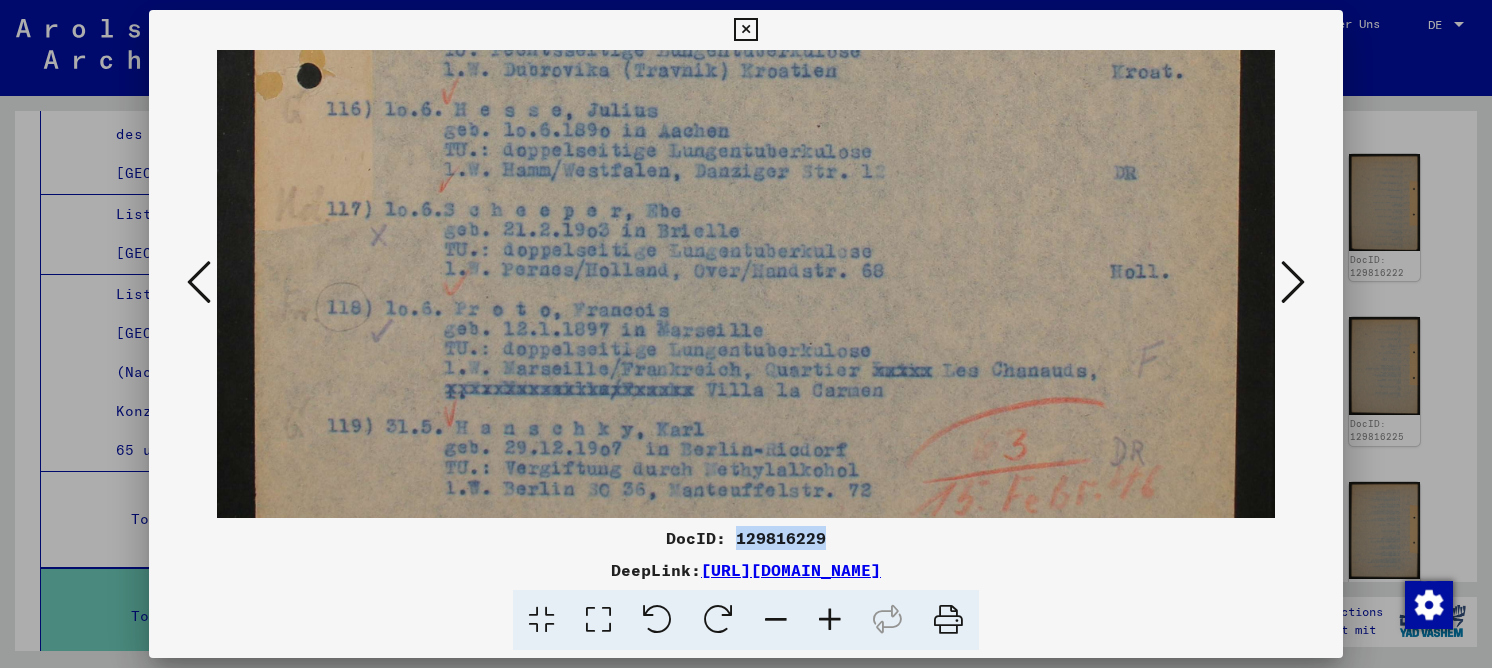 scroll, scrollTop: 937, scrollLeft: 0, axis: vertical 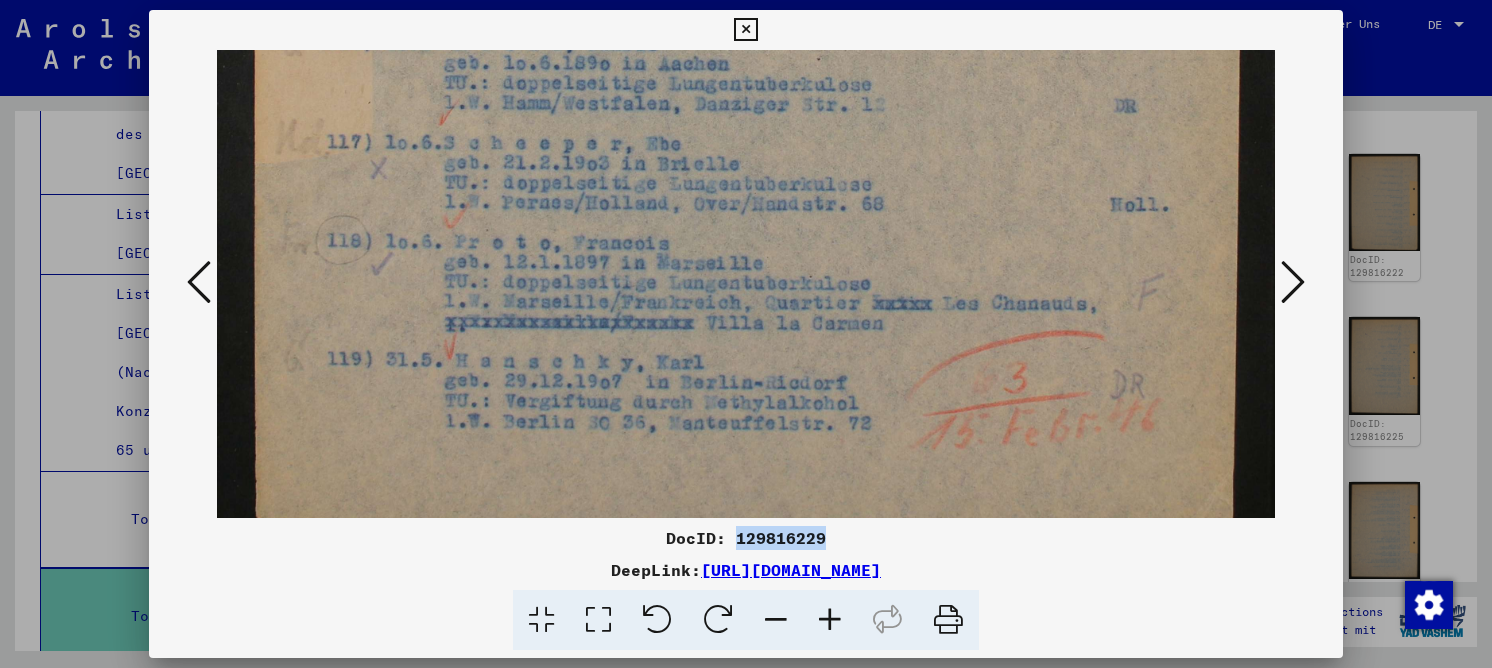 drag, startPoint x: 834, startPoint y: 324, endPoint x: 821, endPoint y: 136, distance: 188.44893 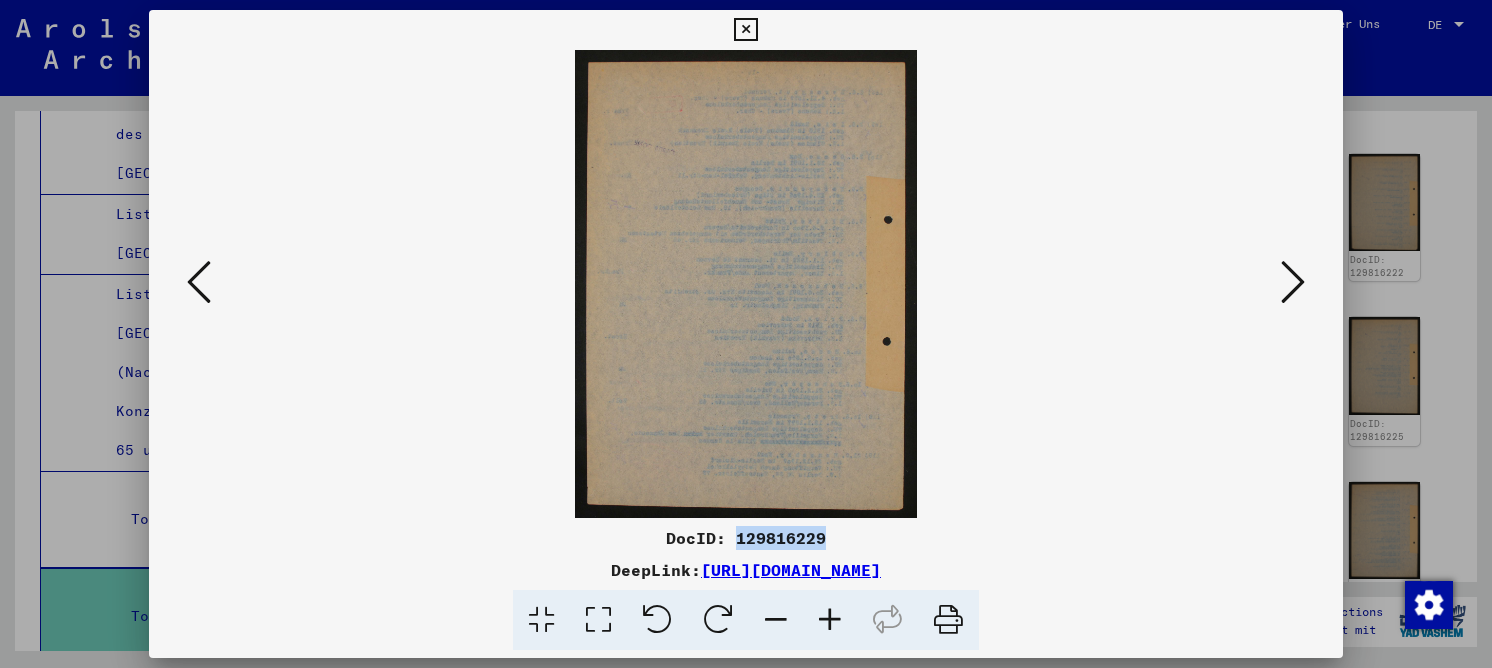 click at bounding box center (1293, 282) 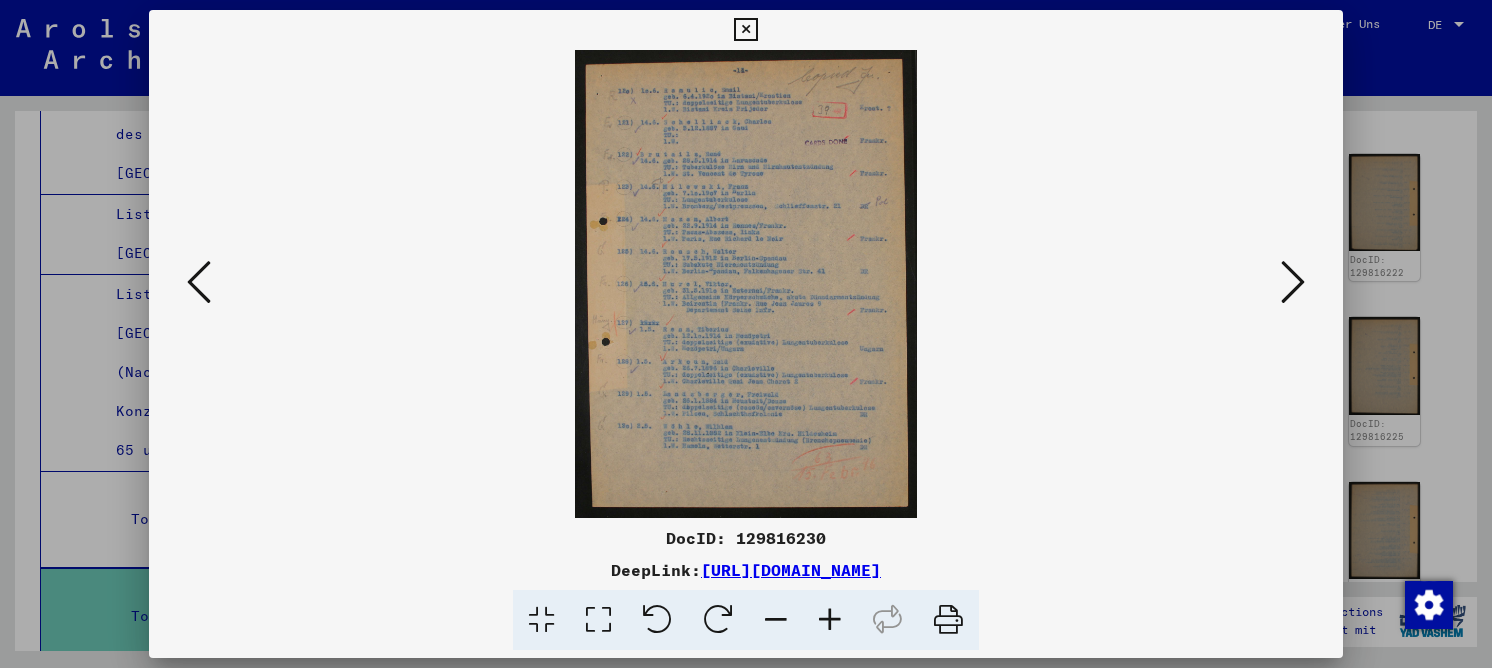 click at bounding box center (598, 620) 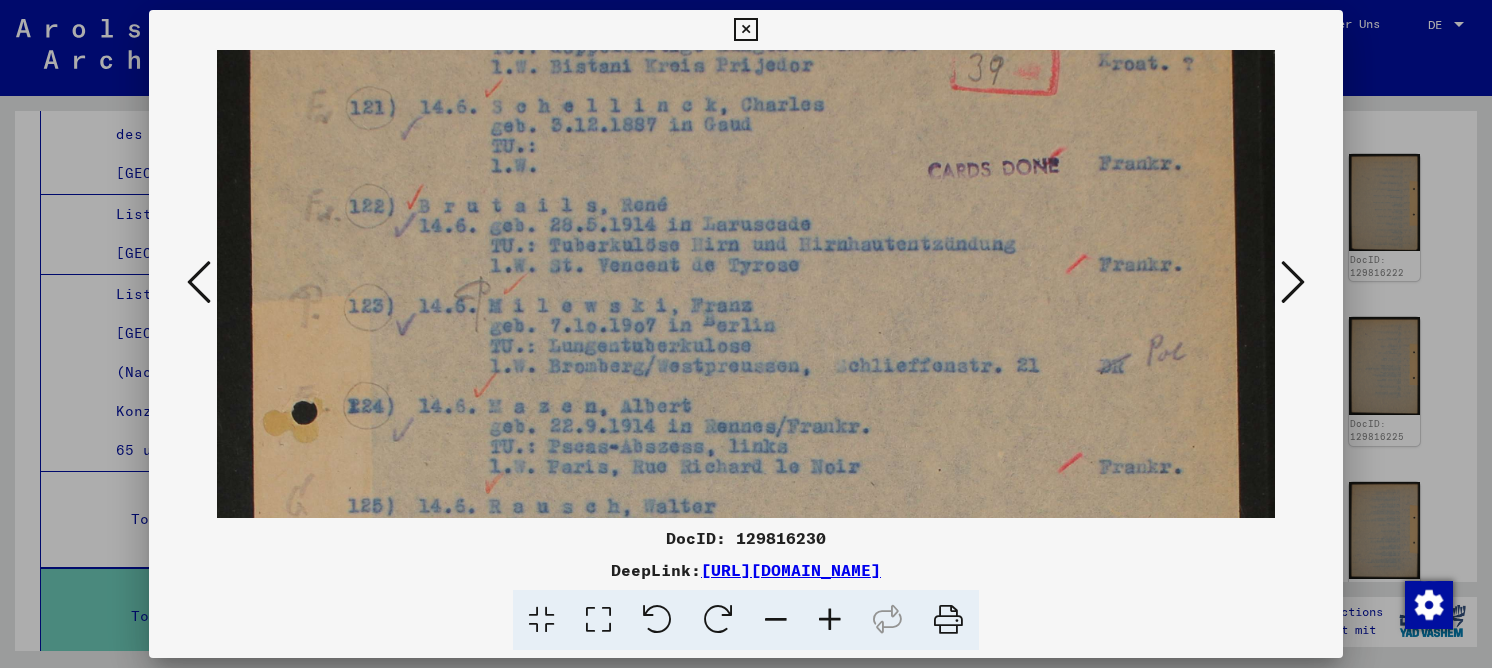 drag, startPoint x: 866, startPoint y: 315, endPoint x: 866, endPoint y: 162, distance: 153 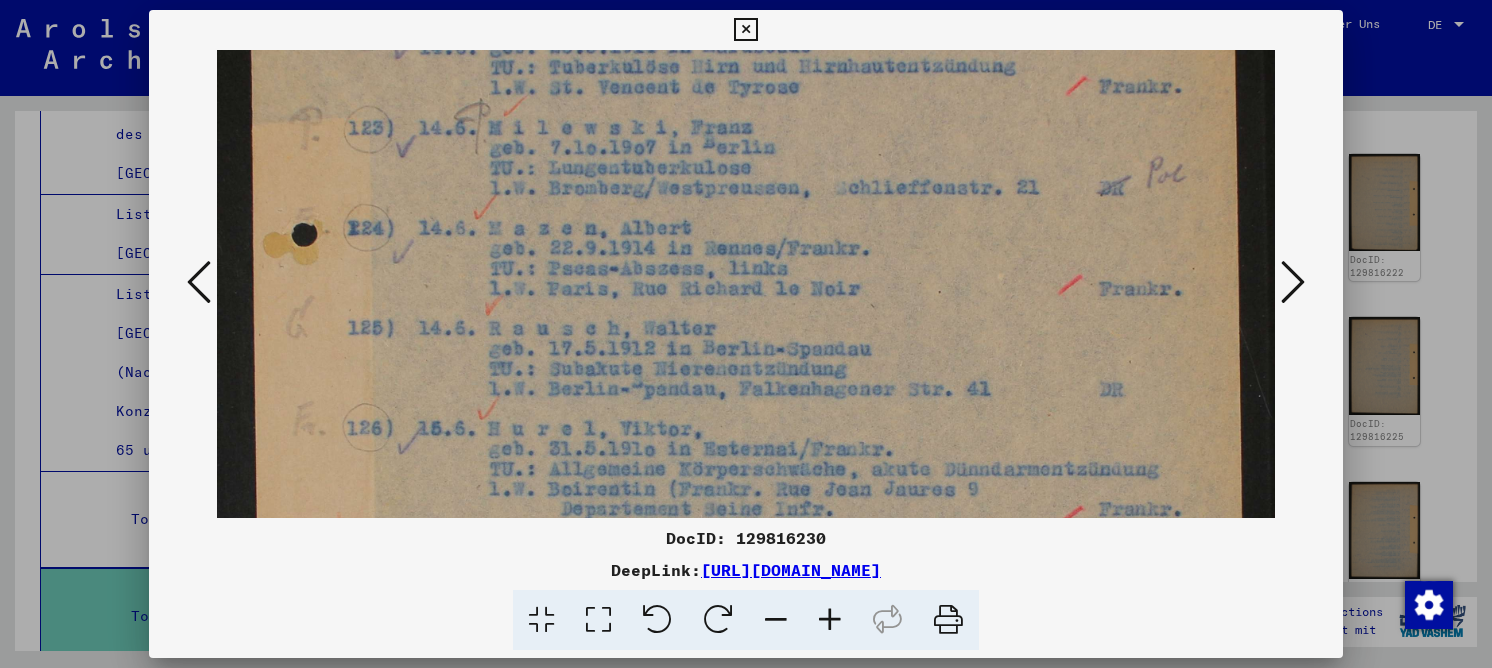 drag, startPoint x: 840, startPoint y: 261, endPoint x: 819, endPoint y: 154, distance: 109.041275 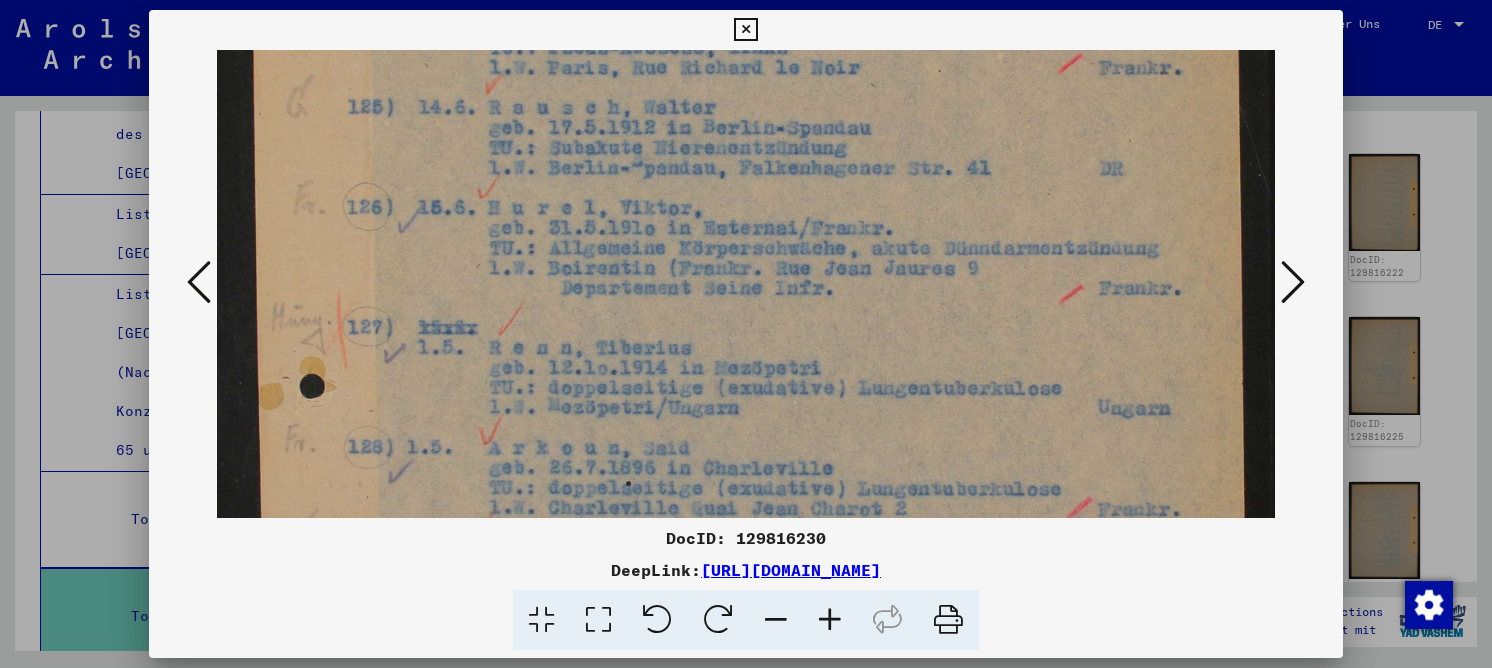 drag, startPoint x: 803, startPoint y: 240, endPoint x: 801, endPoint y: 158, distance: 82.02438 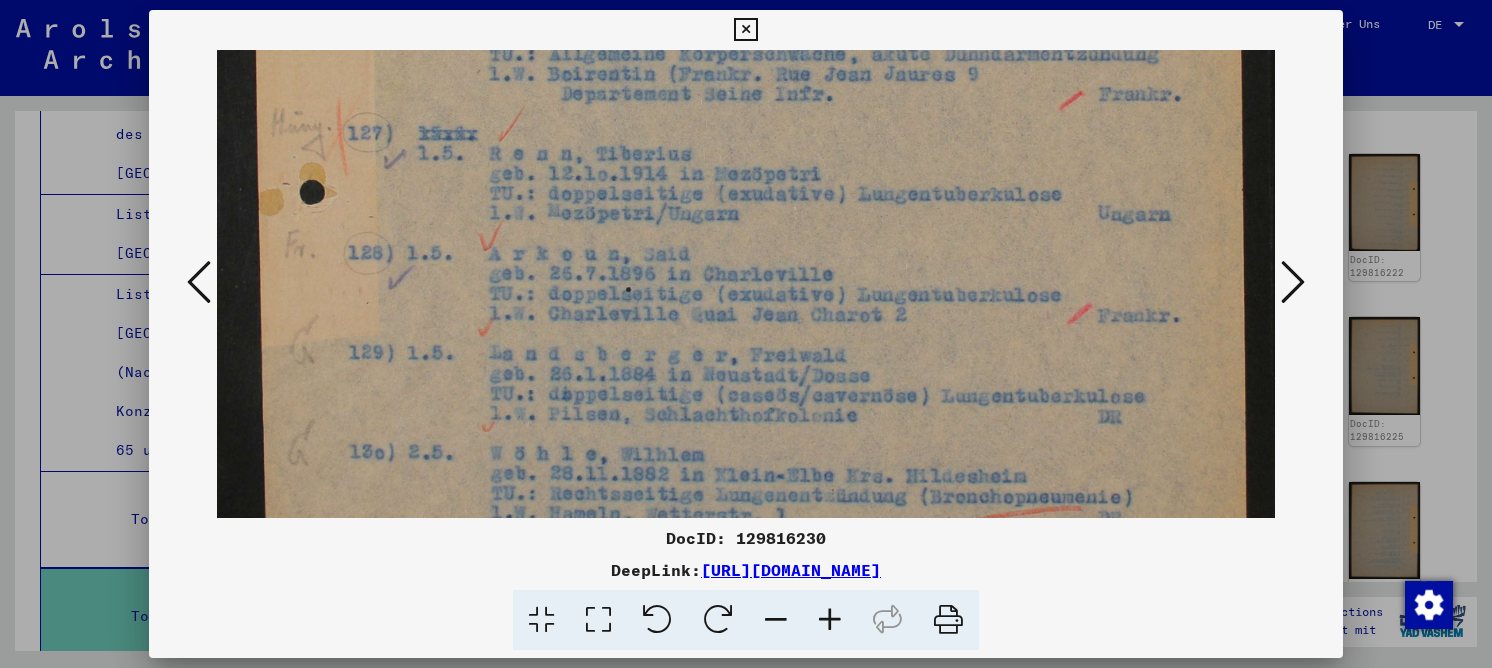 drag, startPoint x: 814, startPoint y: 282, endPoint x: 829, endPoint y: 121, distance: 161.69725 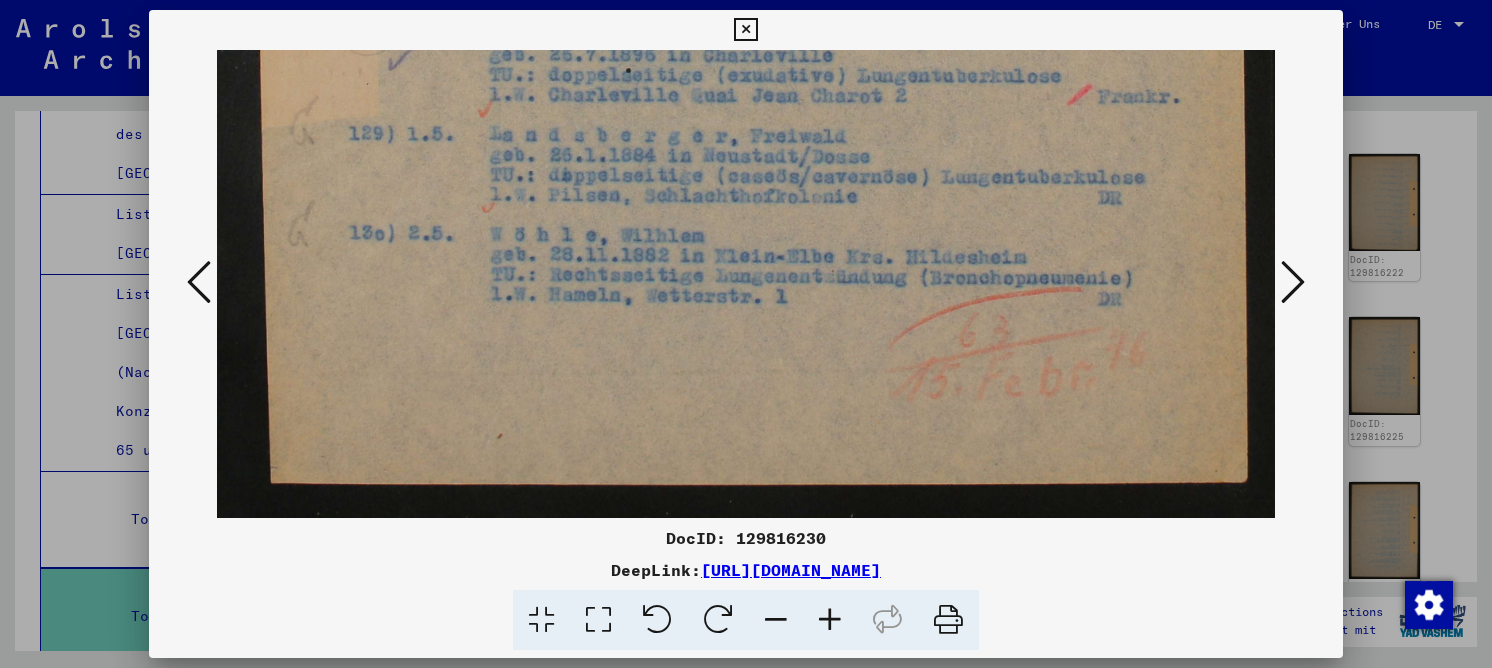 drag, startPoint x: 839, startPoint y: 155, endPoint x: 843, endPoint y: 140, distance: 15.524175 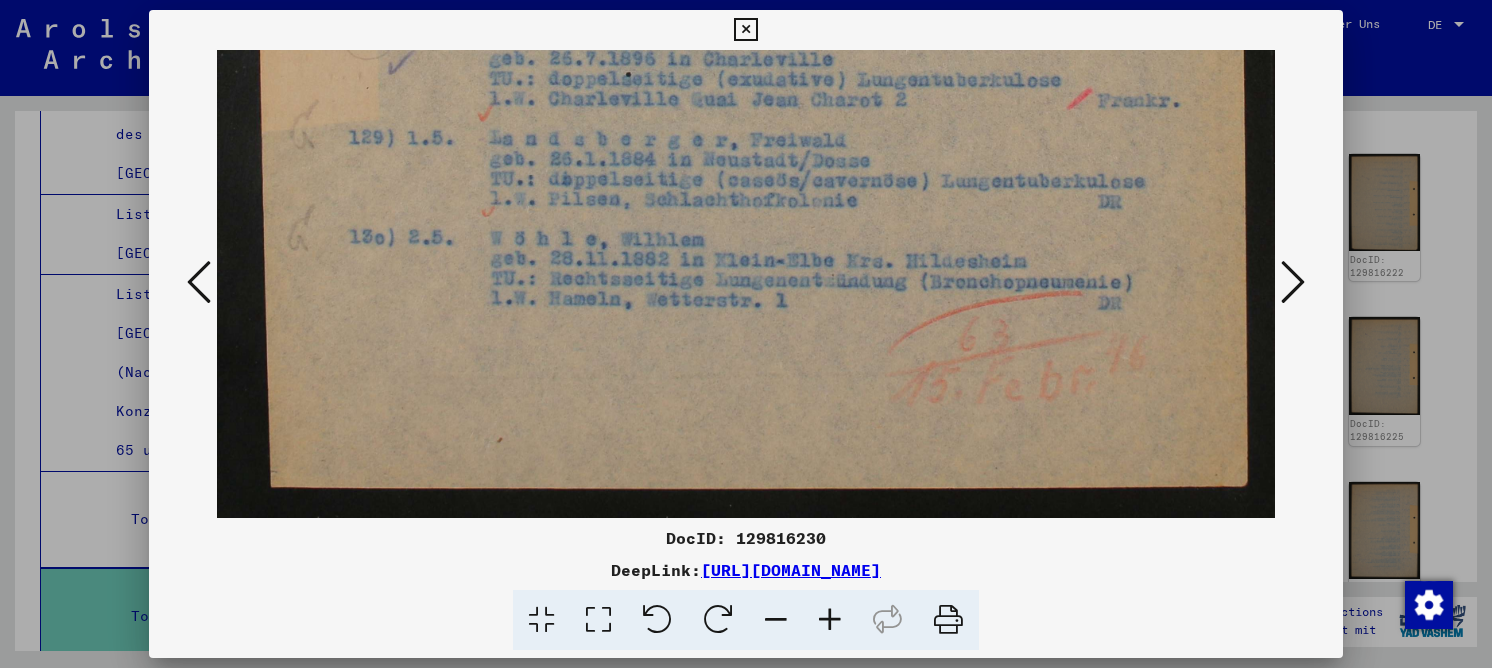 click at bounding box center (1293, 282) 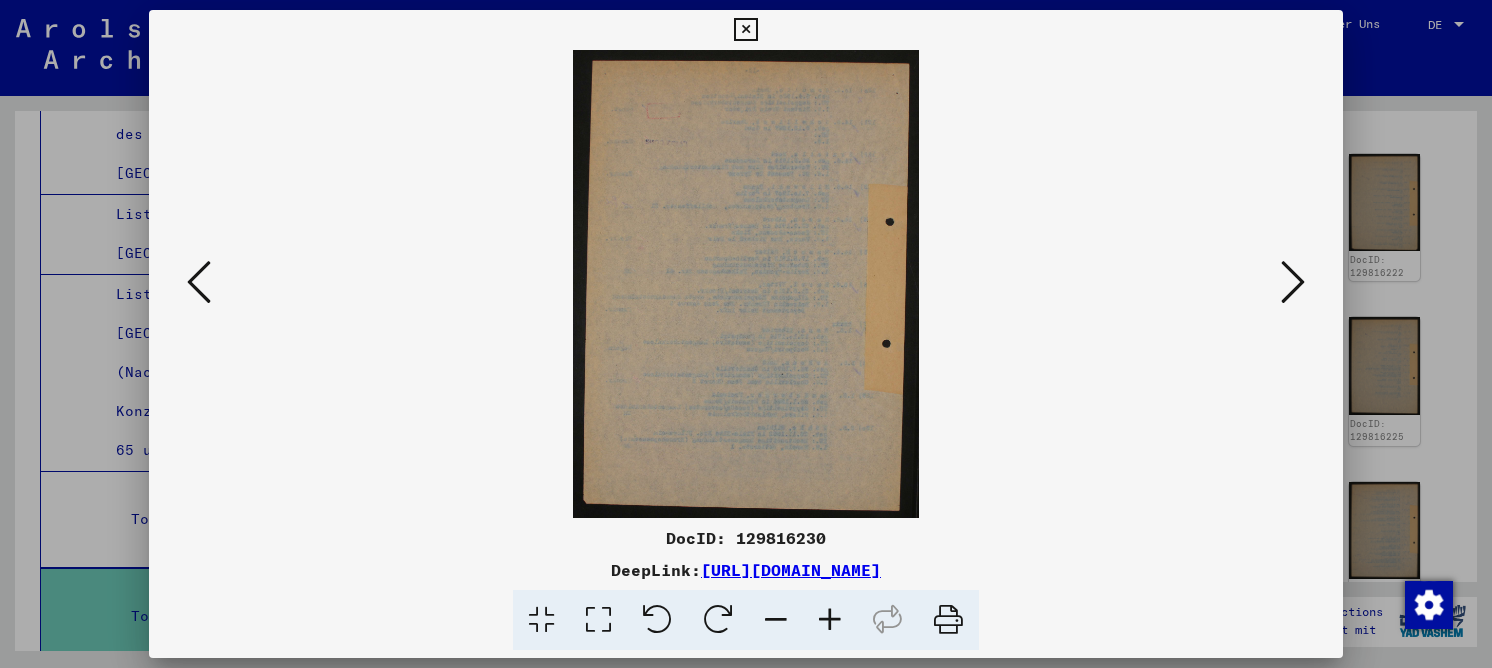click at bounding box center (1293, 282) 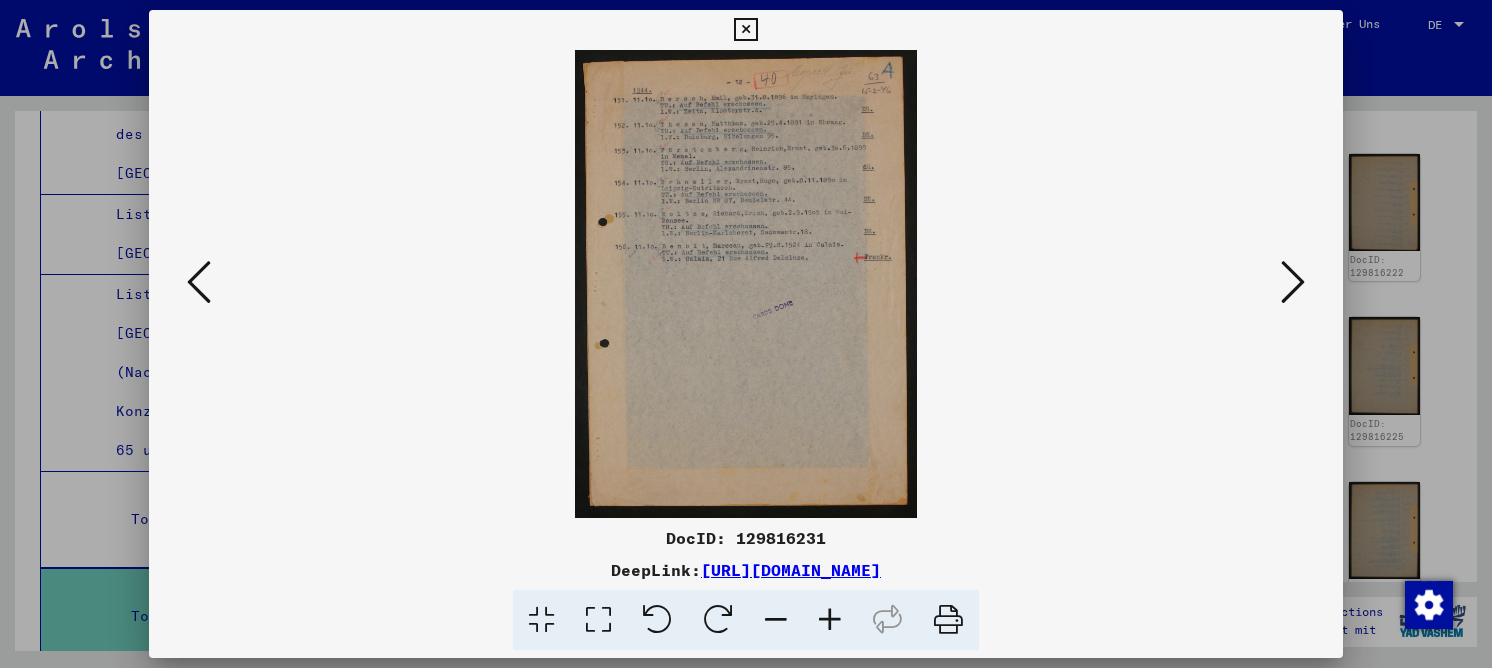 click at bounding box center [598, 620] 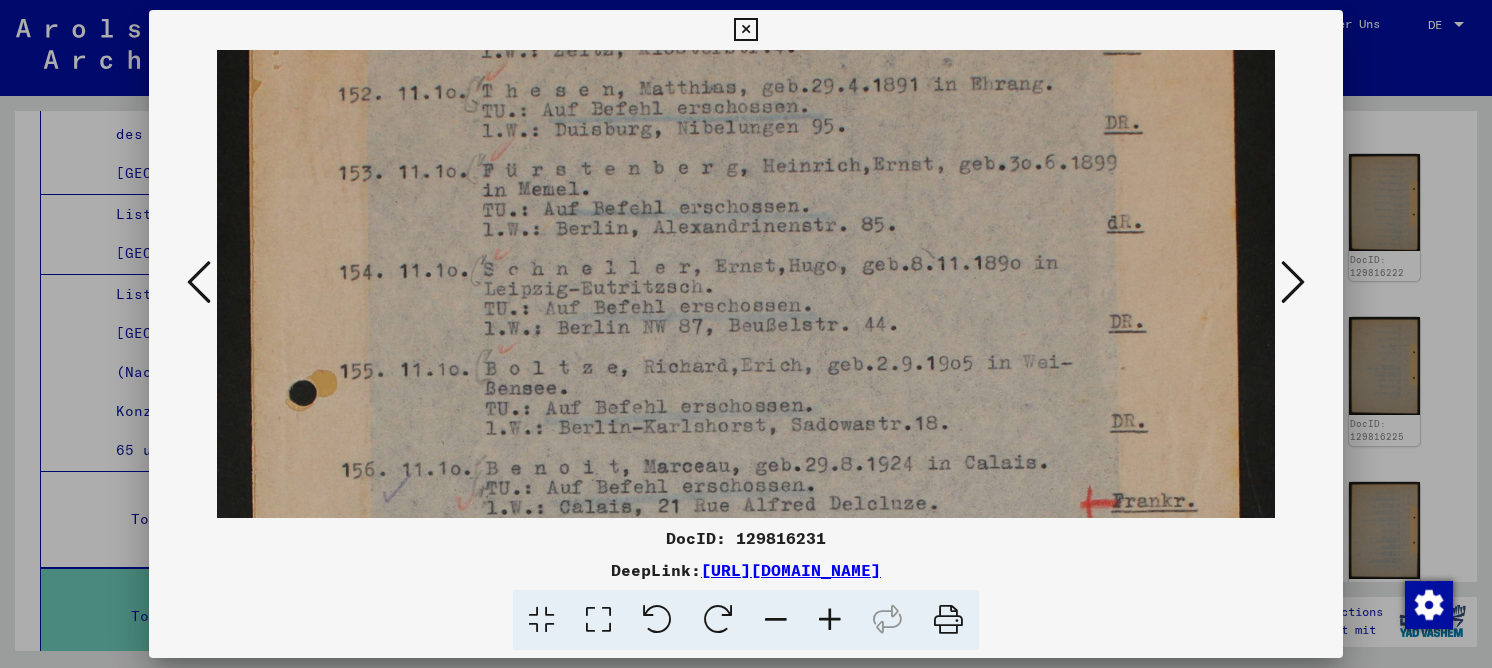 drag, startPoint x: 966, startPoint y: 261, endPoint x: 931, endPoint y: 173, distance: 94.7048 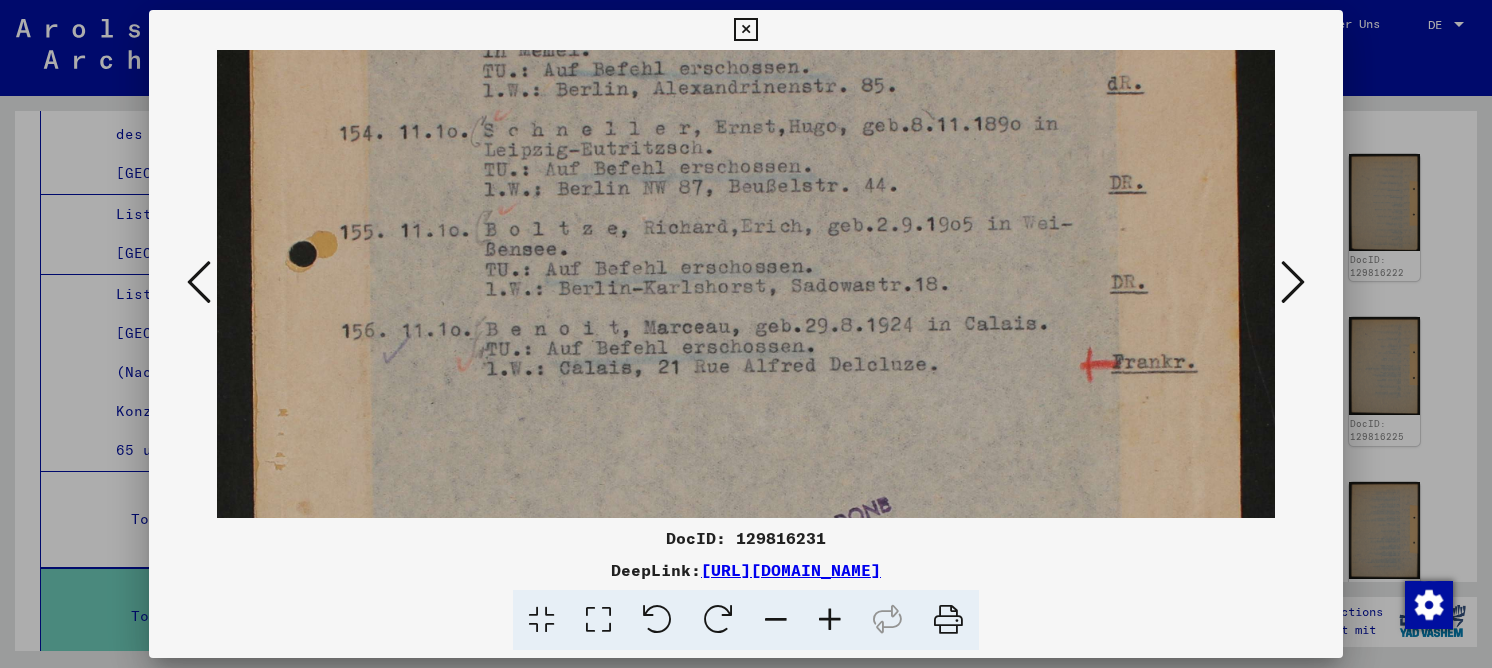 scroll, scrollTop: 344, scrollLeft: 0, axis: vertical 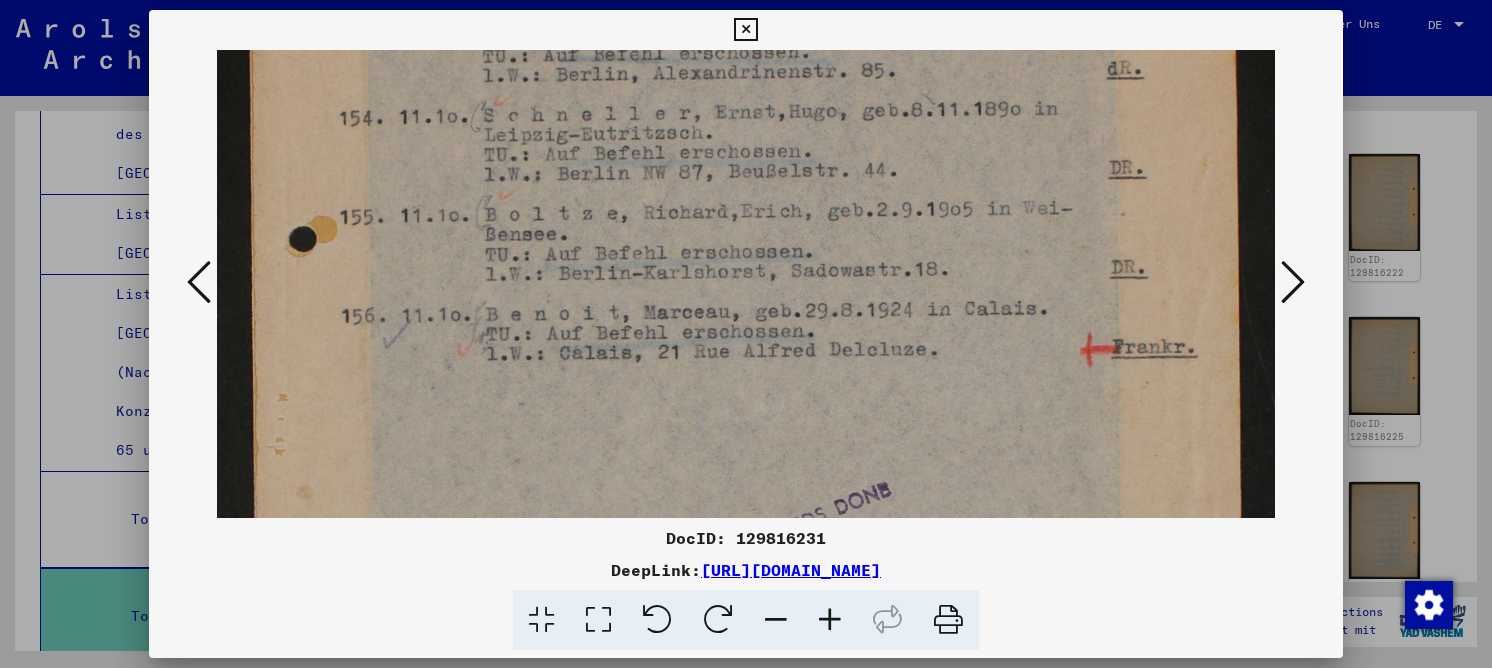 drag, startPoint x: 897, startPoint y: 350, endPoint x: 881, endPoint y: 192, distance: 158.80806 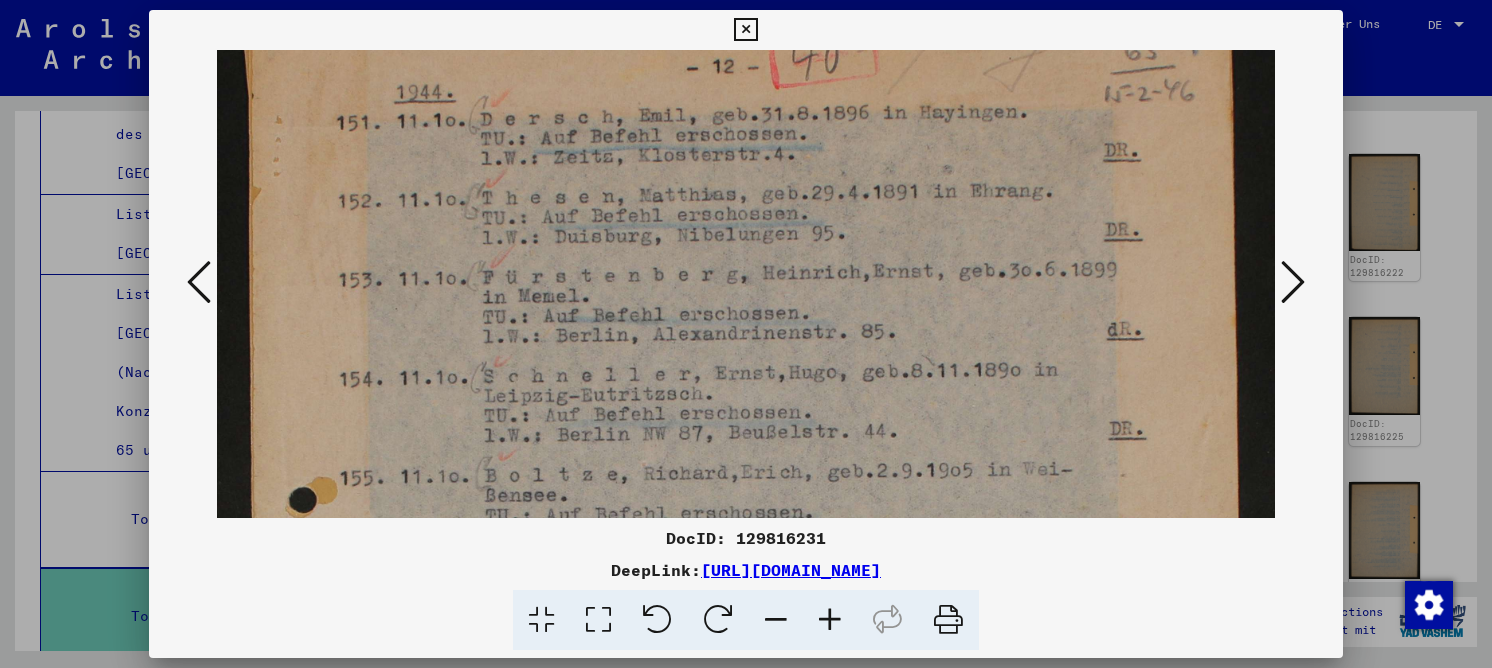 drag, startPoint x: 733, startPoint y: 346, endPoint x: 719, endPoint y: 423, distance: 78.26238 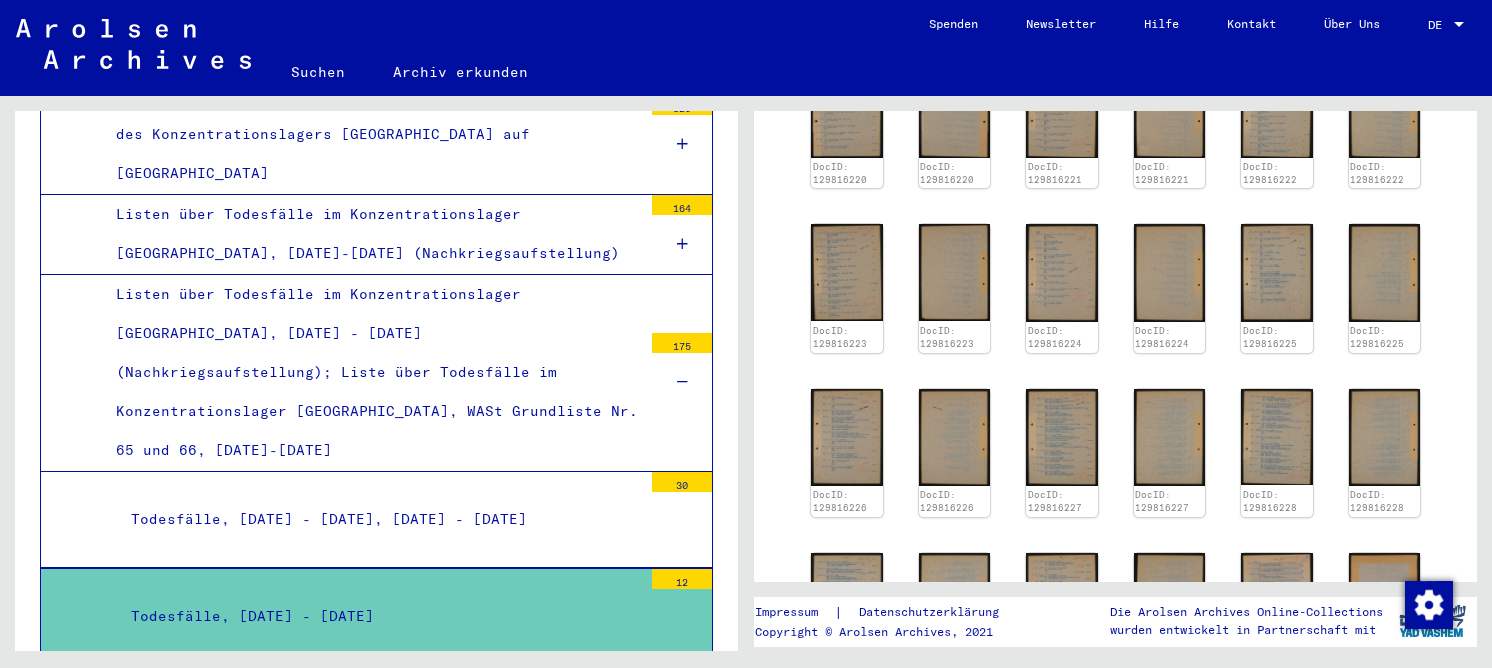 scroll, scrollTop: 900, scrollLeft: 0, axis: vertical 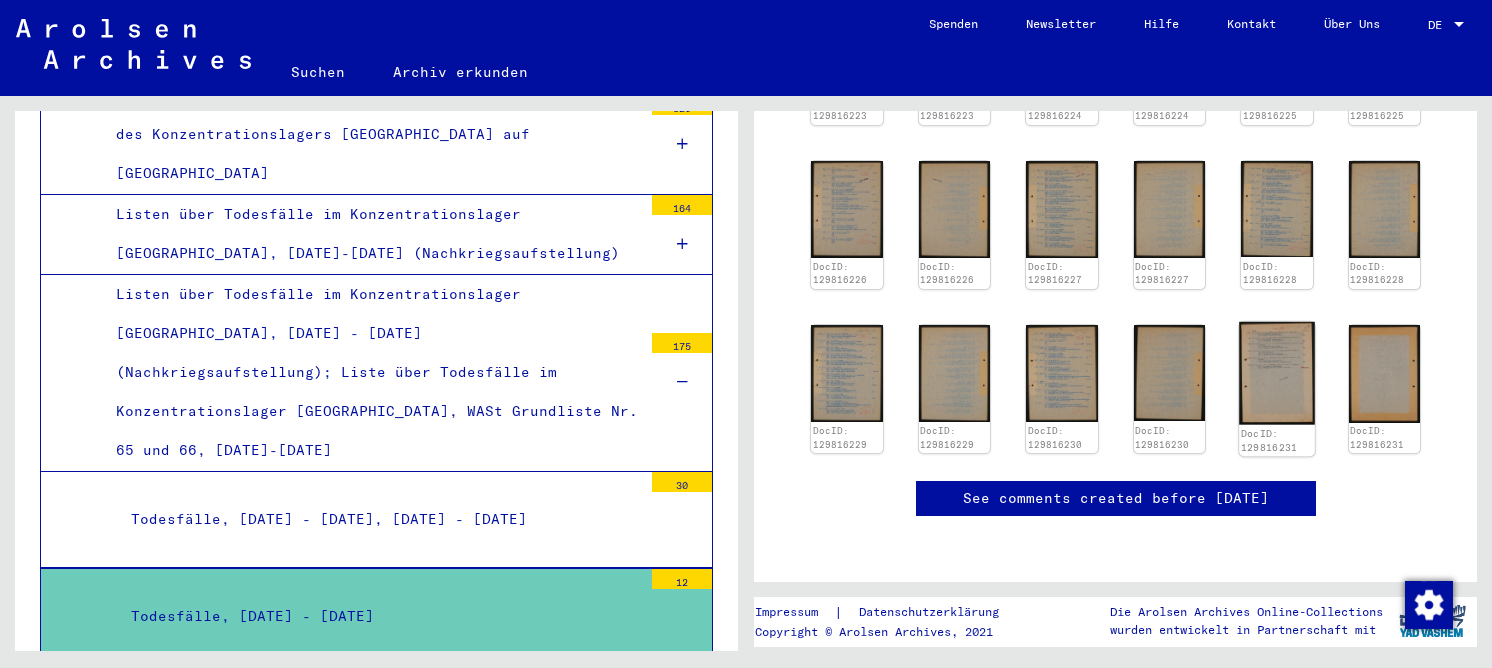 click 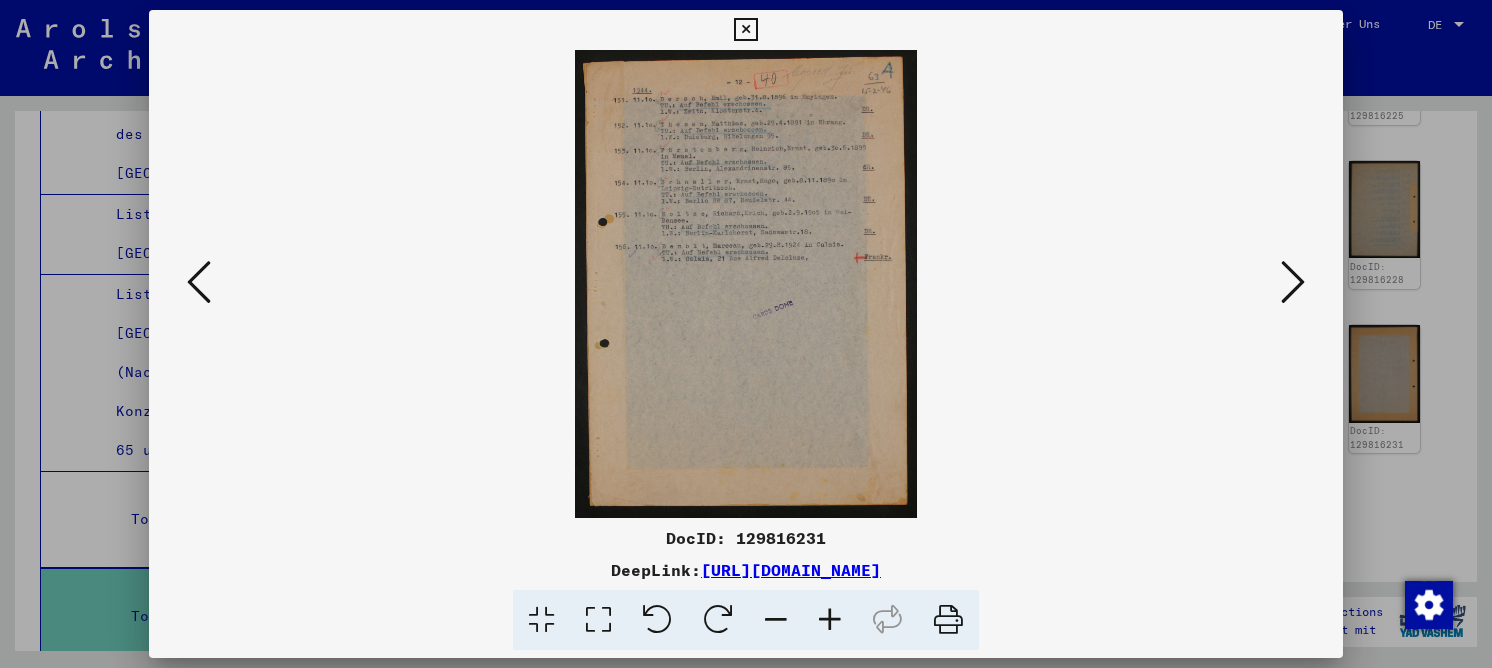 type 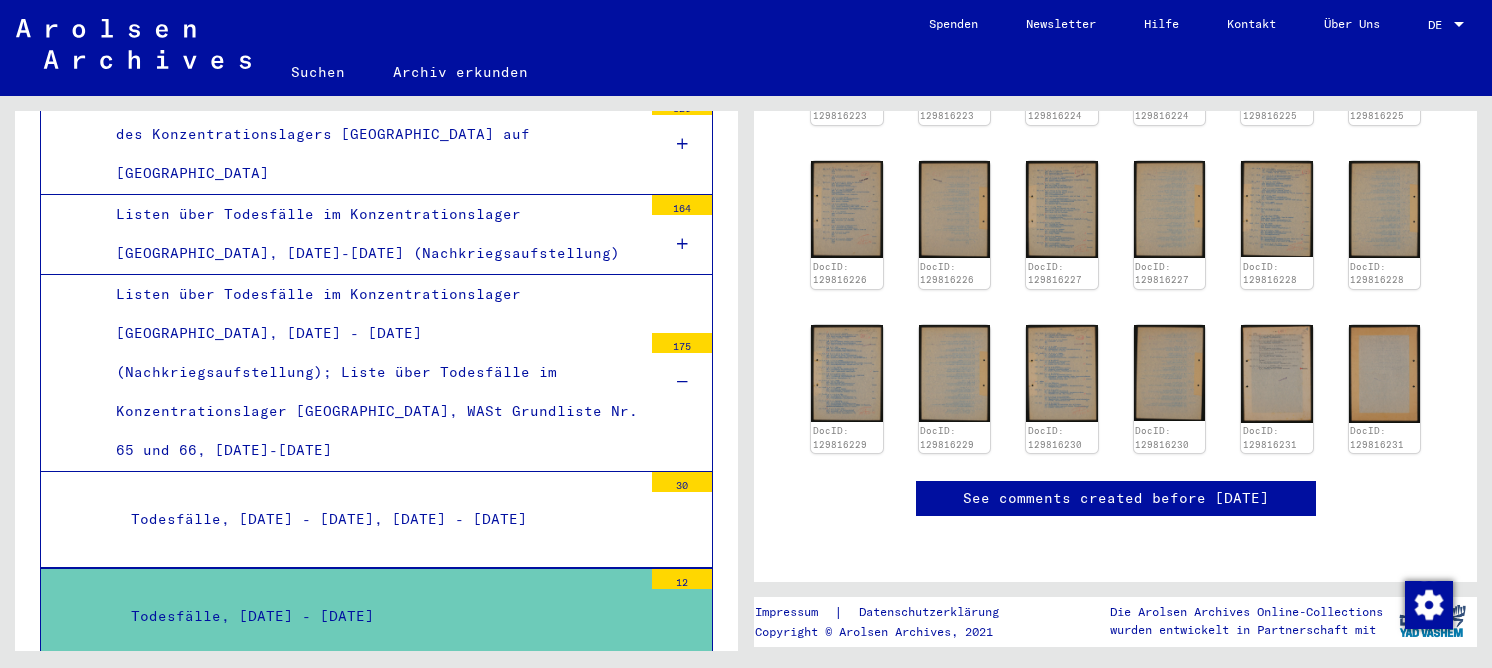click on "Todesfälle, [DATE] - [DATE]" at bounding box center (379, 712) 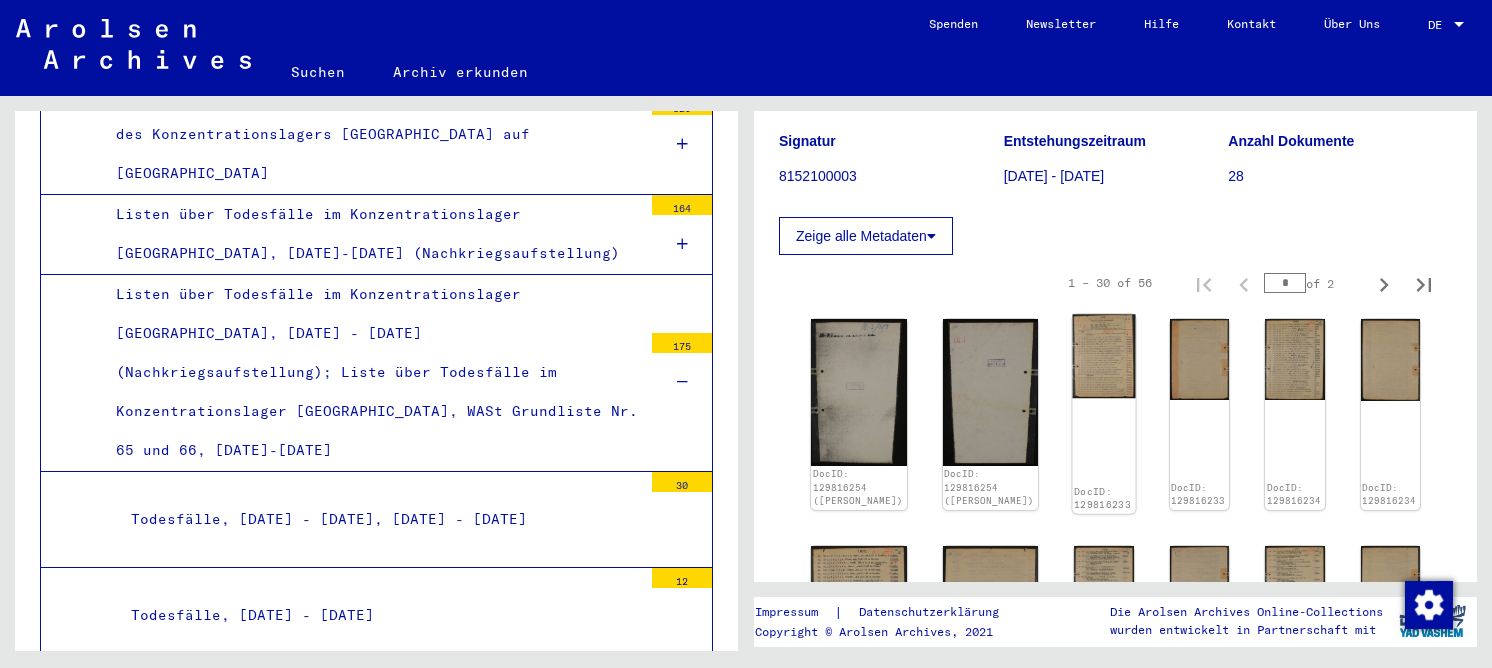 scroll, scrollTop: 200, scrollLeft: 0, axis: vertical 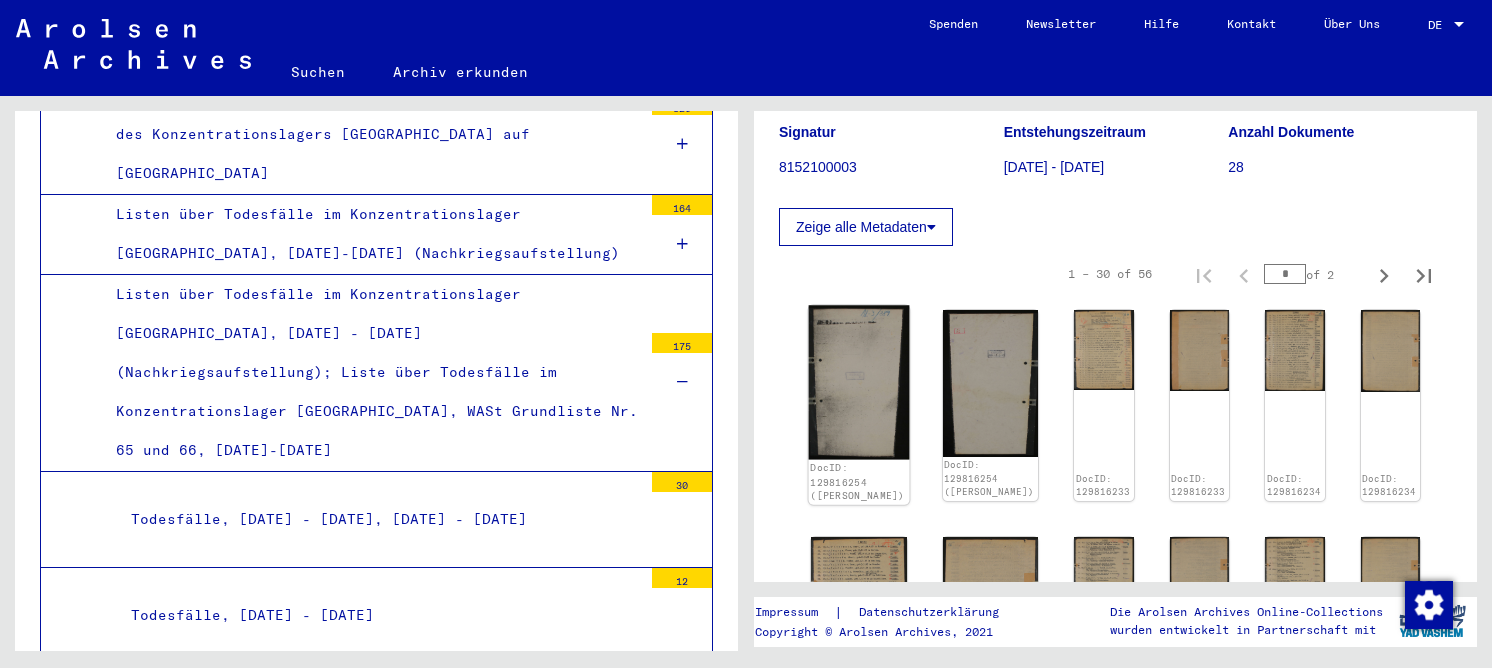 click 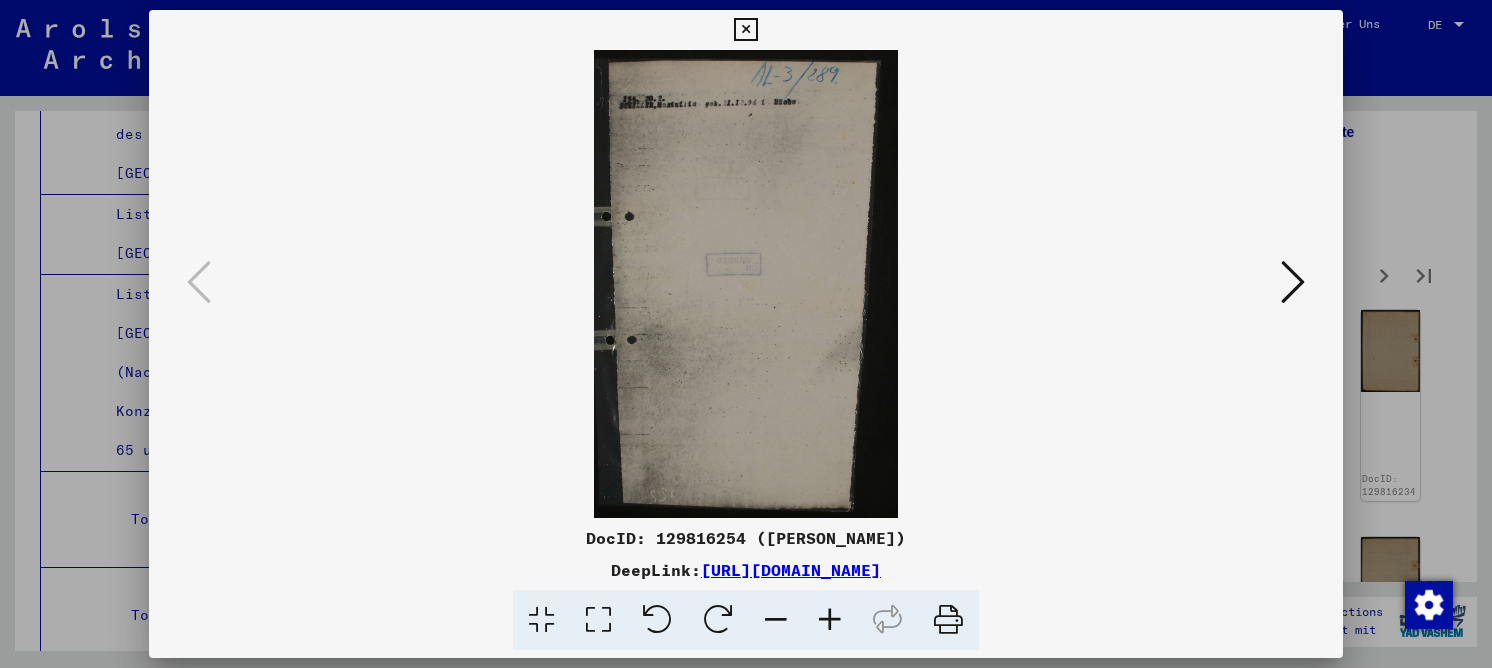 click at bounding box center (1293, 282) 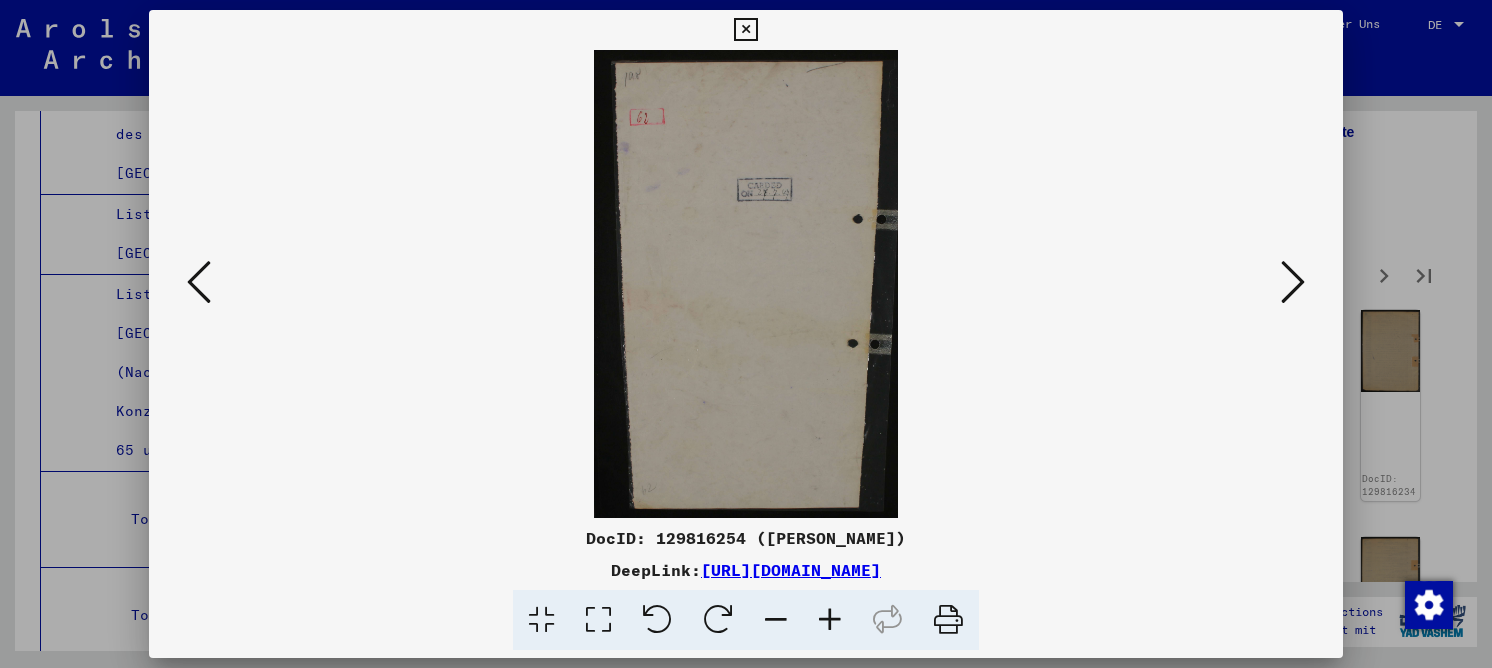 click at bounding box center (1293, 282) 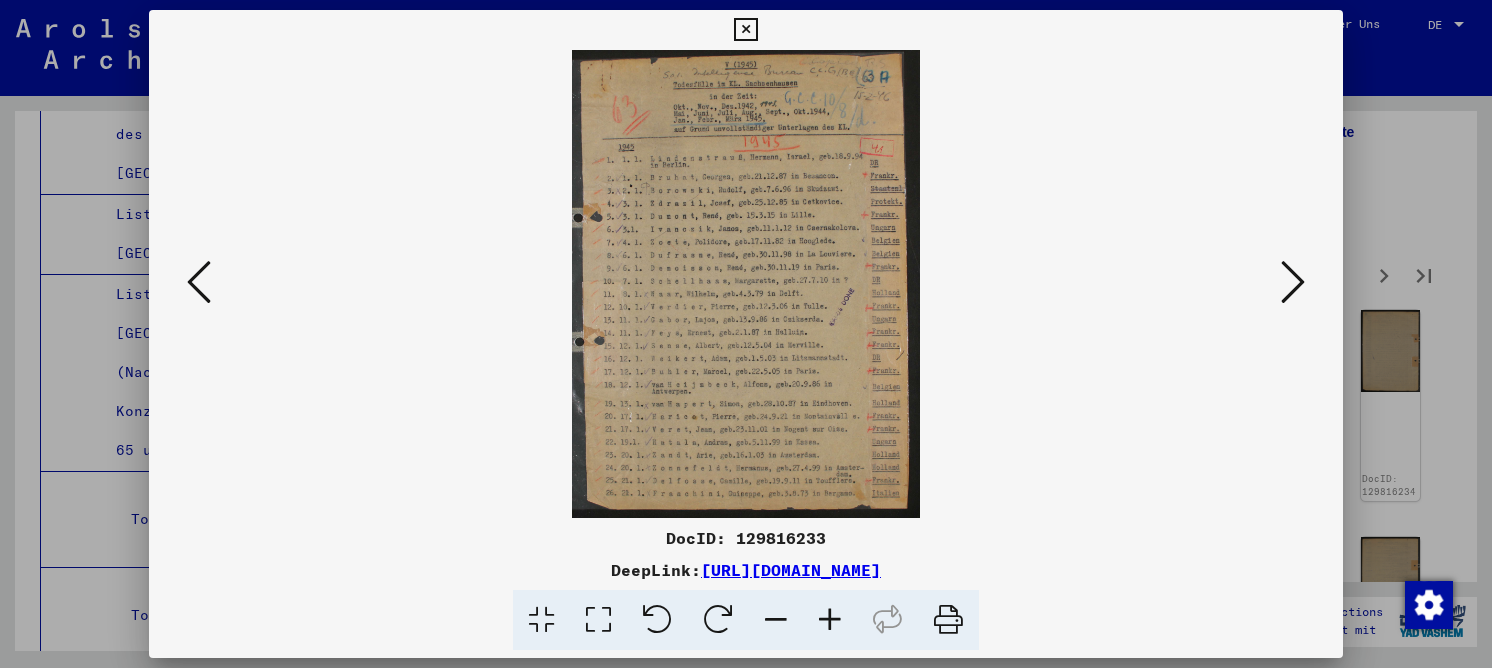 drag, startPoint x: 610, startPoint y: 619, endPoint x: 656, endPoint y: 557, distance: 77.201035 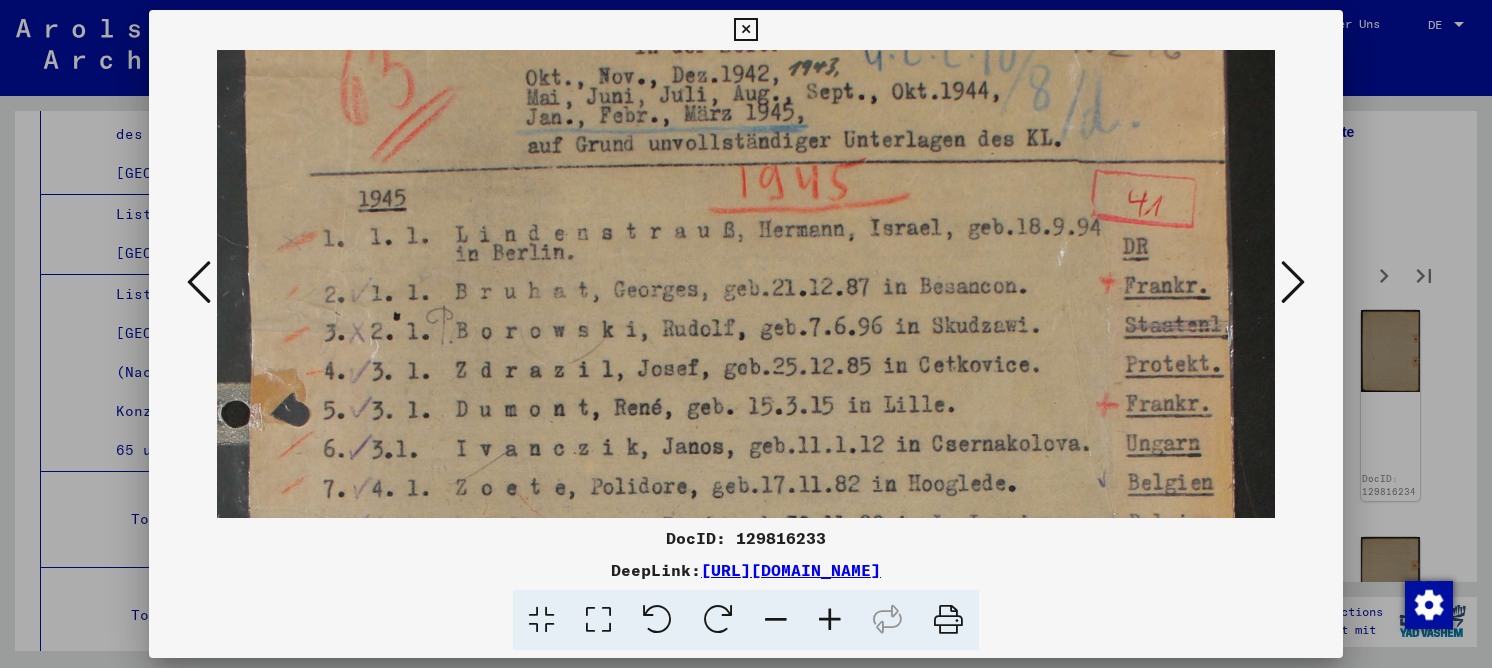 scroll, scrollTop: 151, scrollLeft: 0, axis: vertical 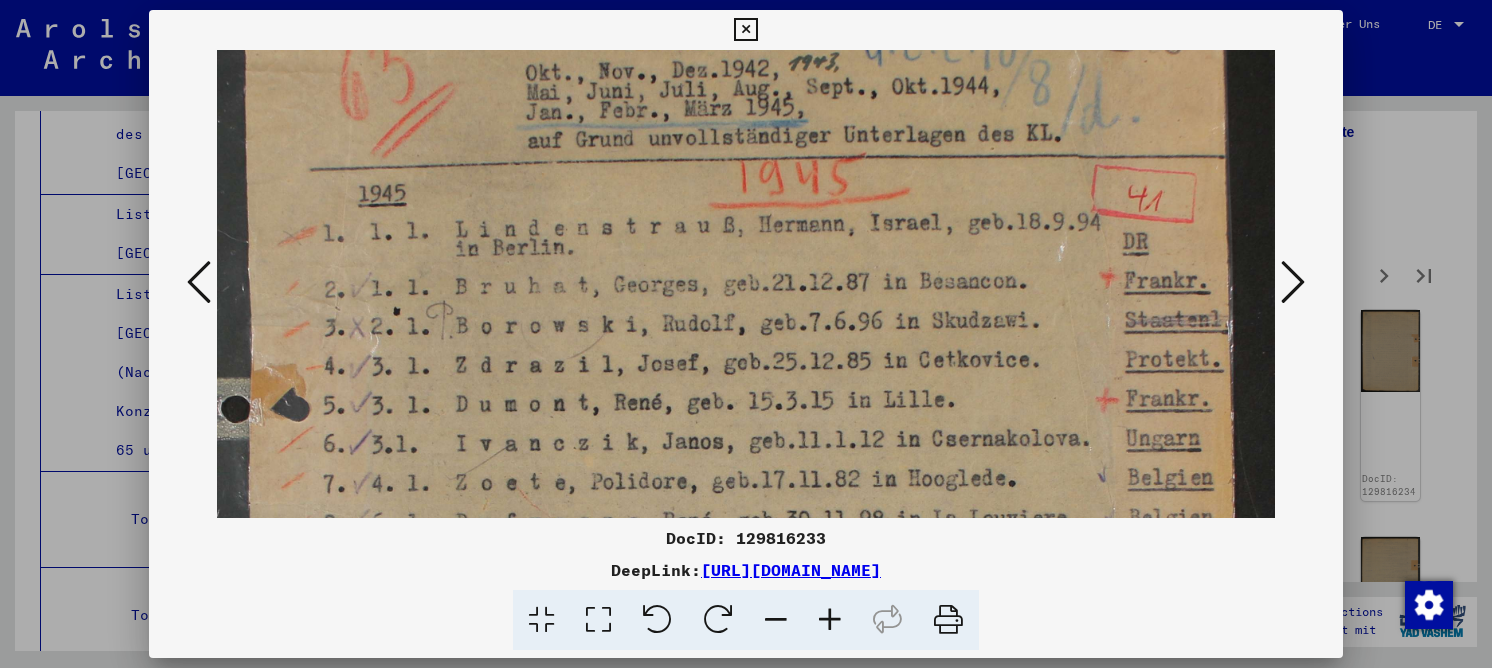 drag, startPoint x: 773, startPoint y: 282, endPoint x: 759, endPoint y: 172, distance: 110.88733 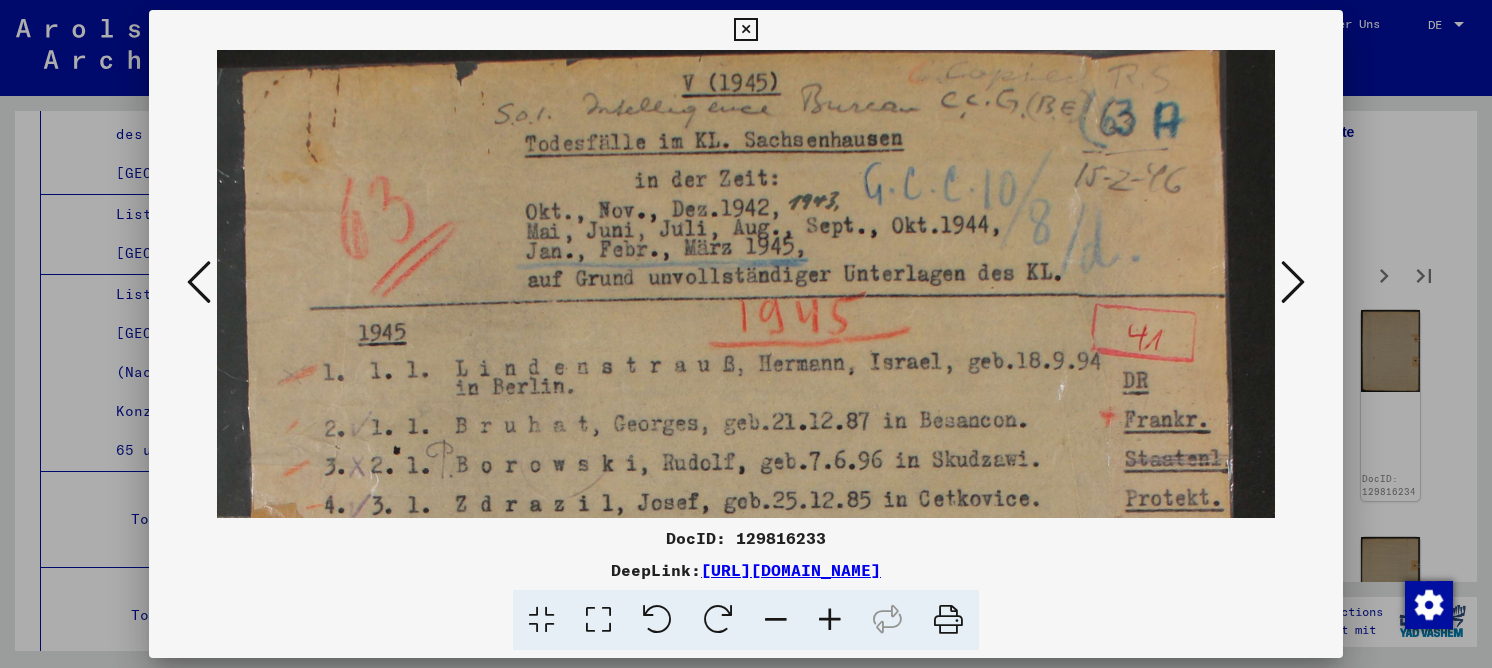 scroll, scrollTop: 0, scrollLeft: 0, axis: both 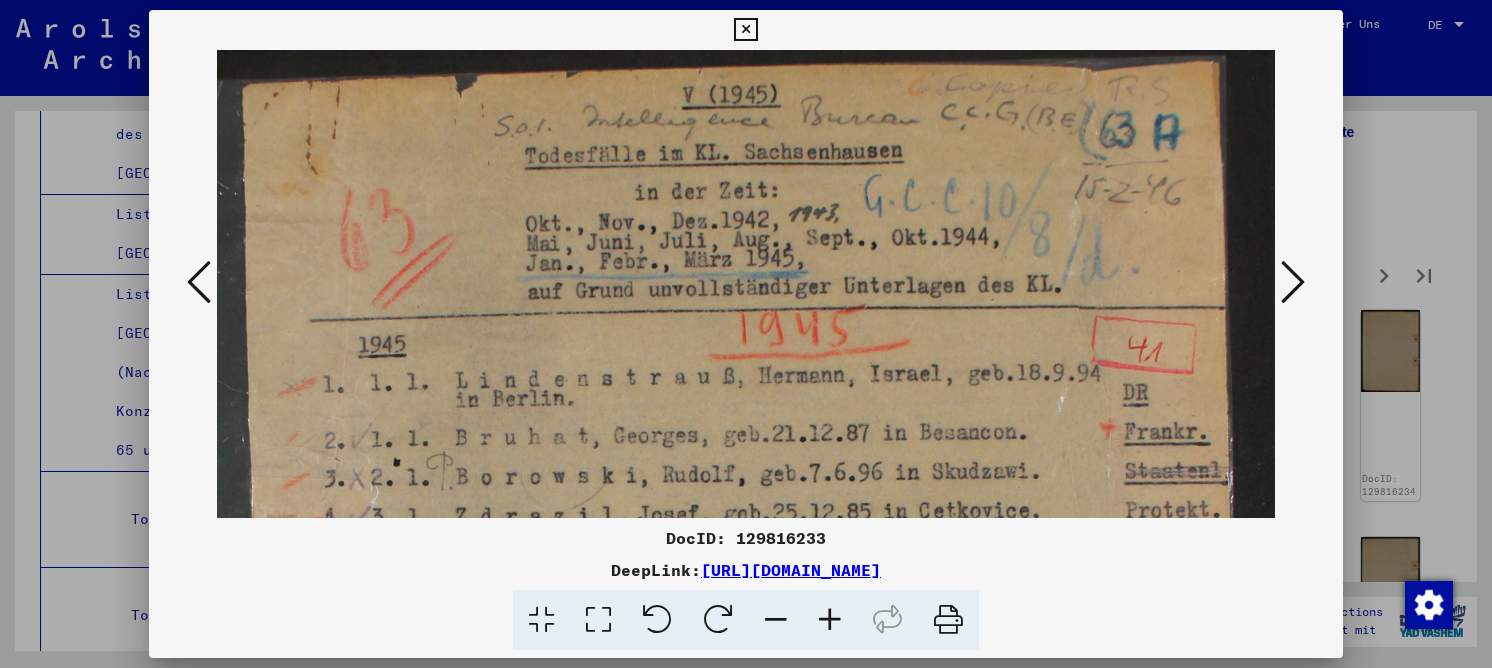 drag, startPoint x: 746, startPoint y: 191, endPoint x: 754, endPoint y: 343, distance: 152.21039 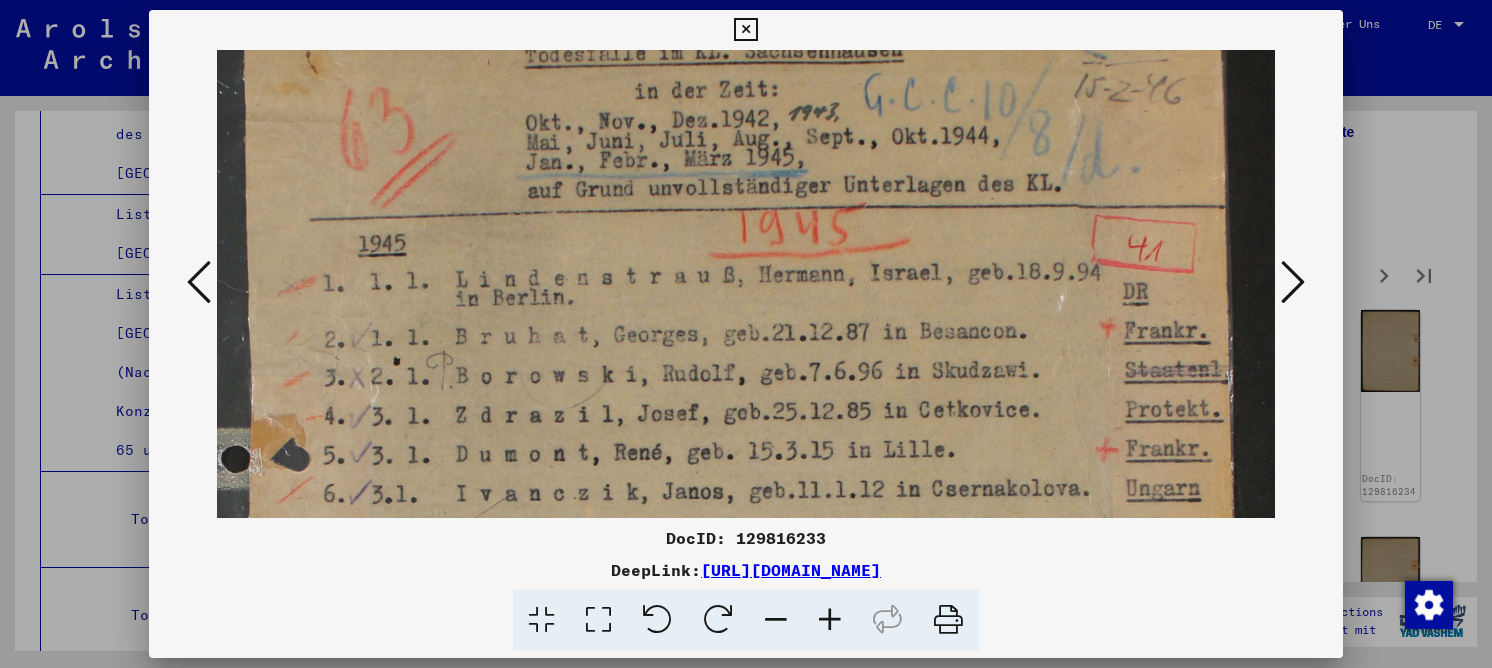 scroll, scrollTop: 216, scrollLeft: 0, axis: vertical 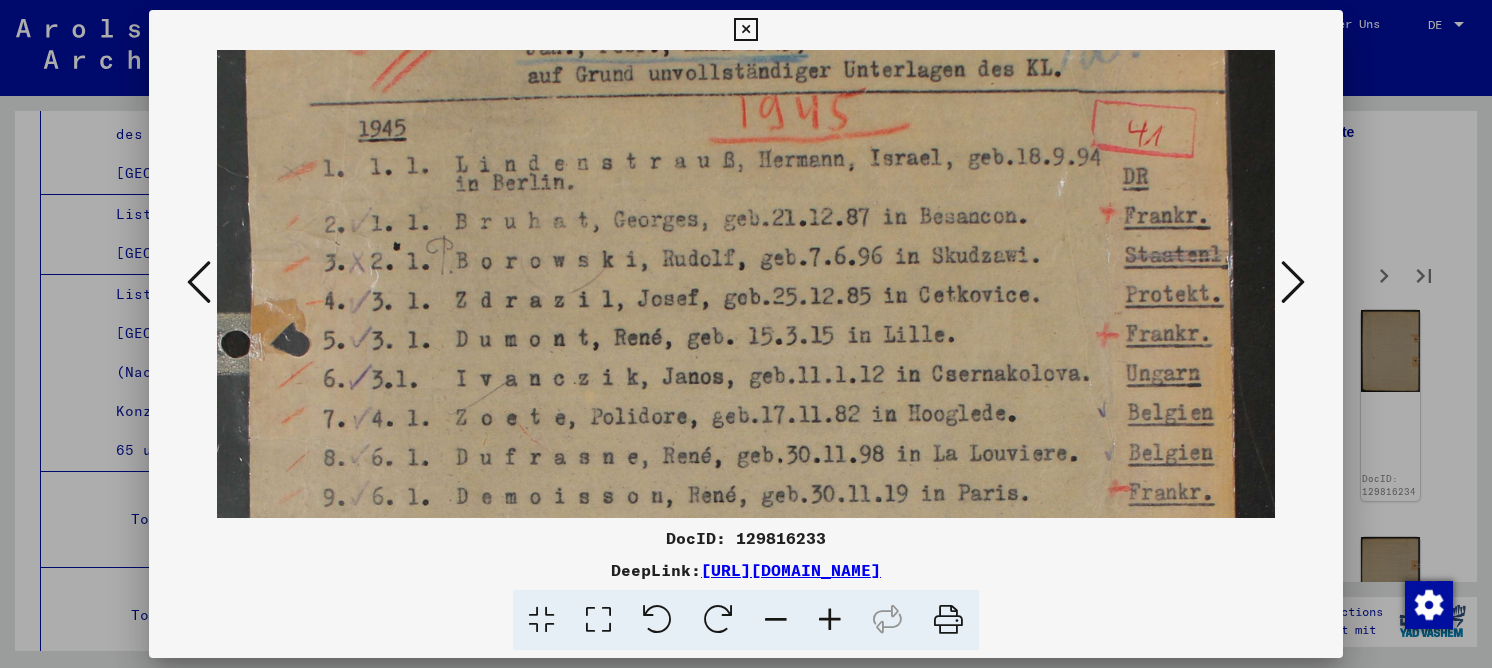 drag, startPoint x: 690, startPoint y: 465, endPoint x: 676, endPoint y: 249, distance: 216.45323 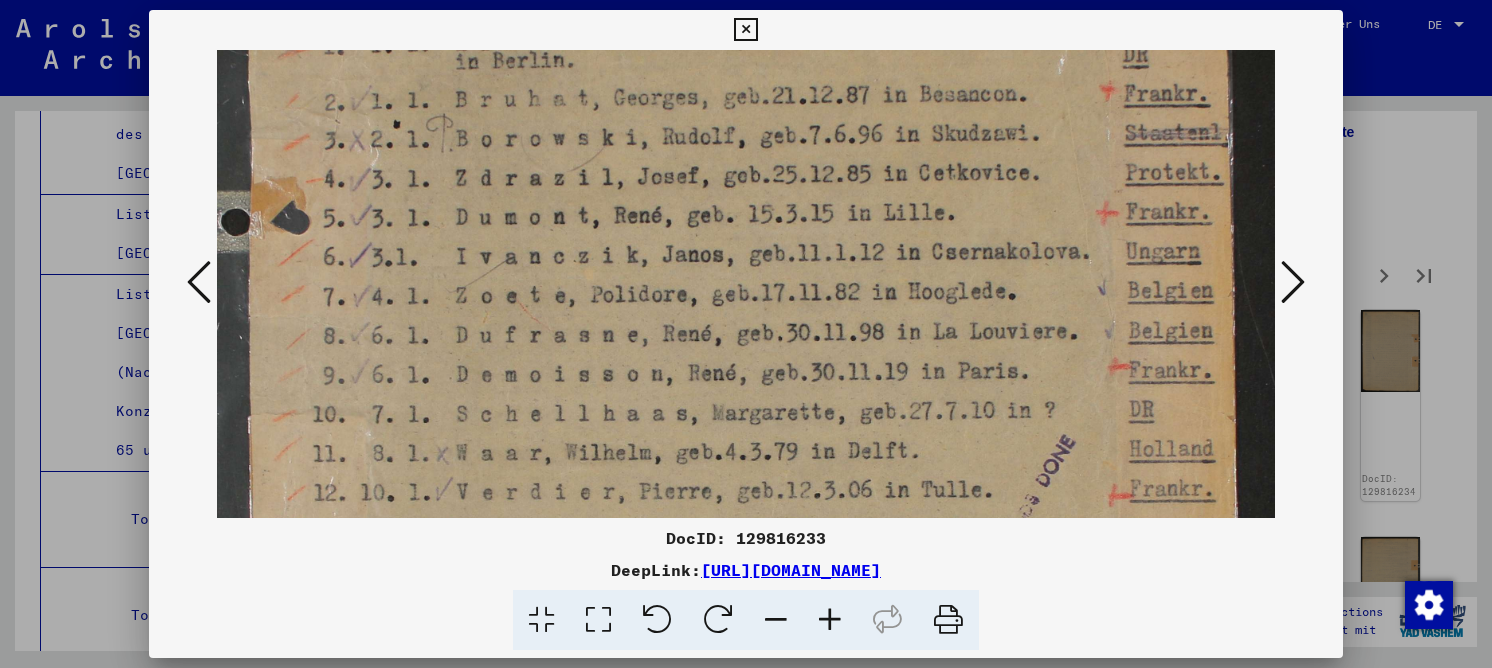 drag, startPoint x: 955, startPoint y: 350, endPoint x: 943, endPoint y: 258, distance: 92.779305 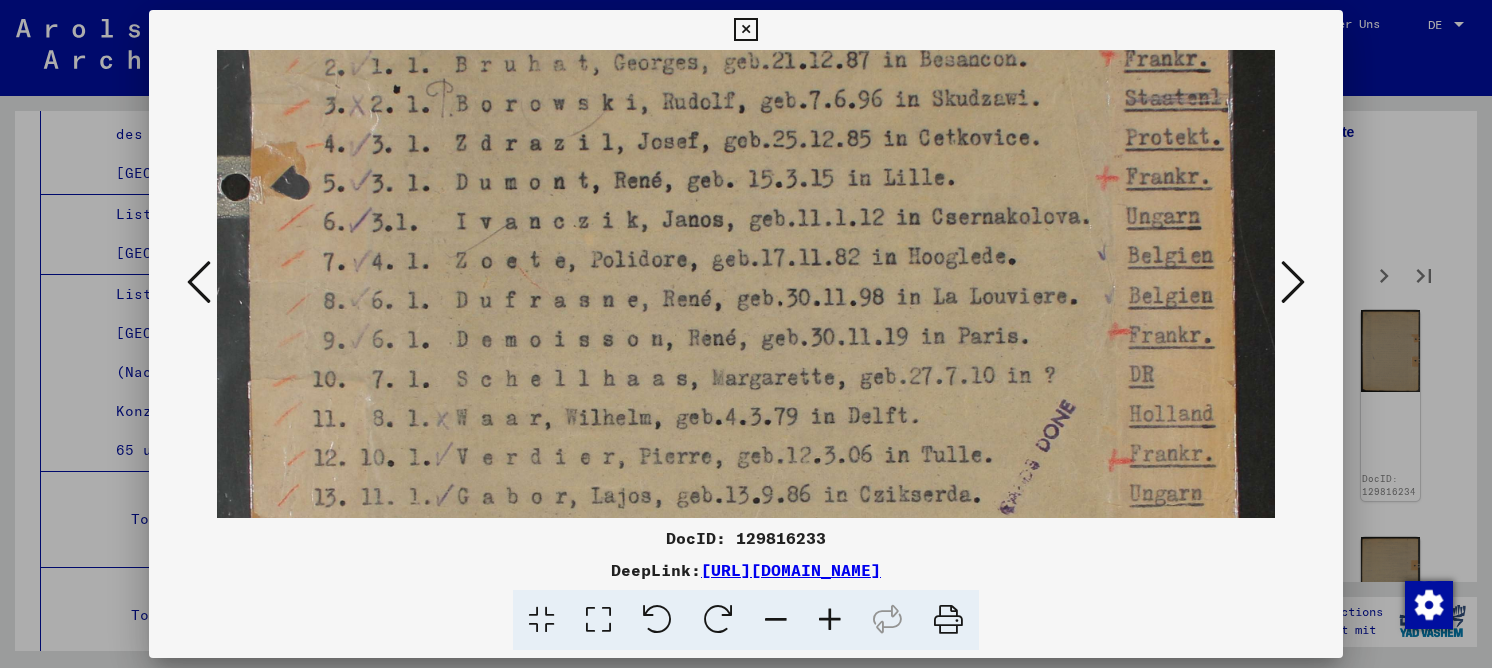 drag, startPoint x: 932, startPoint y: 367, endPoint x: 932, endPoint y: 336, distance: 31 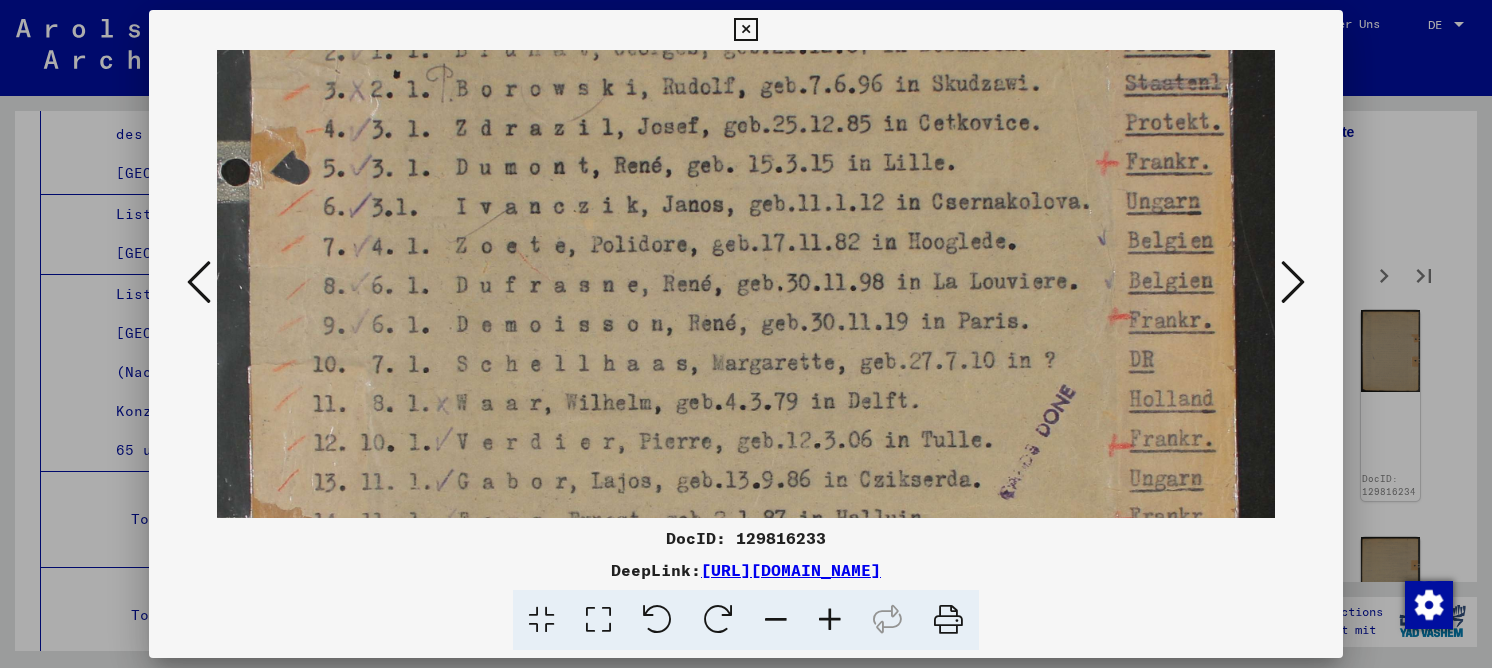 scroll, scrollTop: 423, scrollLeft: 0, axis: vertical 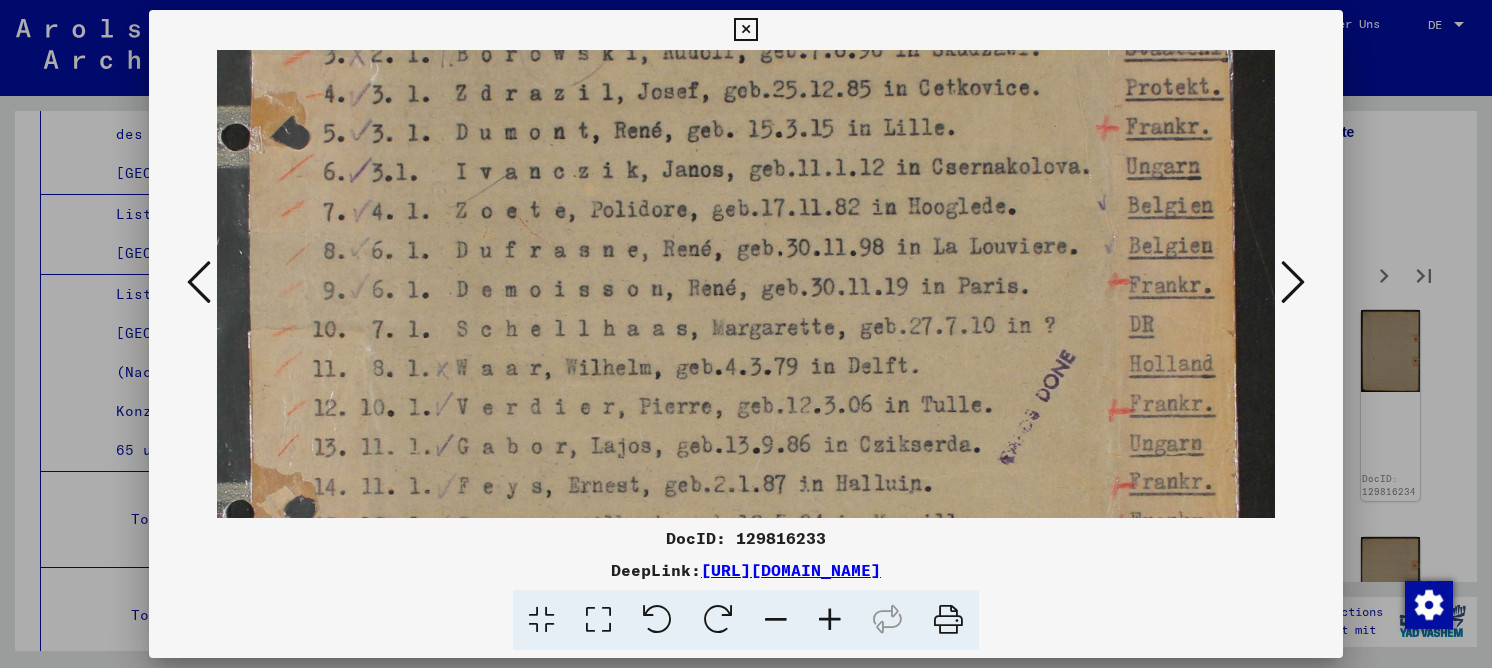 drag, startPoint x: 842, startPoint y: 398, endPoint x: 847, endPoint y: 348, distance: 50.24938 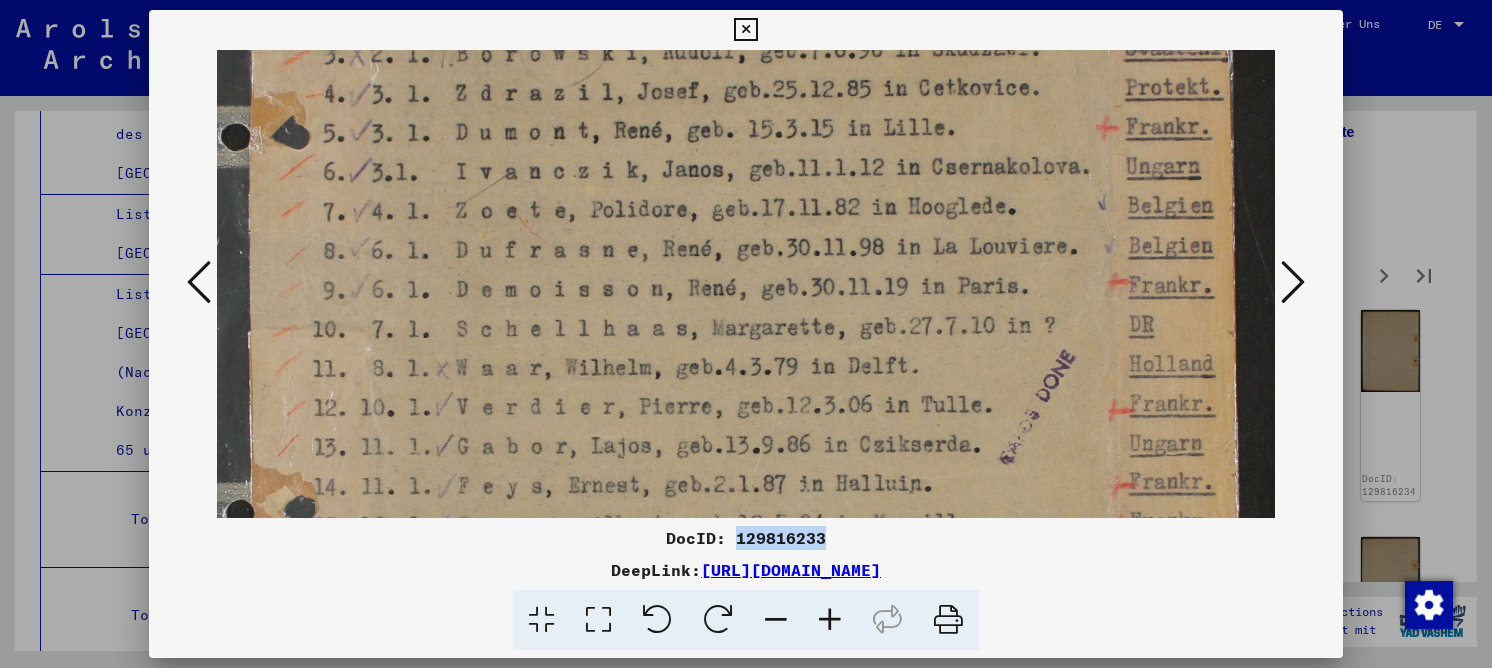 click on "DocID: 129816233" at bounding box center (746, 538) 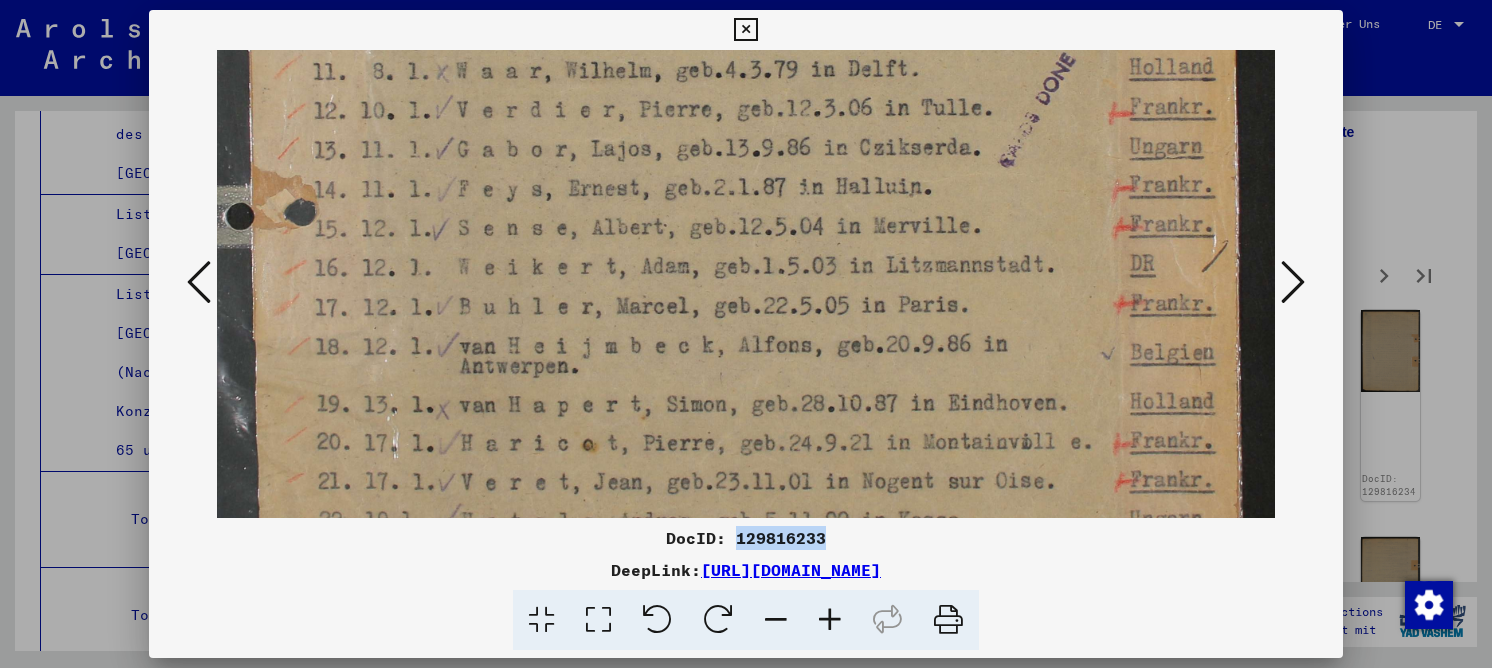 drag, startPoint x: 780, startPoint y: 394, endPoint x: 718, endPoint y: 111, distance: 289.7119 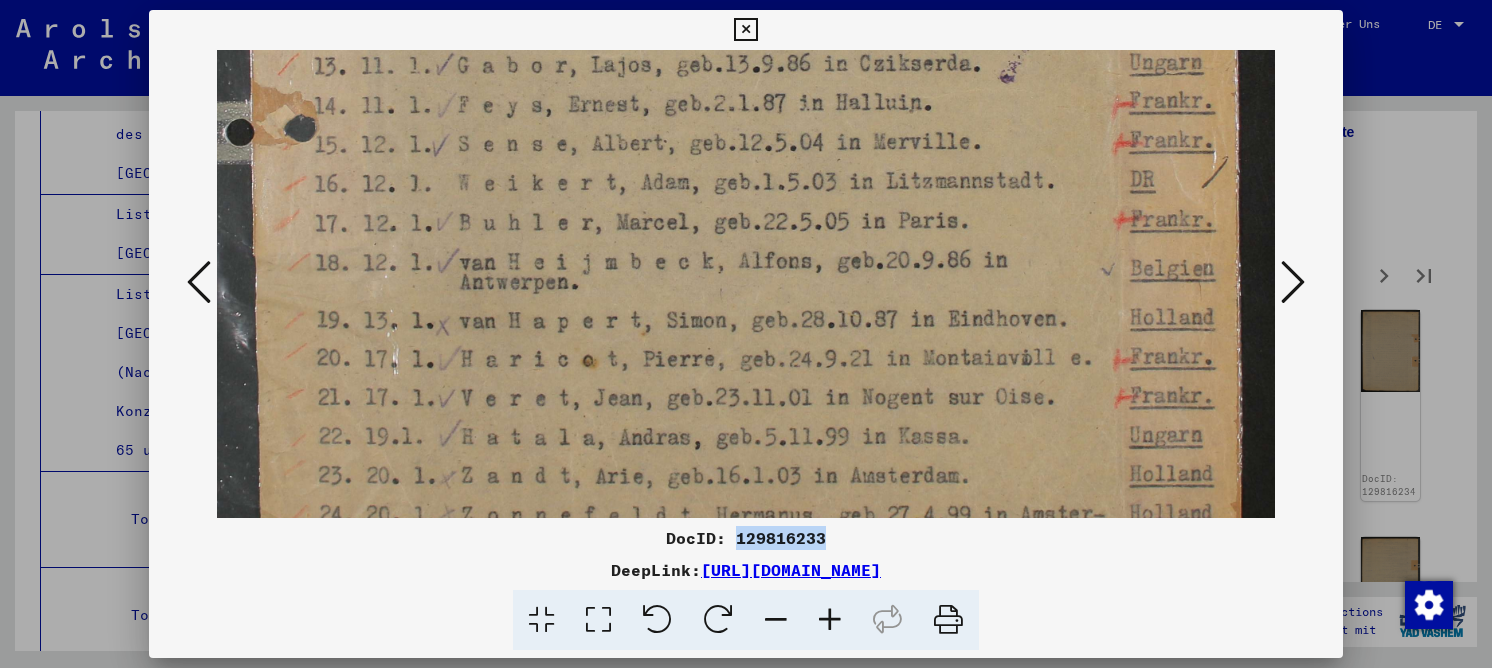 scroll, scrollTop: 865, scrollLeft: 0, axis: vertical 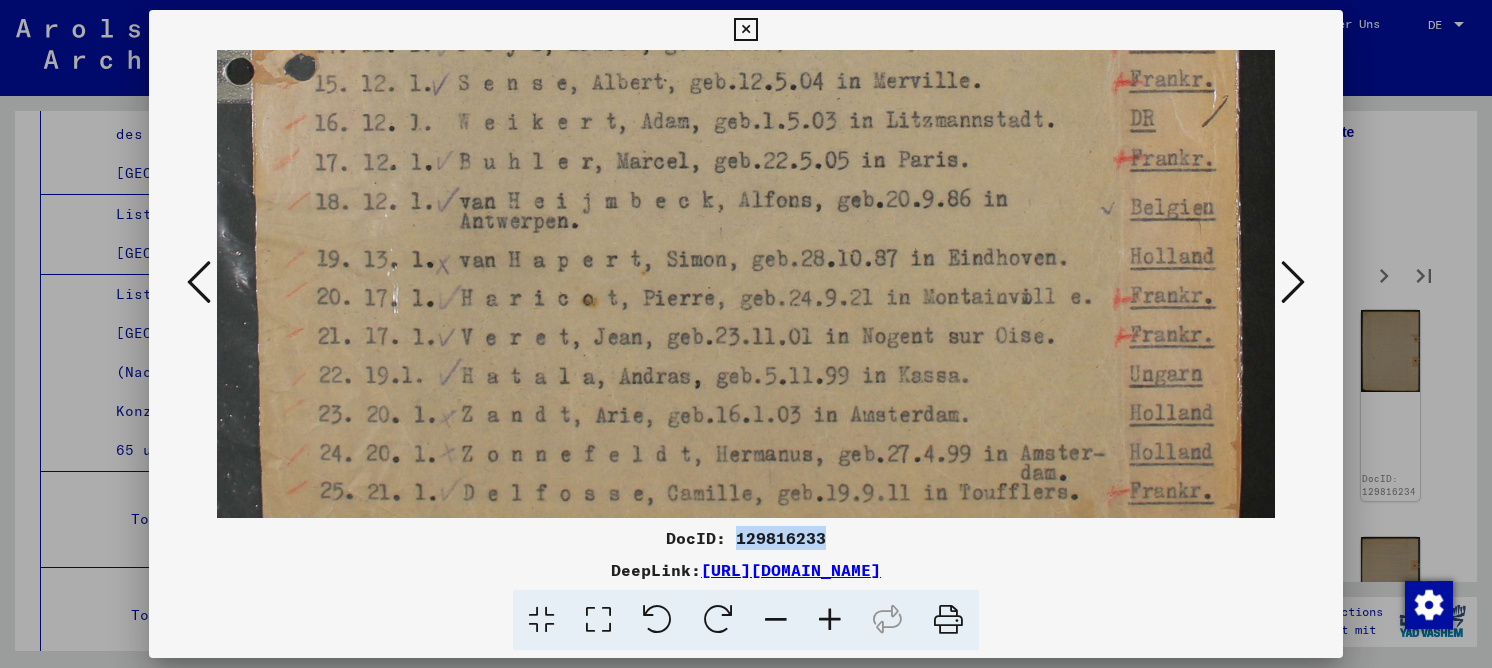 drag, startPoint x: 913, startPoint y: 402, endPoint x: 891, endPoint y: 292, distance: 112.17843 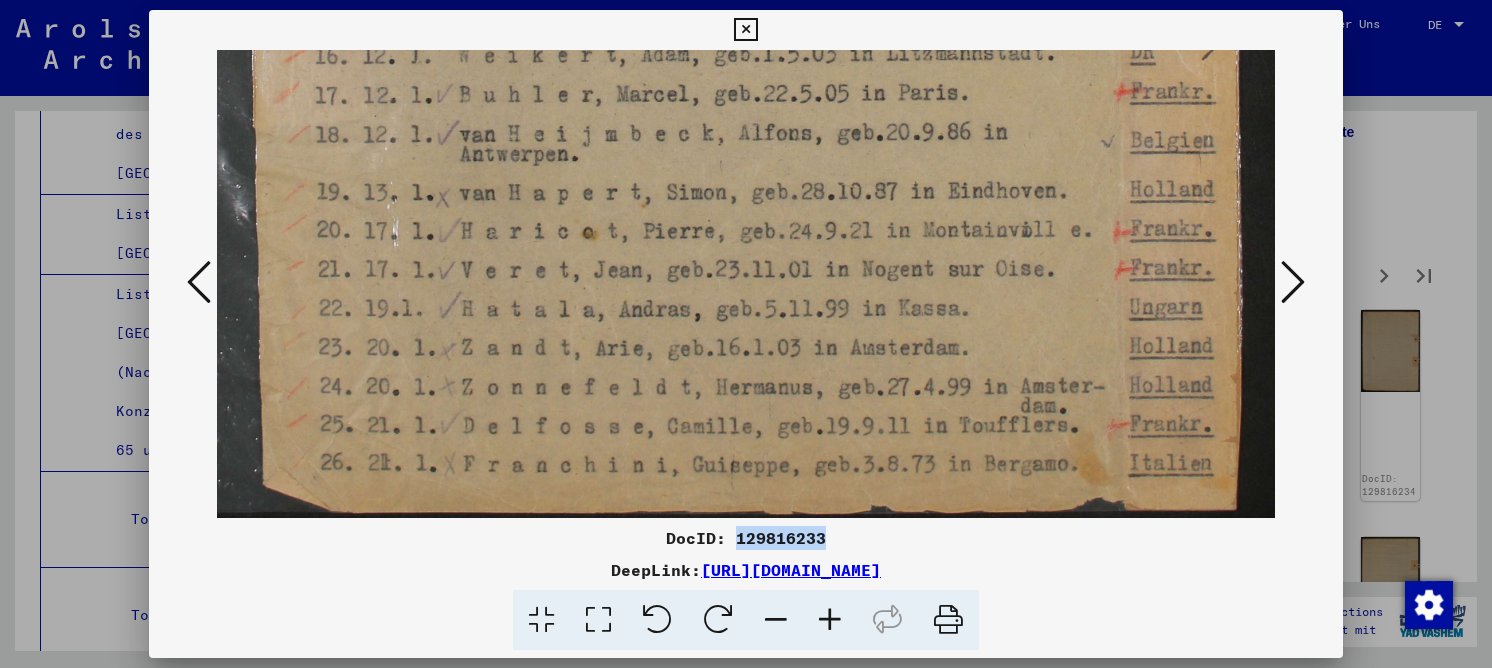 scroll, scrollTop: 953, scrollLeft: 0, axis: vertical 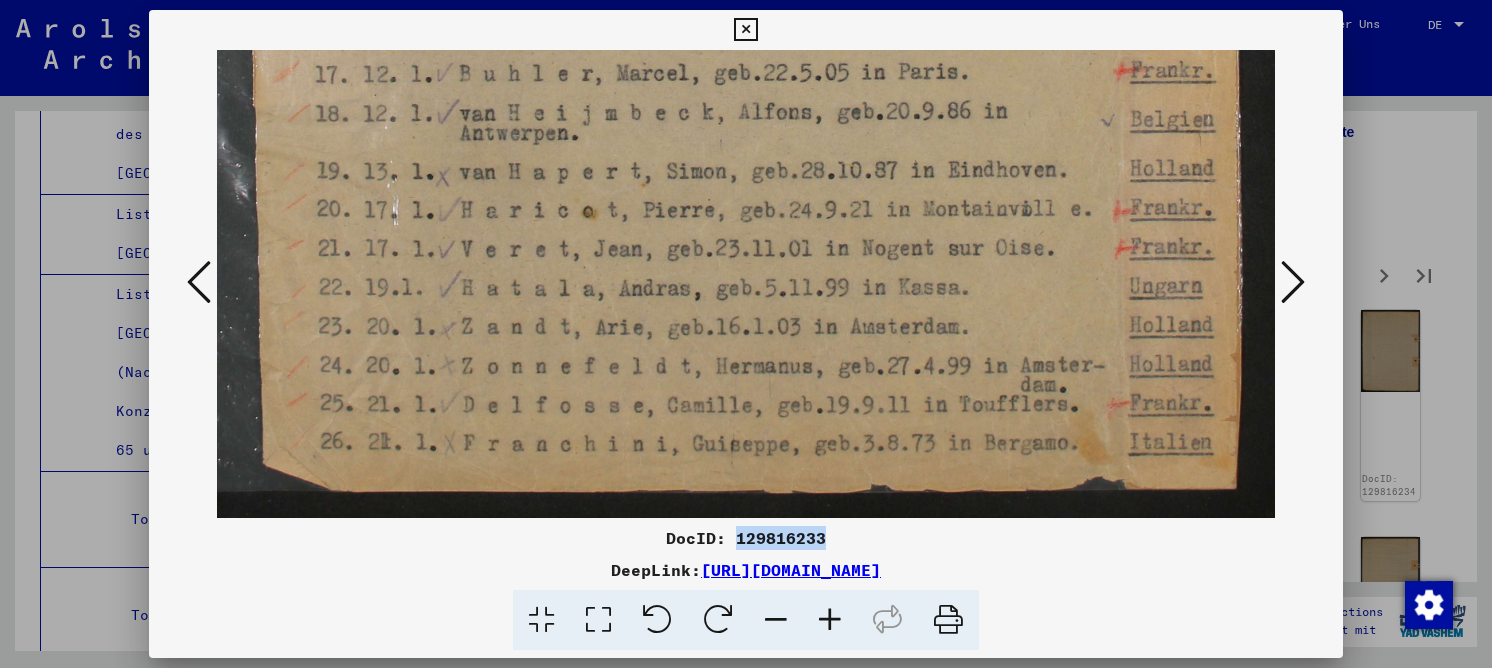 drag, startPoint x: 970, startPoint y: 450, endPoint x: 928, endPoint y: 331, distance: 126.1943 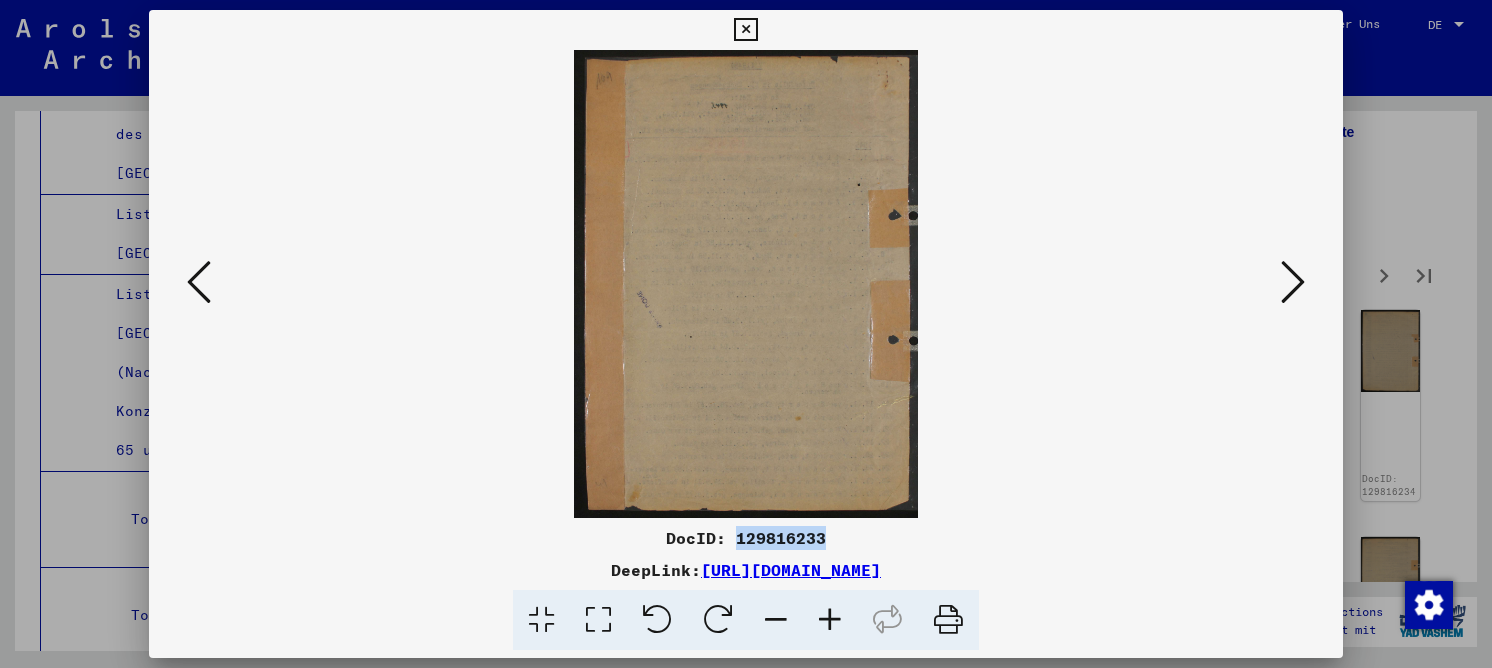 click at bounding box center (1293, 282) 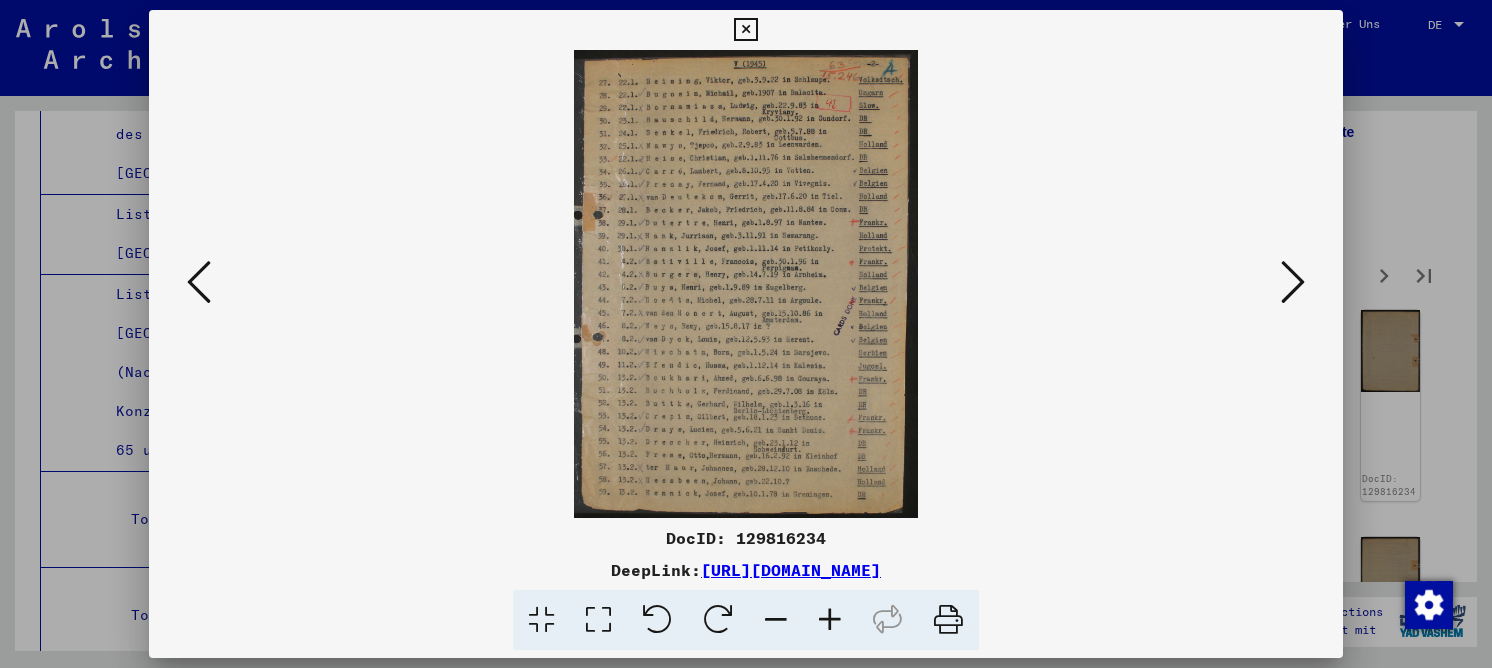 drag, startPoint x: 598, startPoint y: 614, endPoint x: 597, endPoint y: 594, distance: 20.024984 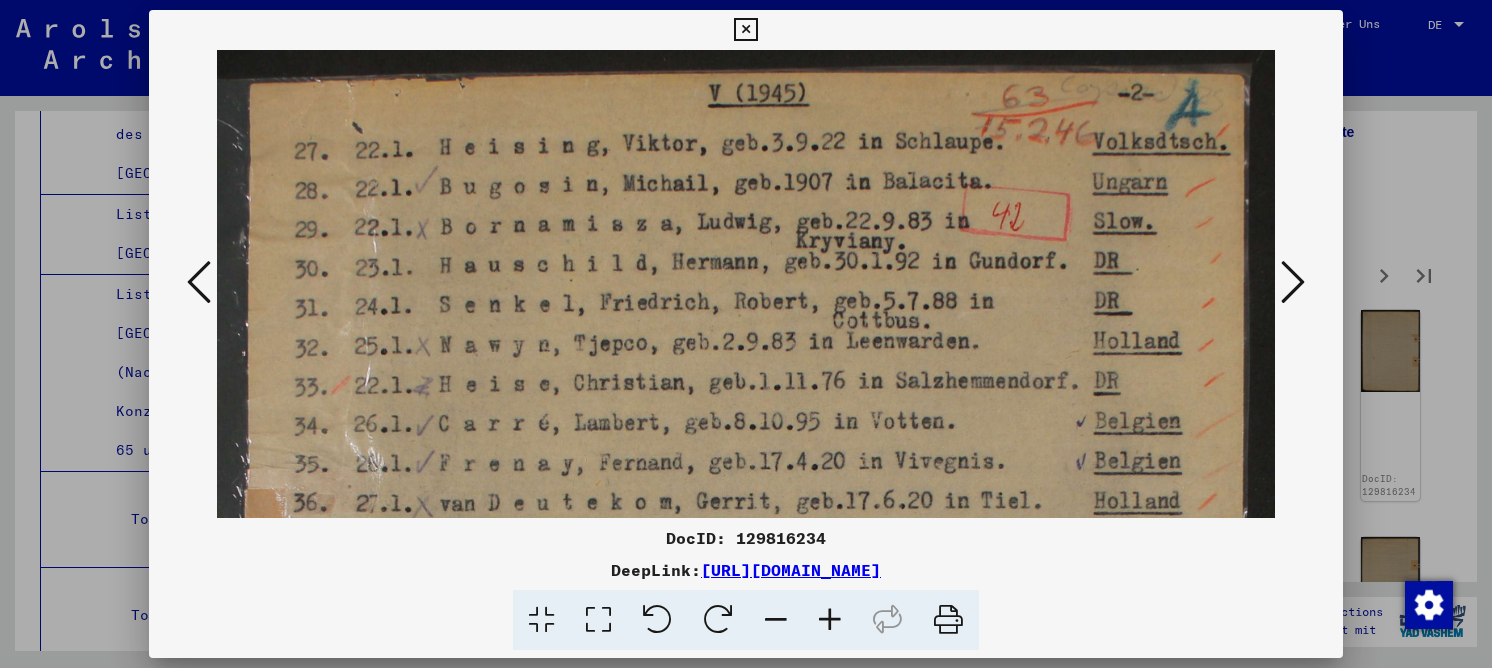 click on "DocID: 129816234" at bounding box center (746, 538) 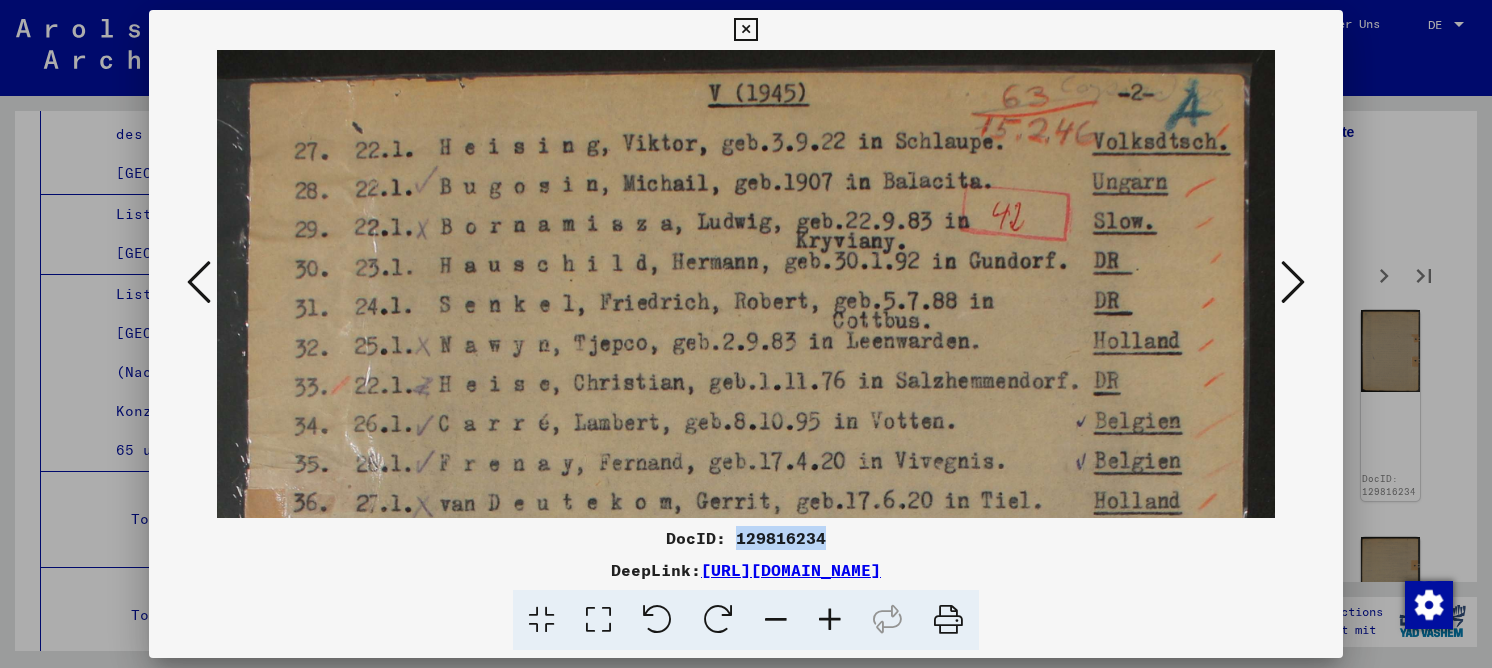 click on "DocID: 129816234" at bounding box center [746, 538] 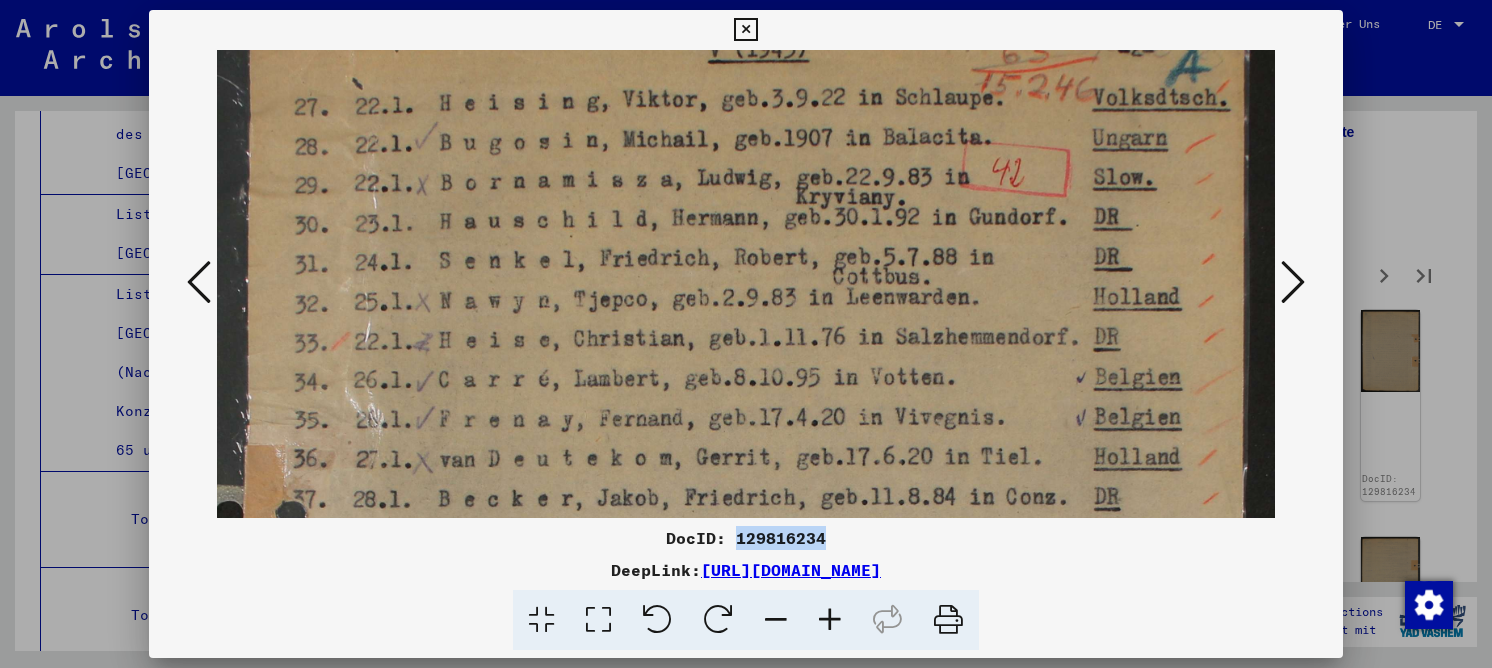 scroll, scrollTop: 49, scrollLeft: 0, axis: vertical 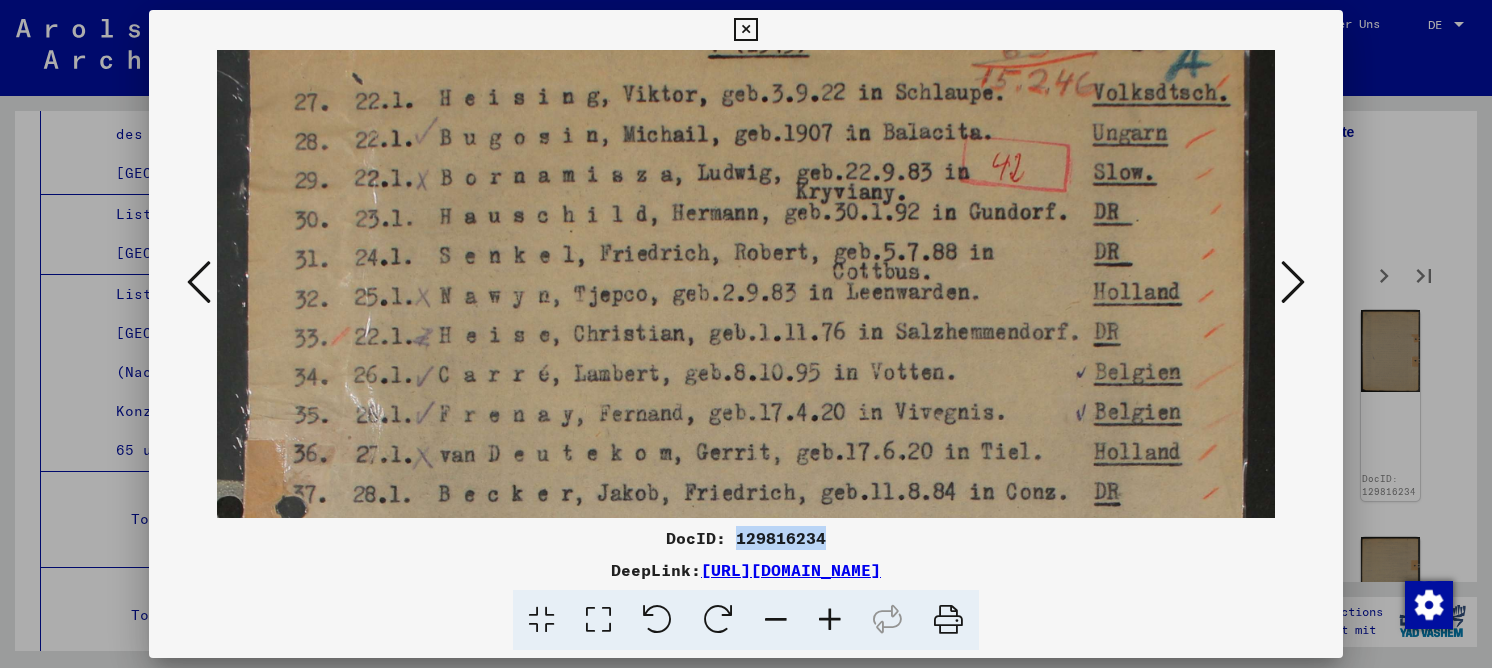 drag, startPoint x: 806, startPoint y: 462, endPoint x: 779, endPoint y: 417, distance: 52.478565 